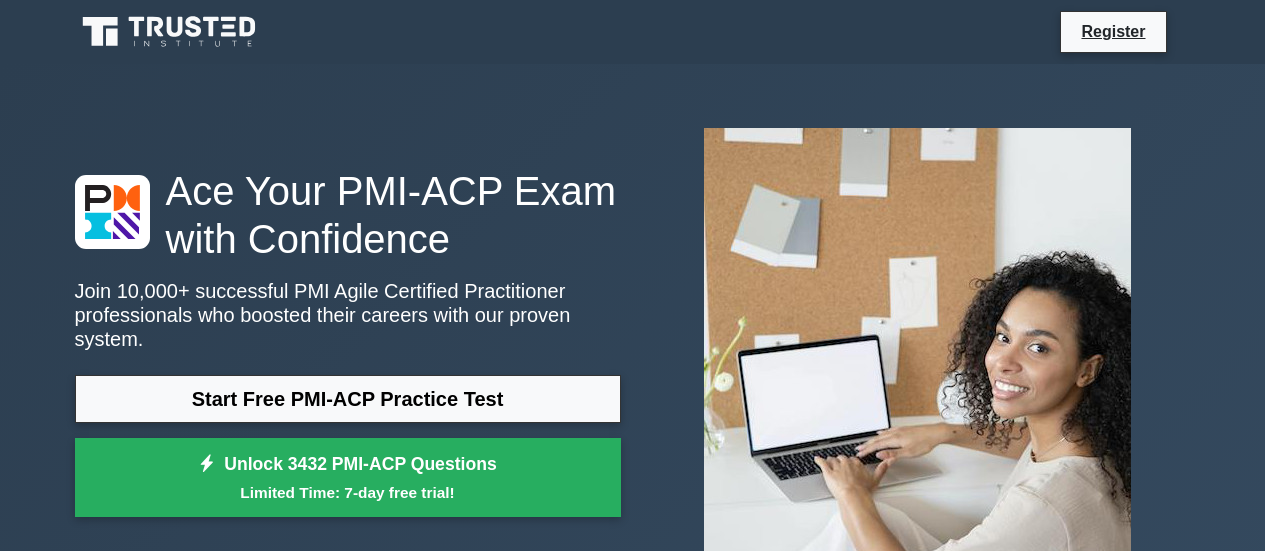 scroll, scrollTop: 0, scrollLeft: 0, axis: both 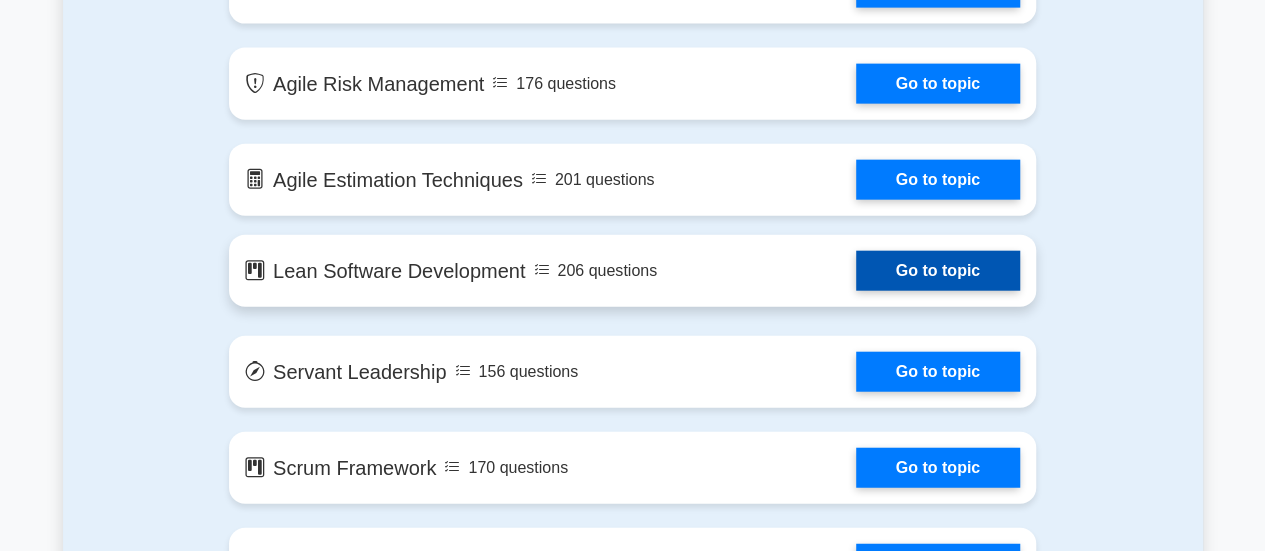 click on "Go to topic" at bounding box center (938, 271) 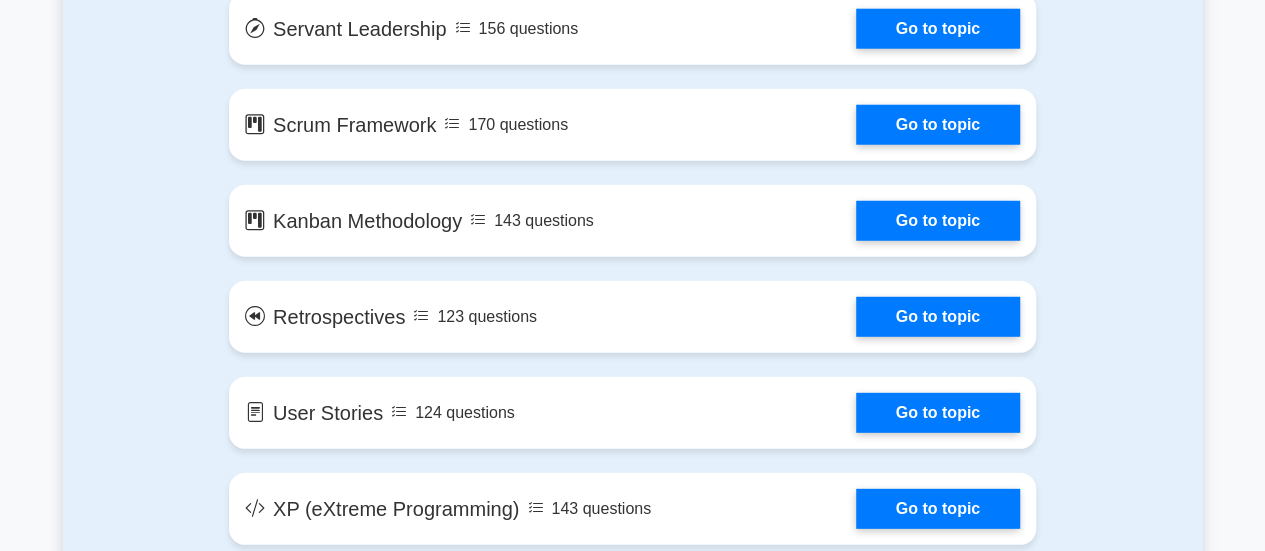 scroll, scrollTop: 2679, scrollLeft: 0, axis: vertical 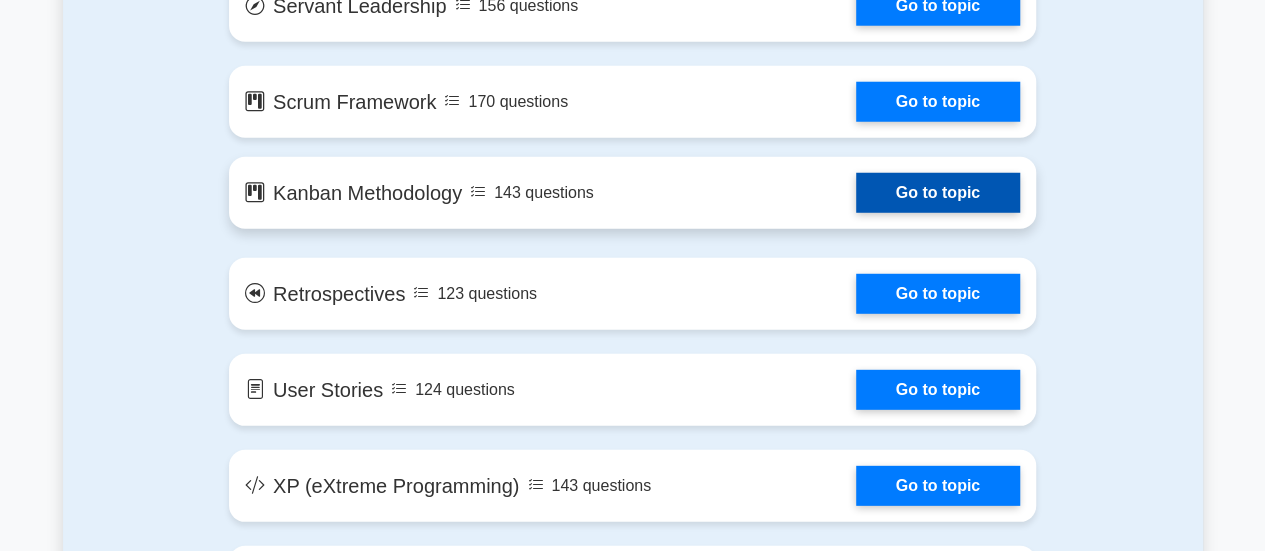 click on "Go to topic" at bounding box center [938, 193] 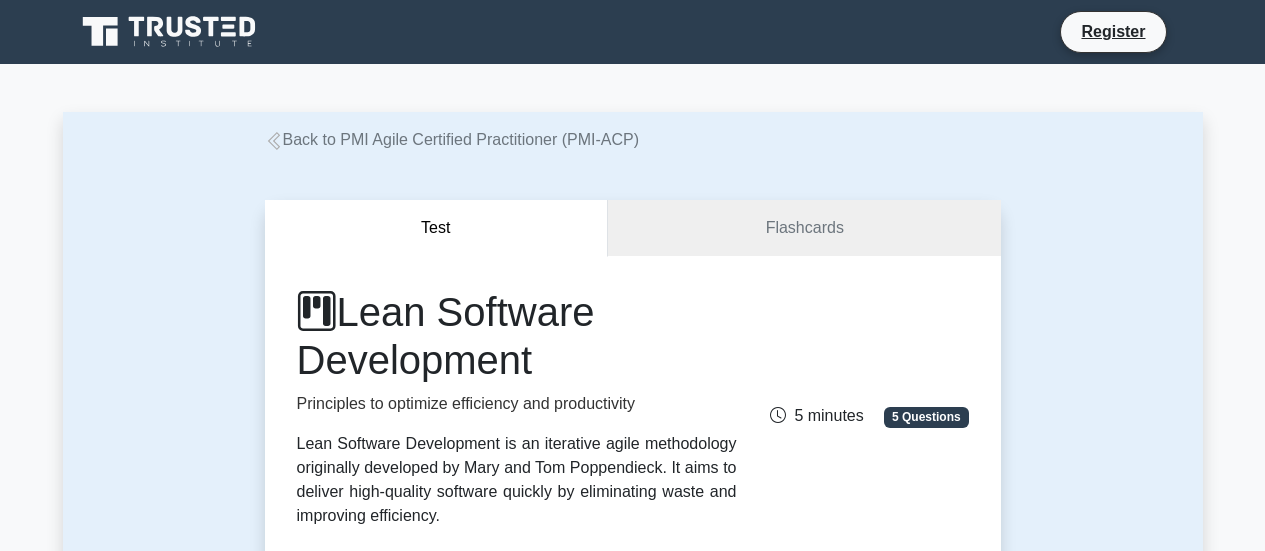 scroll, scrollTop: 0, scrollLeft: 0, axis: both 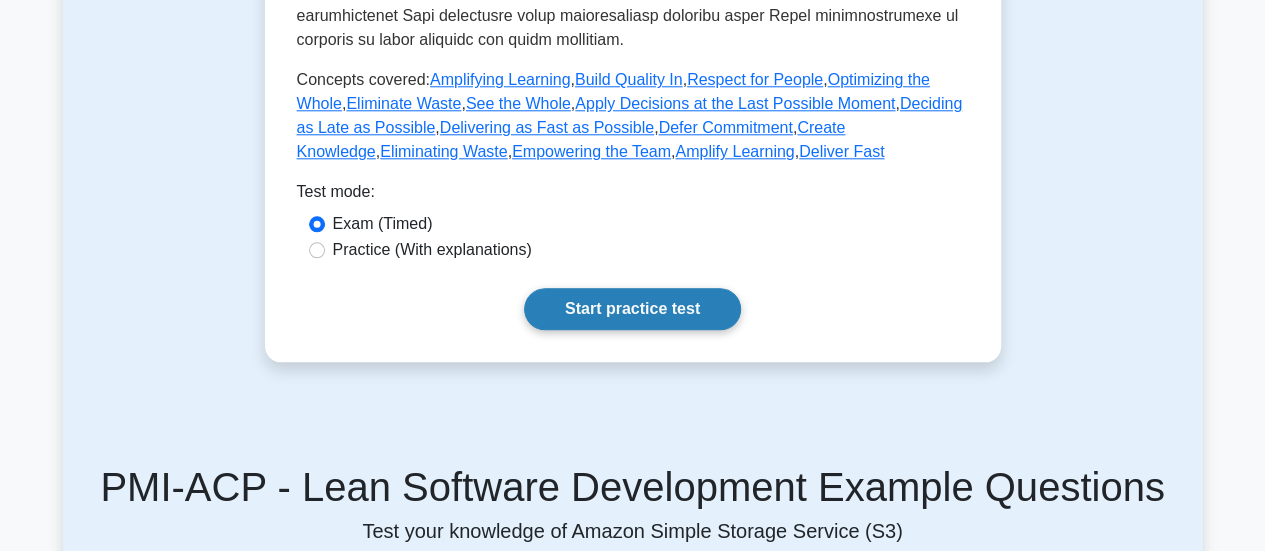 click on "Start practice test" at bounding box center [632, 309] 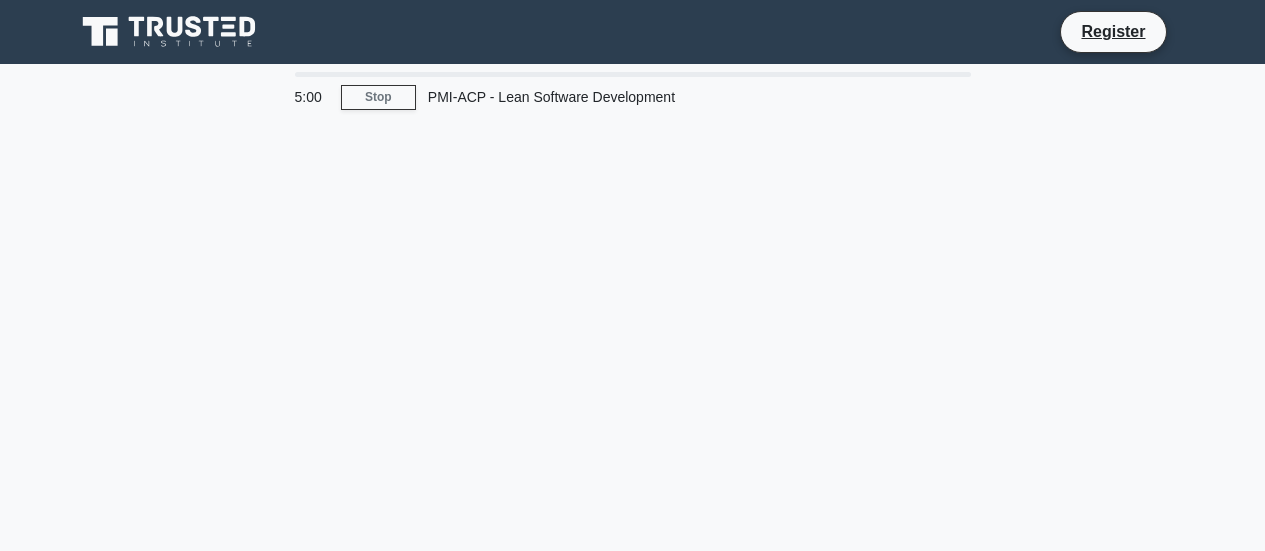 scroll, scrollTop: 0, scrollLeft: 0, axis: both 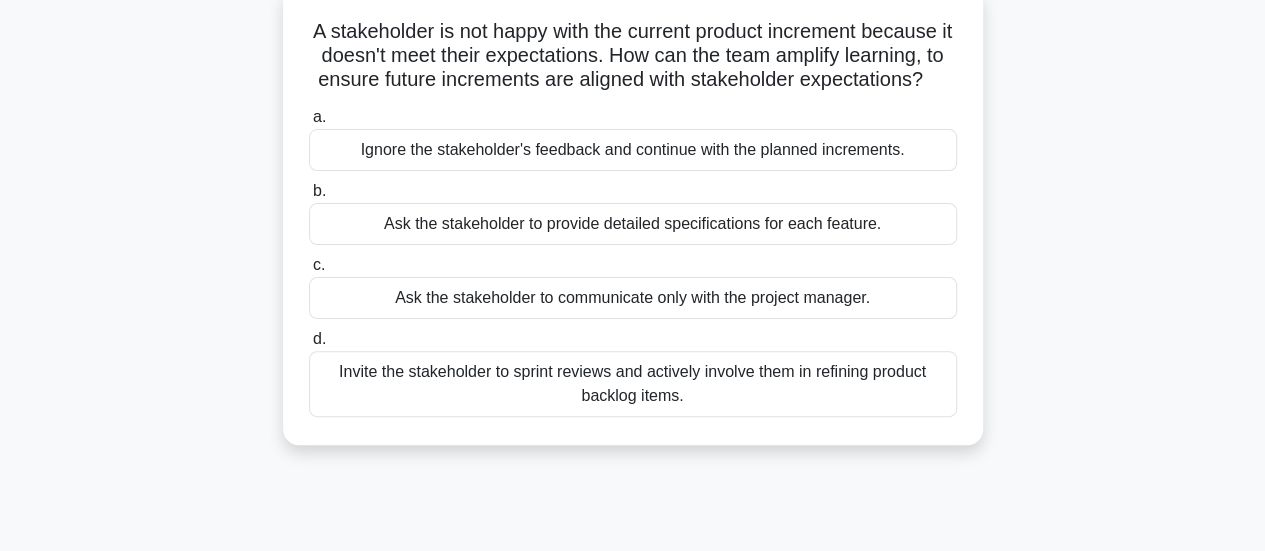 click on "Ask the stakeholder to provide detailed specifications for each feature." at bounding box center [633, 224] 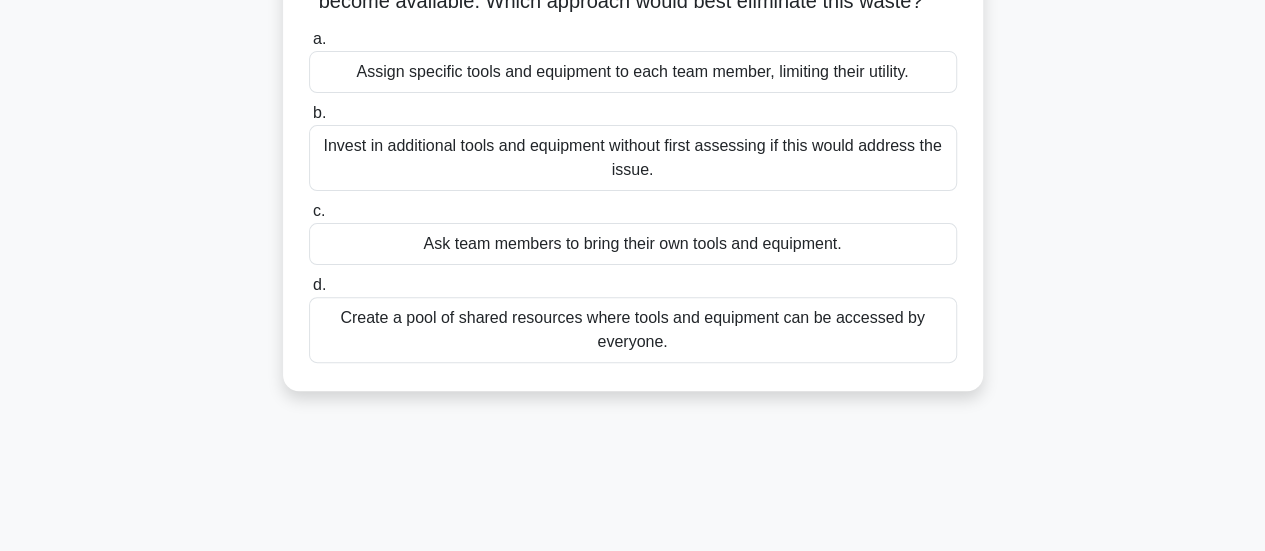 scroll, scrollTop: 207, scrollLeft: 0, axis: vertical 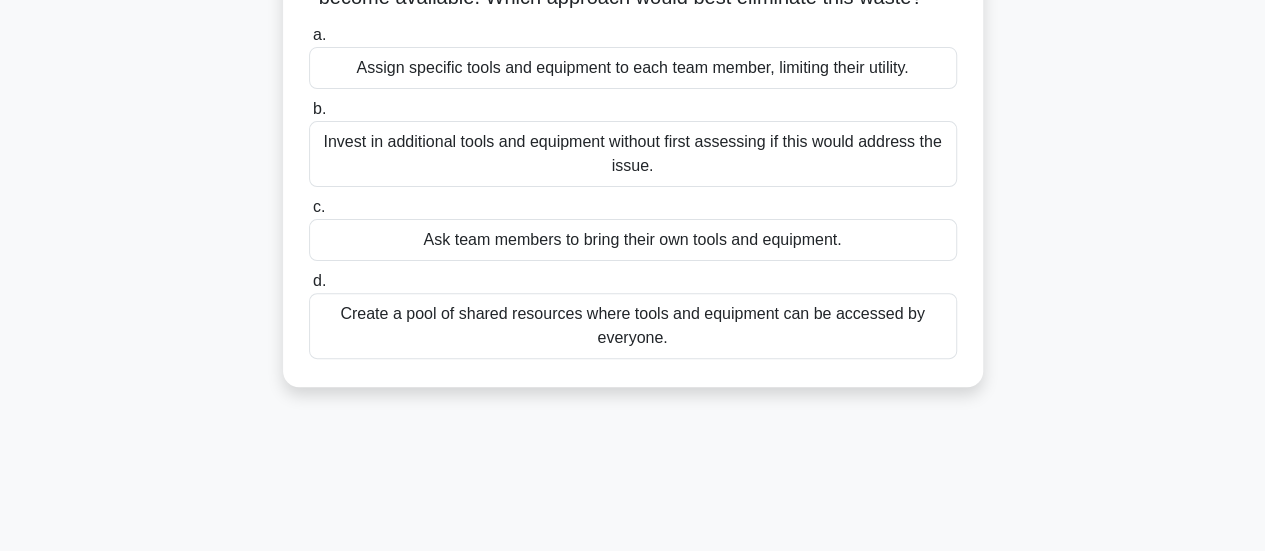 click on "Create a pool of shared resources where tools and equipment can be accessed by everyone." at bounding box center [633, 326] 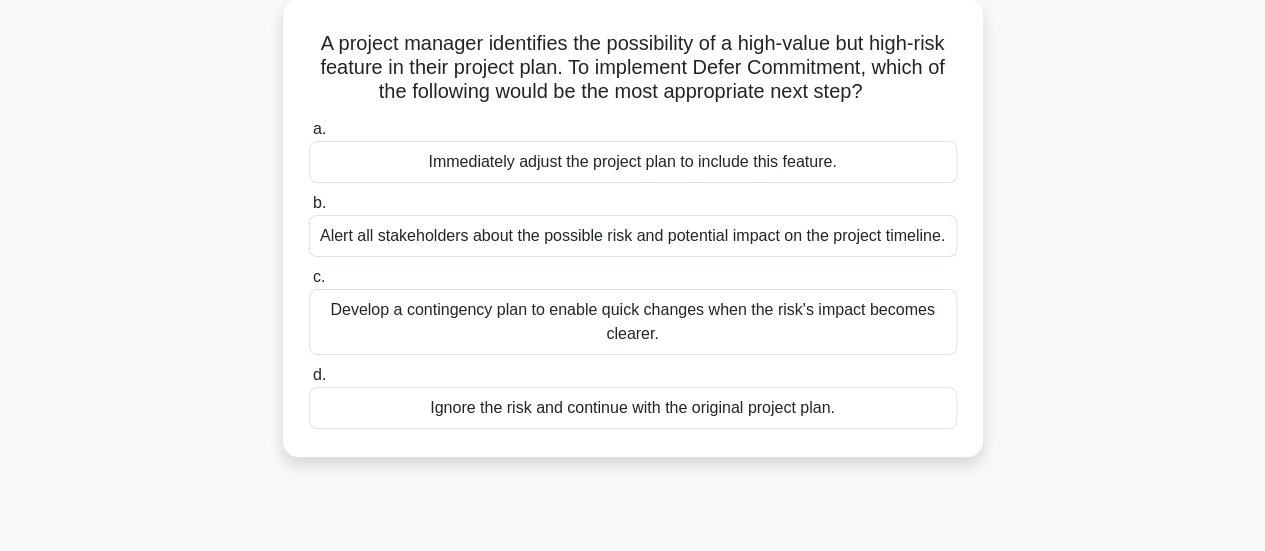 scroll, scrollTop: 110, scrollLeft: 0, axis: vertical 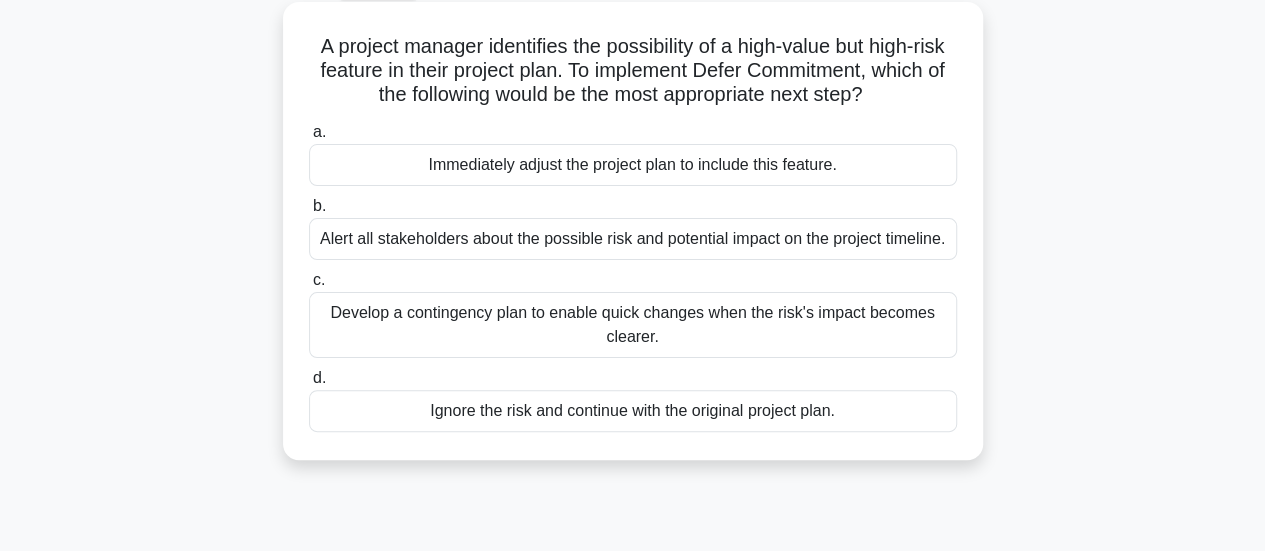 click on "Develop a contingency plan to enable quick changes when the risk's impact becomes clearer." at bounding box center (633, 325) 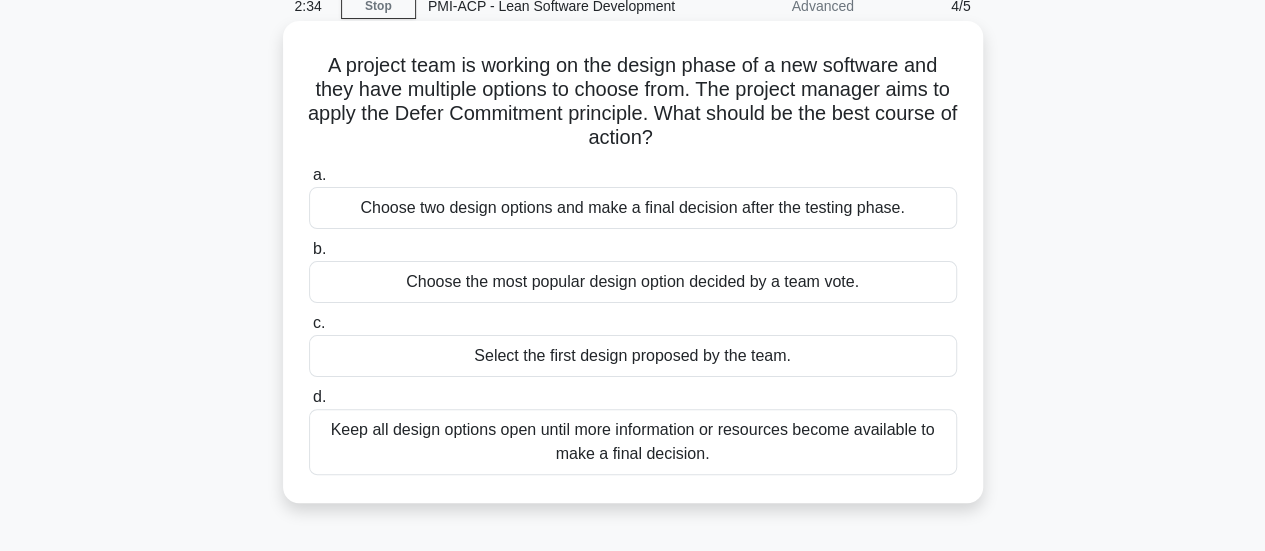 scroll, scrollTop: 92, scrollLeft: 0, axis: vertical 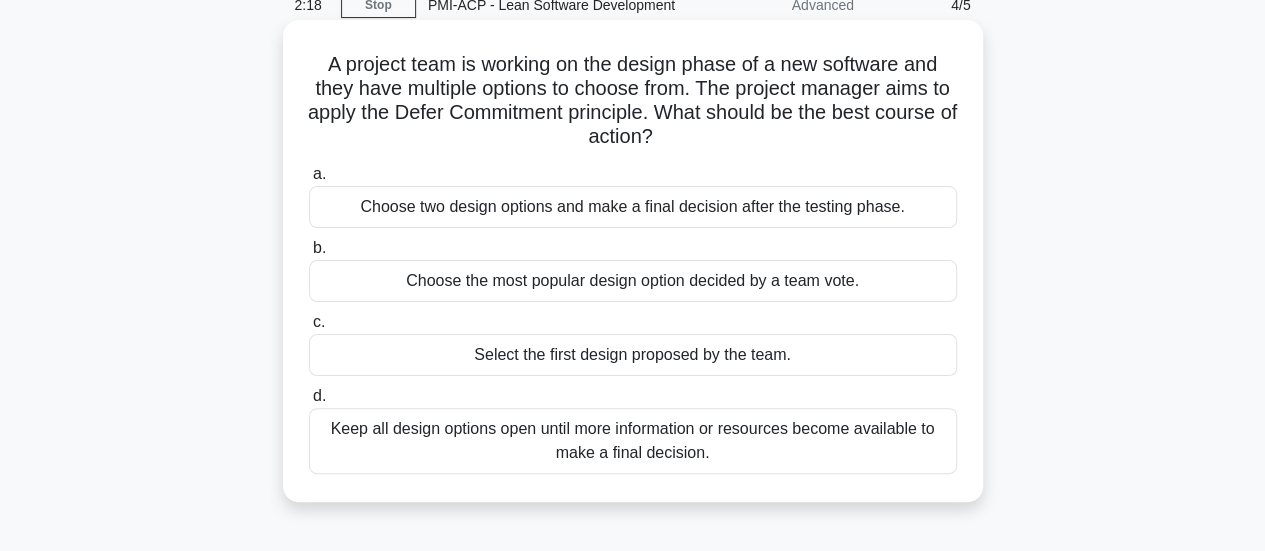click on "Keep all design options open until more information or resources become available to make a final decision." at bounding box center (633, 441) 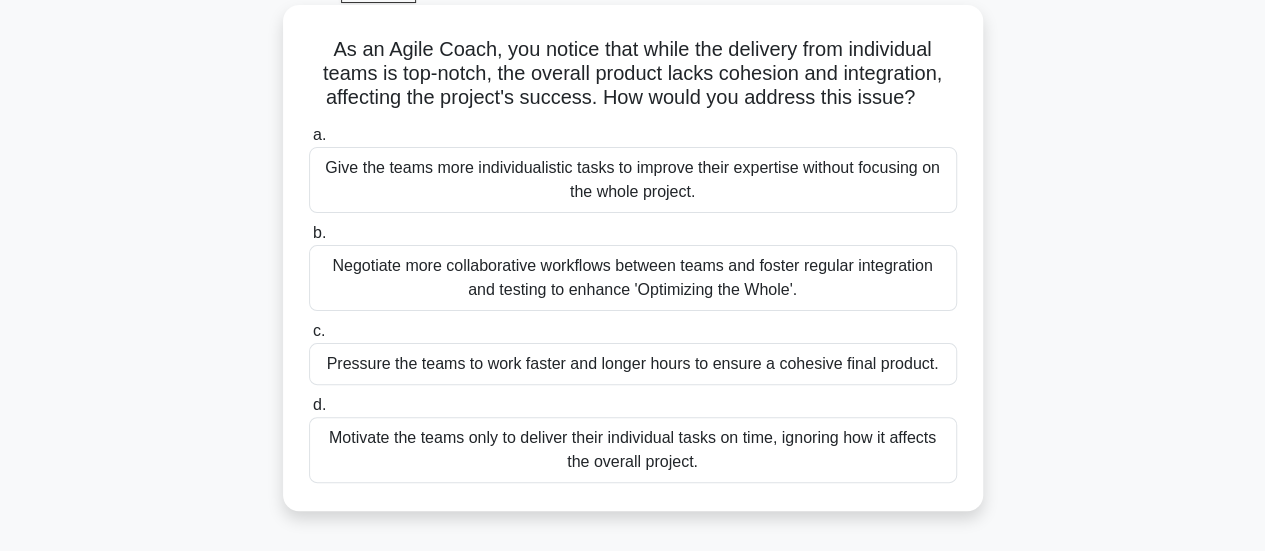 scroll, scrollTop: 108, scrollLeft: 0, axis: vertical 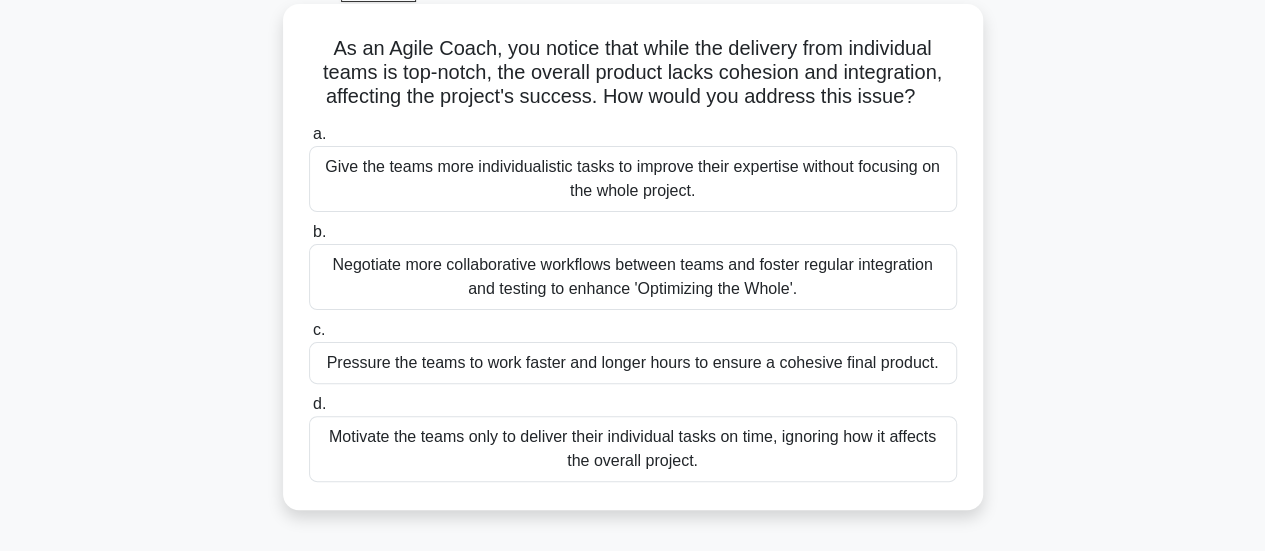 click on "Negotiate more collaborative workflows between teams and foster regular integration and testing to enhance 'Optimizing the Whole'." at bounding box center [633, 277] 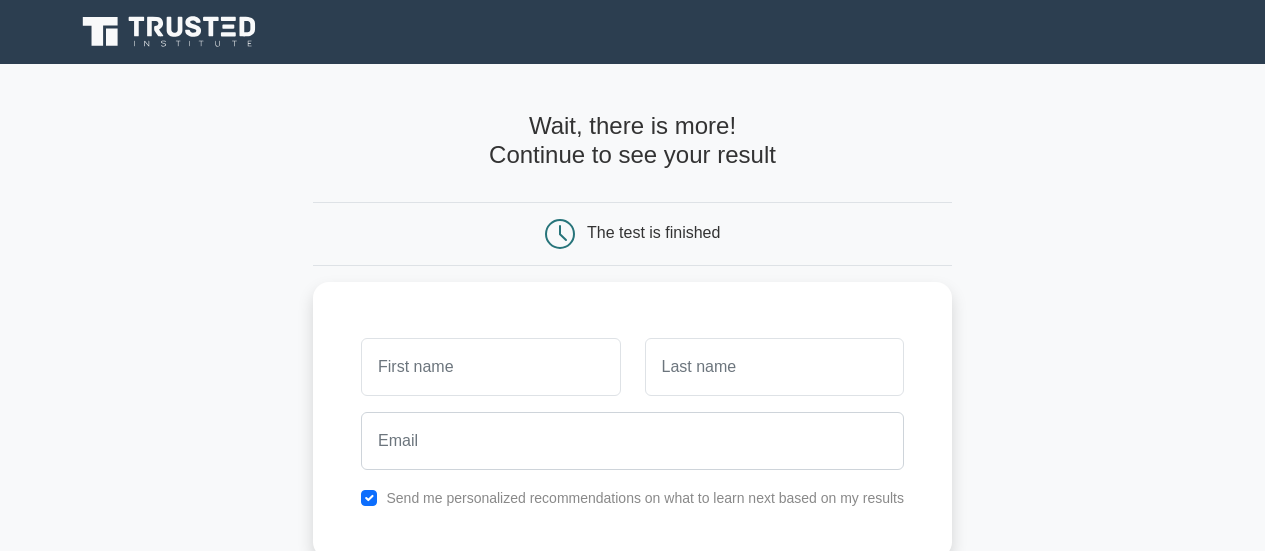 scroll, scrollTop: 0, scrollLeft: 0, axis: both 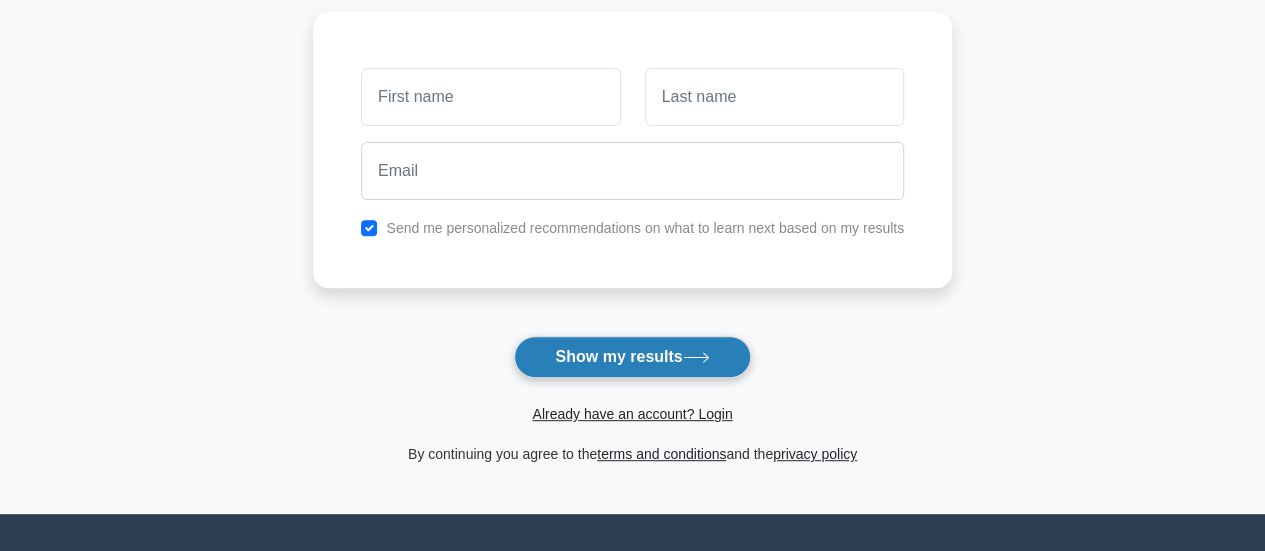 click on "Show my results" at bounding box center (632, 357) 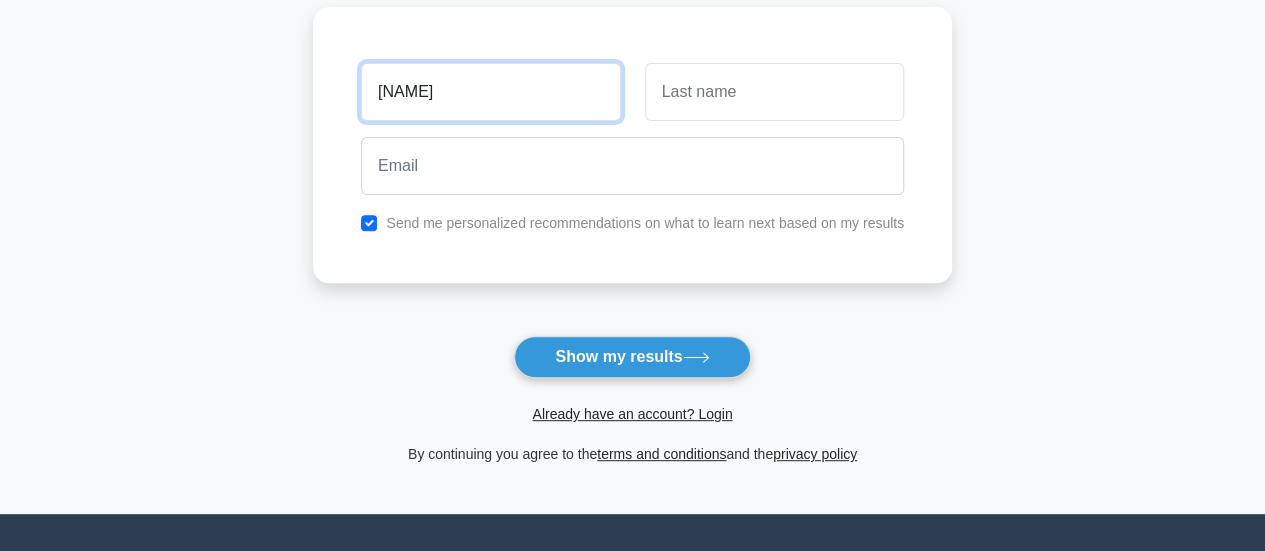 type on "[NAME]" 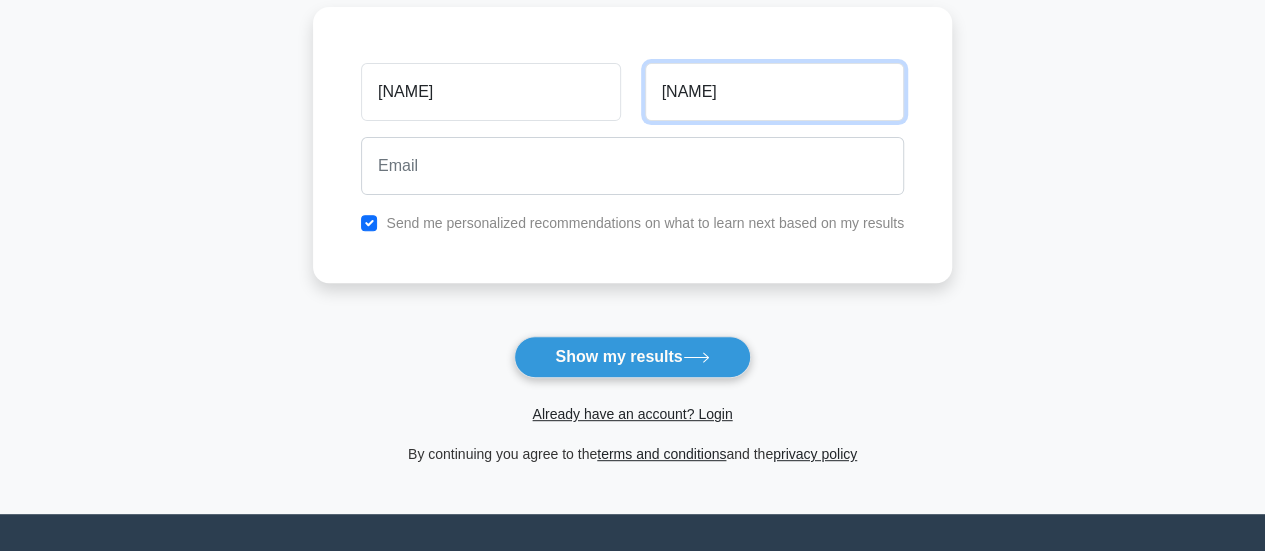 type on "[NAME]" 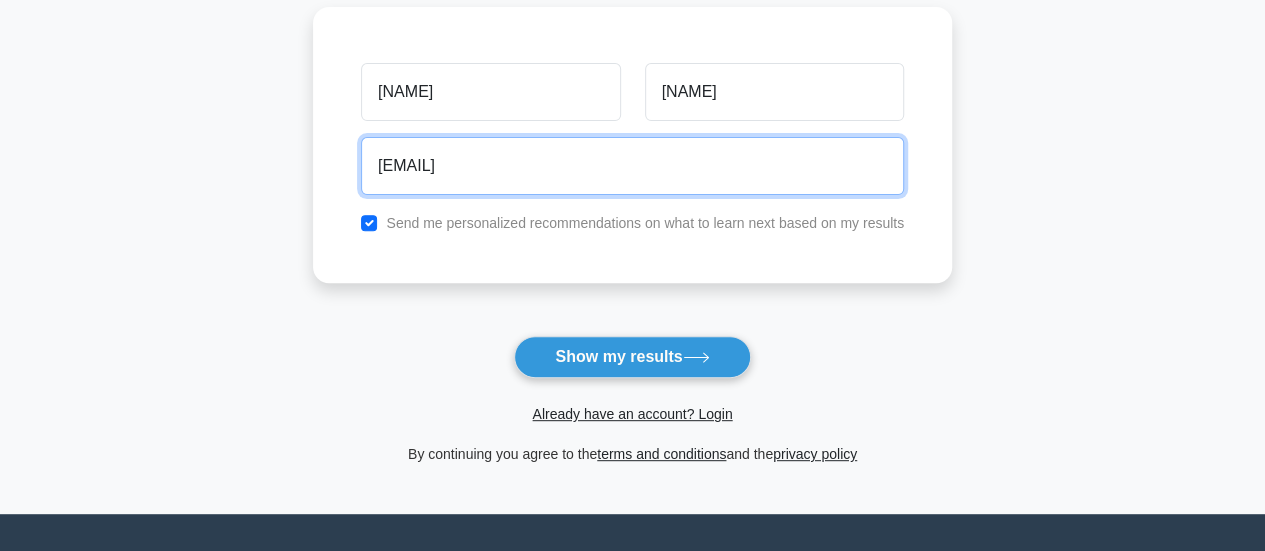type on "nazf587@gmmail.com" 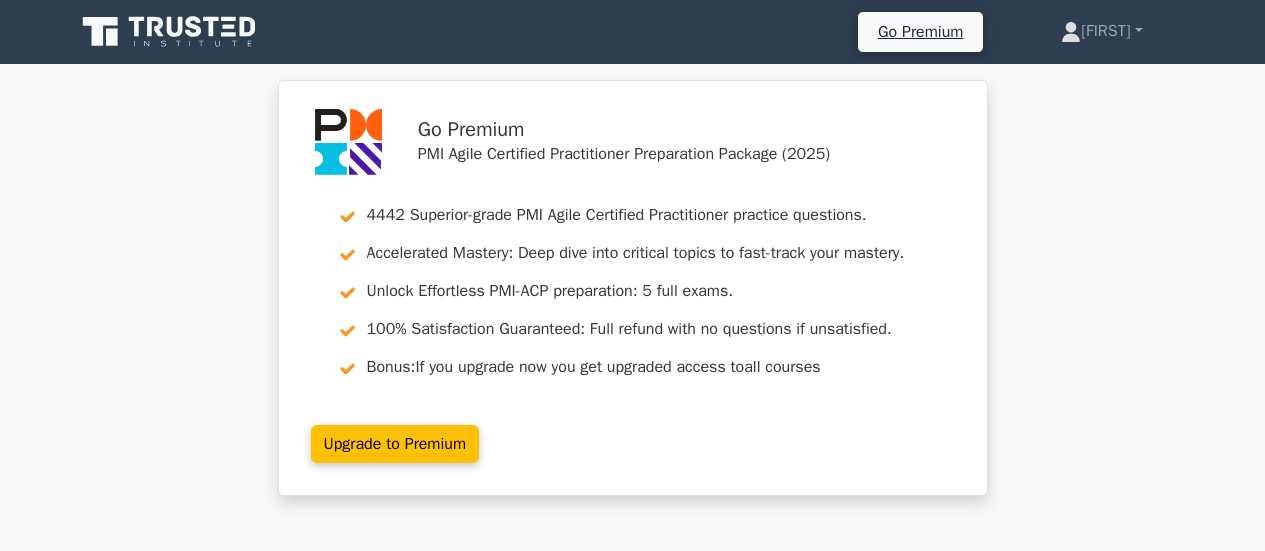 scroll, scrollTop: 0, scrollLeft: 0, axis: both 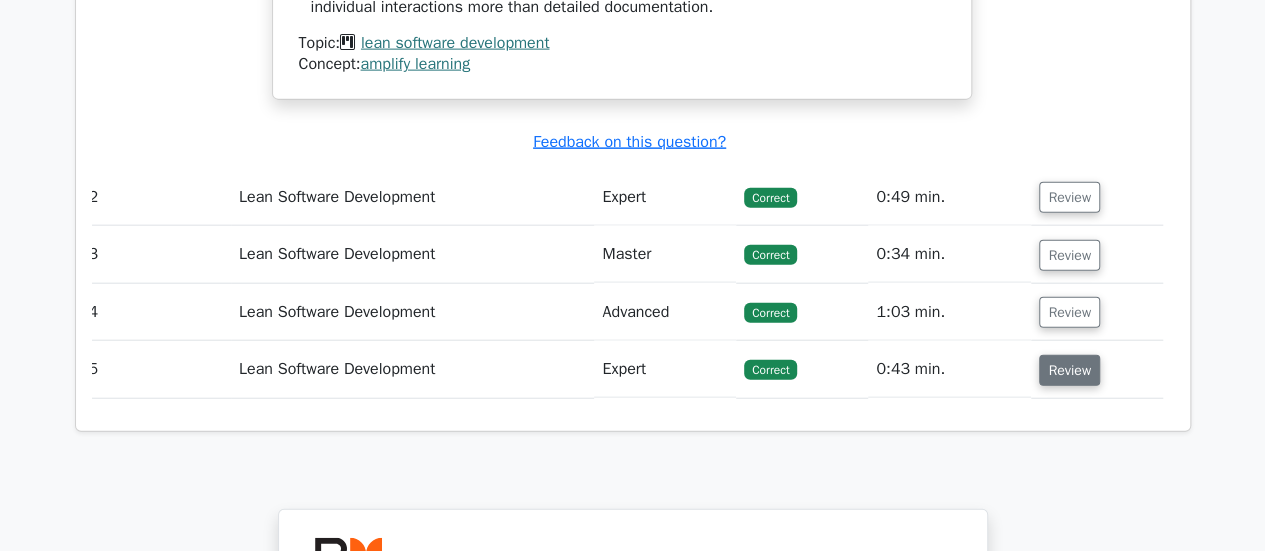 click on "Review" at bounding box center (1069, 370) 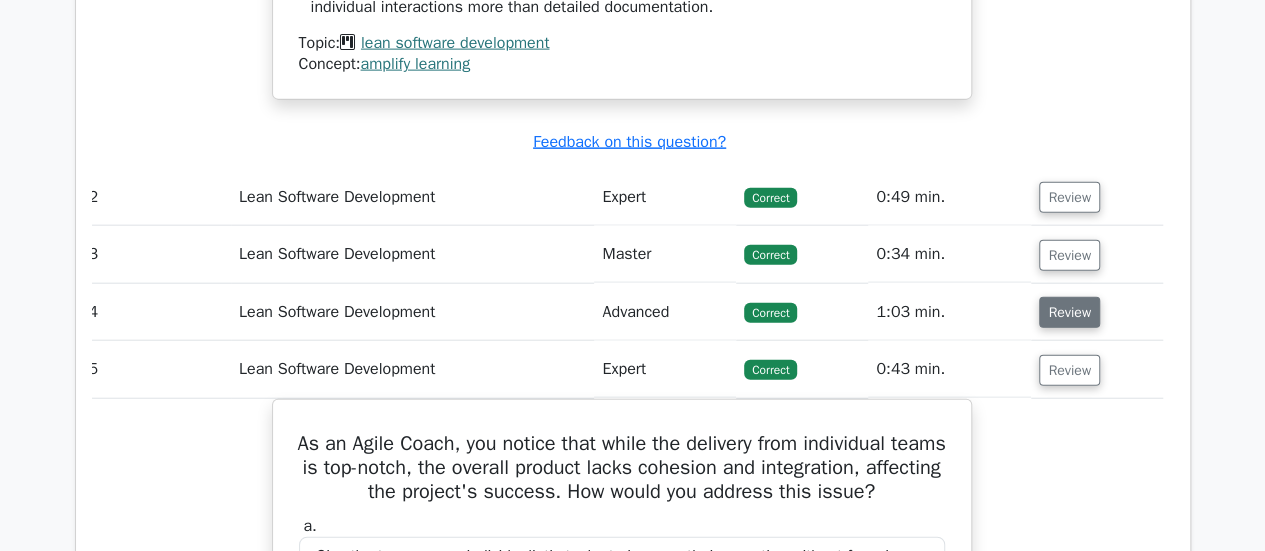 click on "Review" at bounding box center (1069, 312) 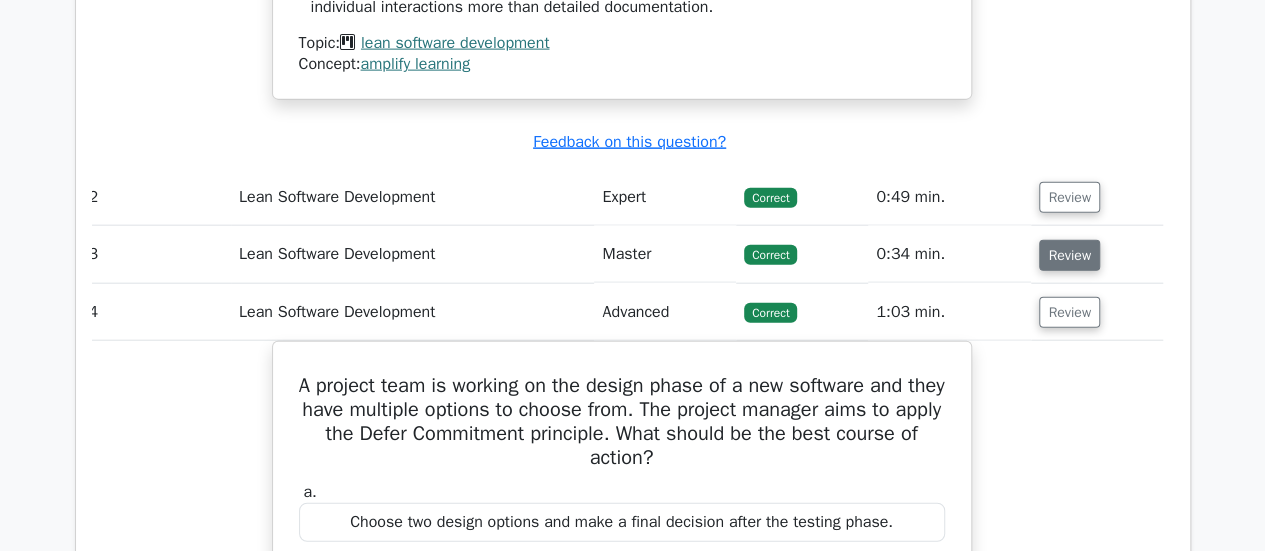 click on "Review" at bounding box center [1069, 255] 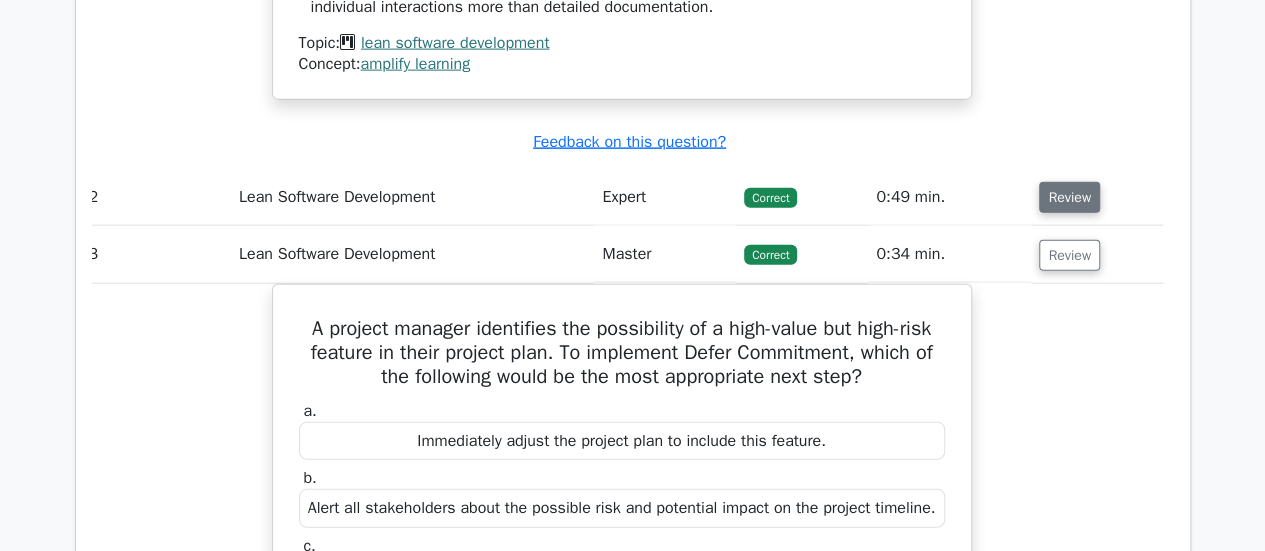 click on "Review" at bounding box center (1069, 197) 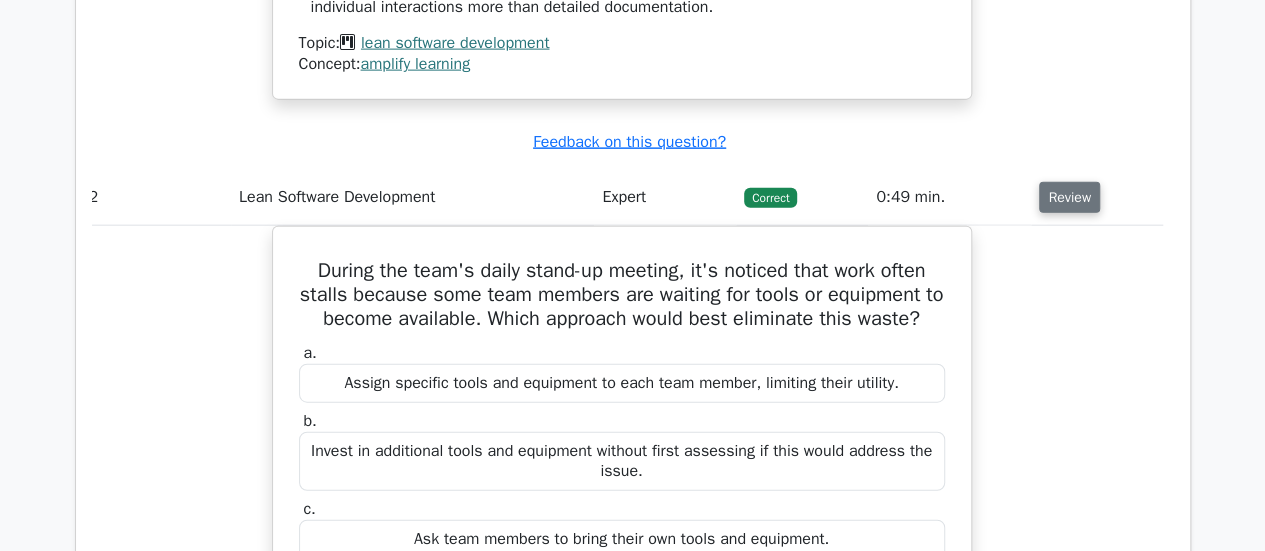 click on "Review" at bounding box center [1069, 197] 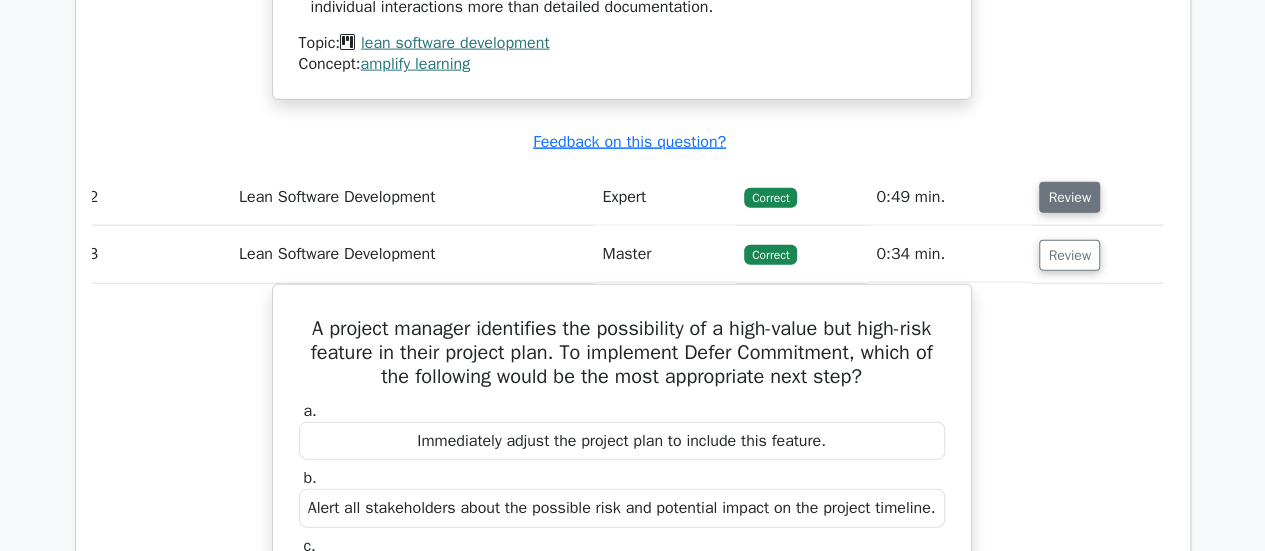 click on "Review" at bounding box center [1069, 197] 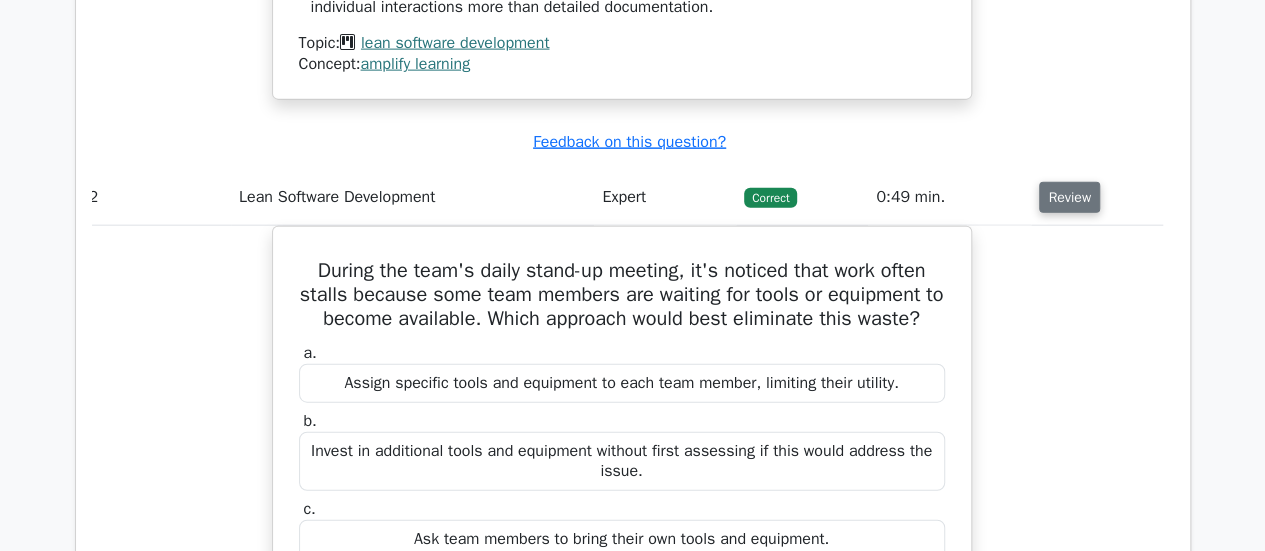 click on "Review" at bounding box center [1069, 197] 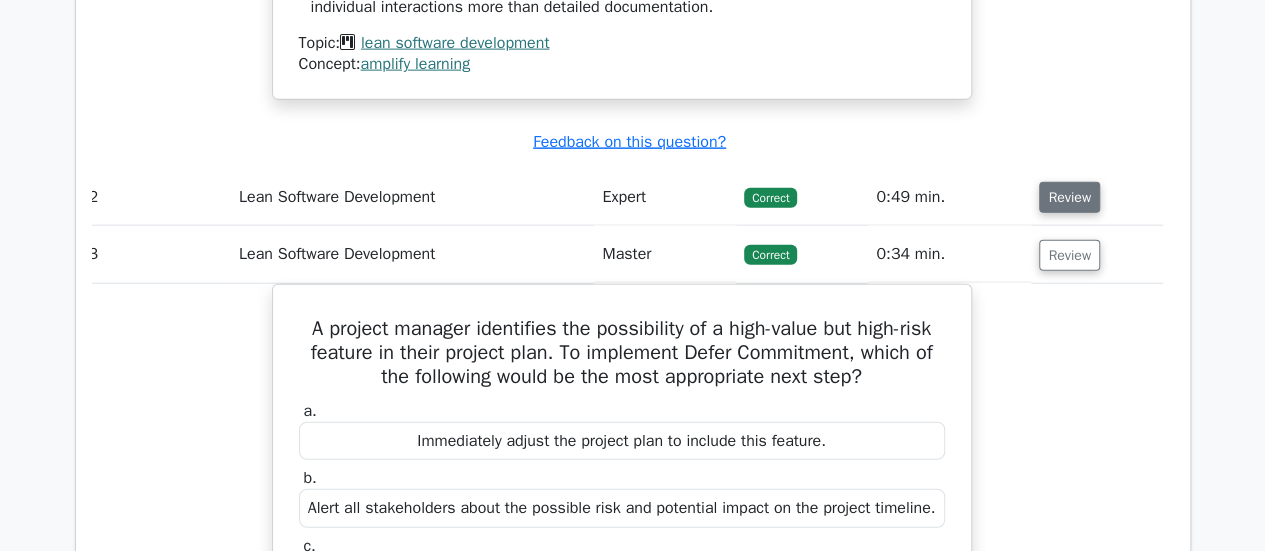 click on "Review" at bounding box center [1069, 197] 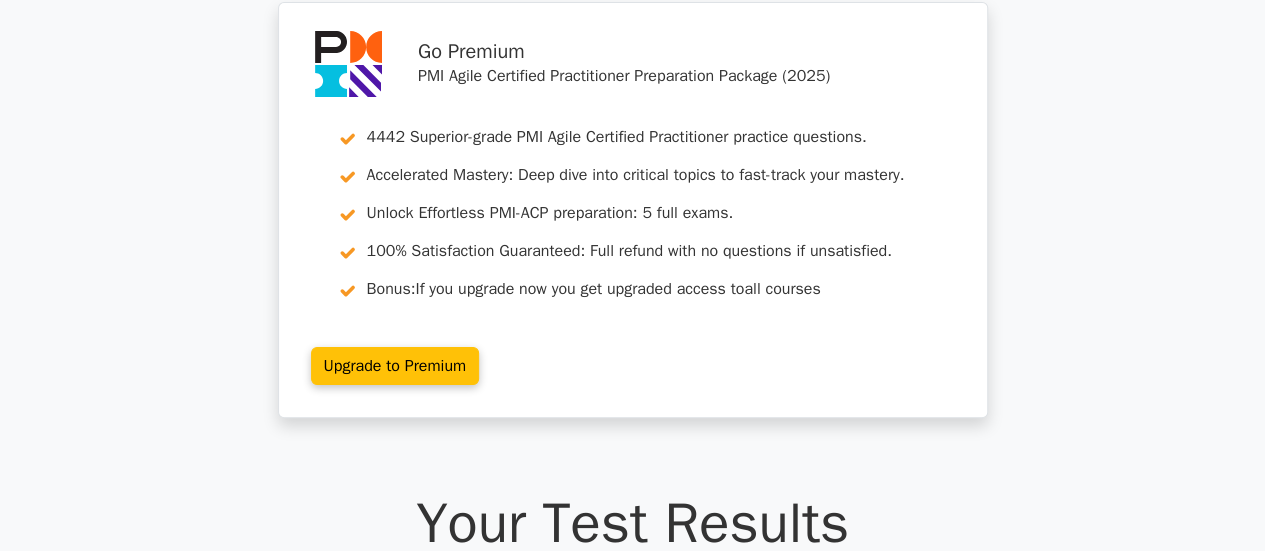 scroll, scrollTop: 0, scrollLeft: 0, axis: both 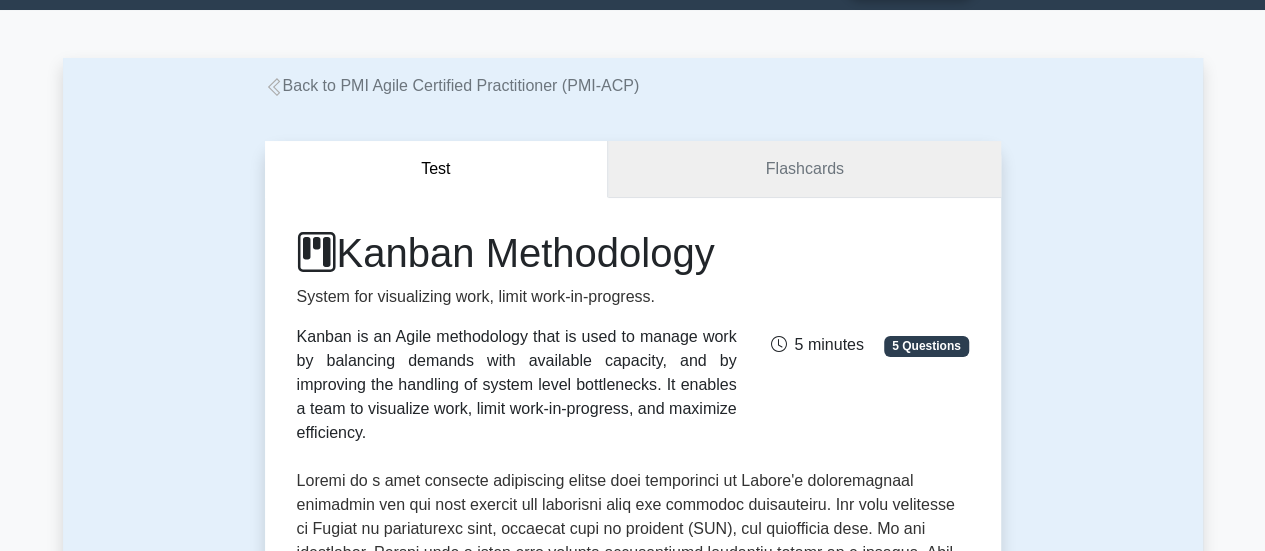 click on "Flashcards" at bounding box center [804, 169] 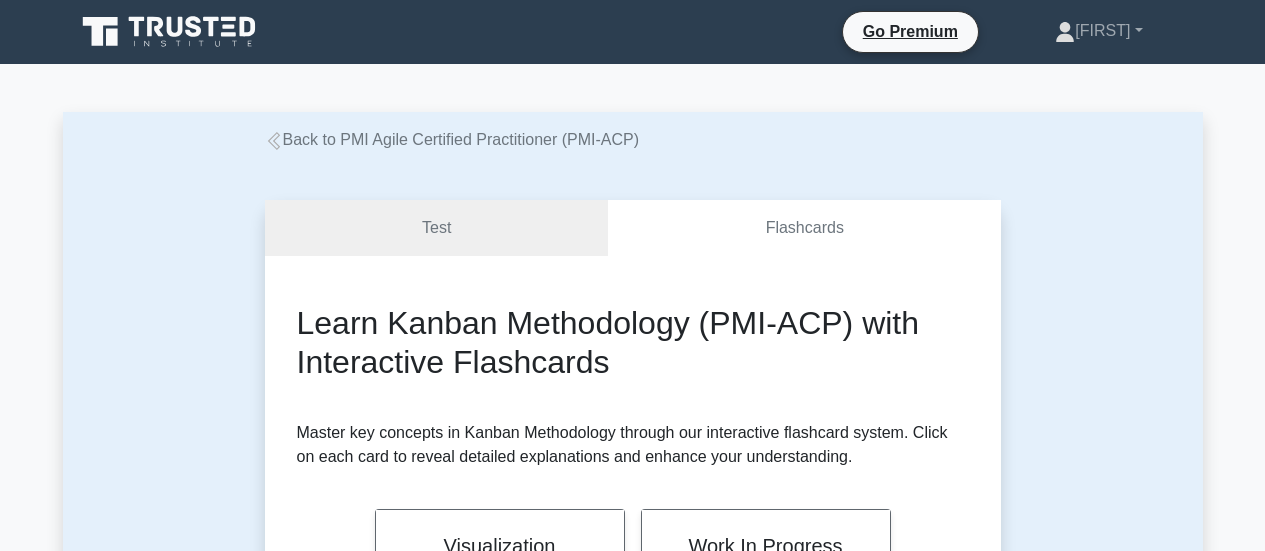 scroll, scrollTop: 0, scrollLeft: 0, axis: both 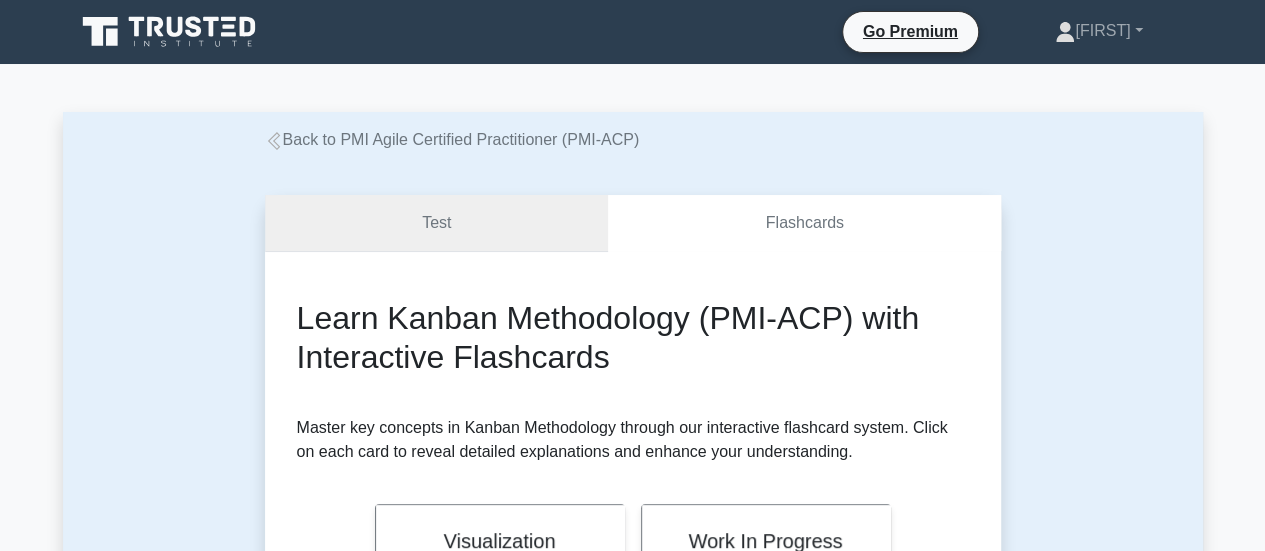 click on "Test" at bounding box center (437, 223) 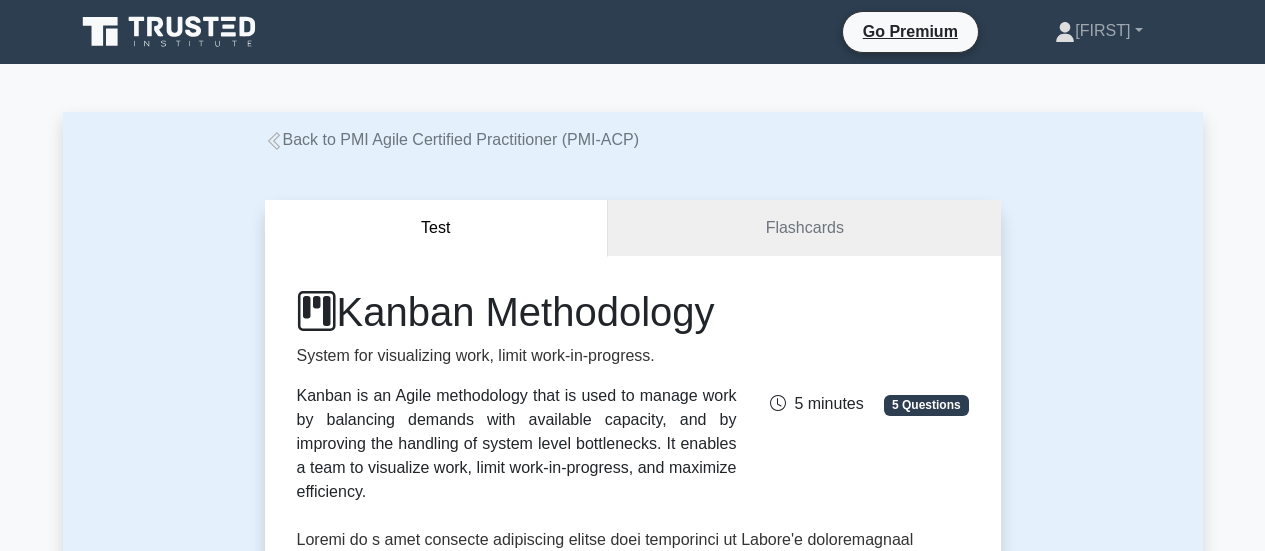 scroll, scrollTop: 0, scrollLeft: 0, axis: both 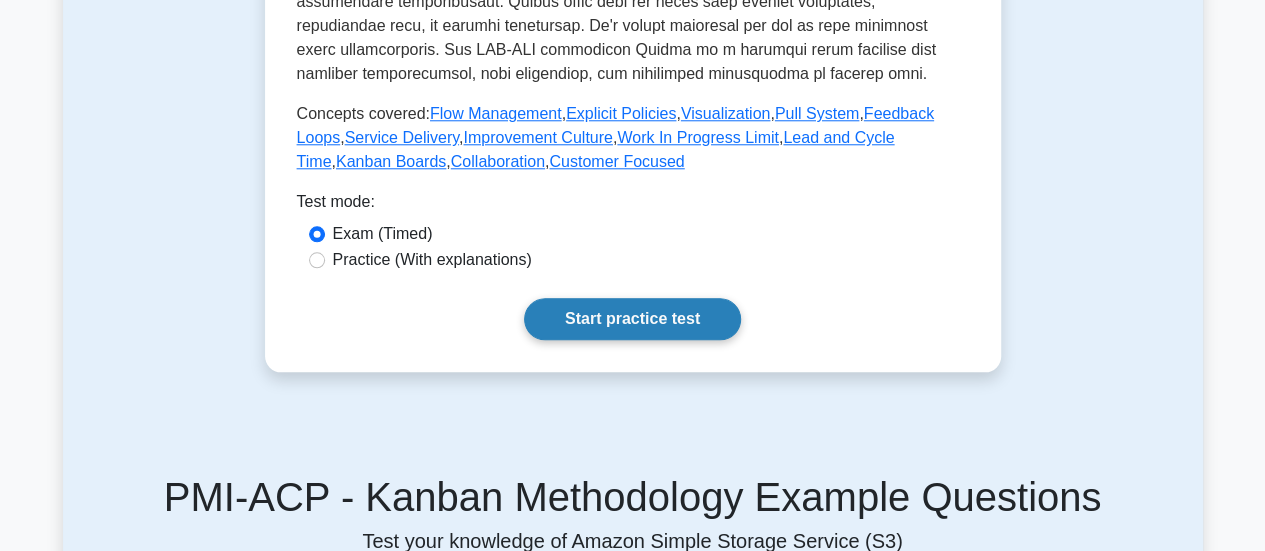 click on "Start practice test" at bounding box center (632, 319) 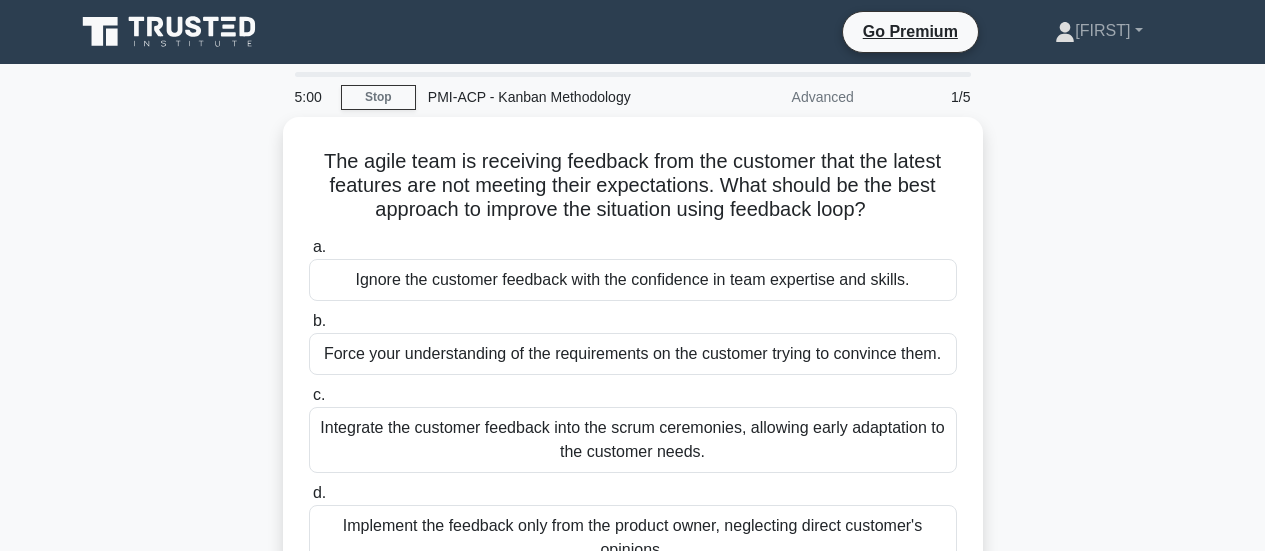scroll, scrollTop: 0, scrollLeft: 0, axis: both 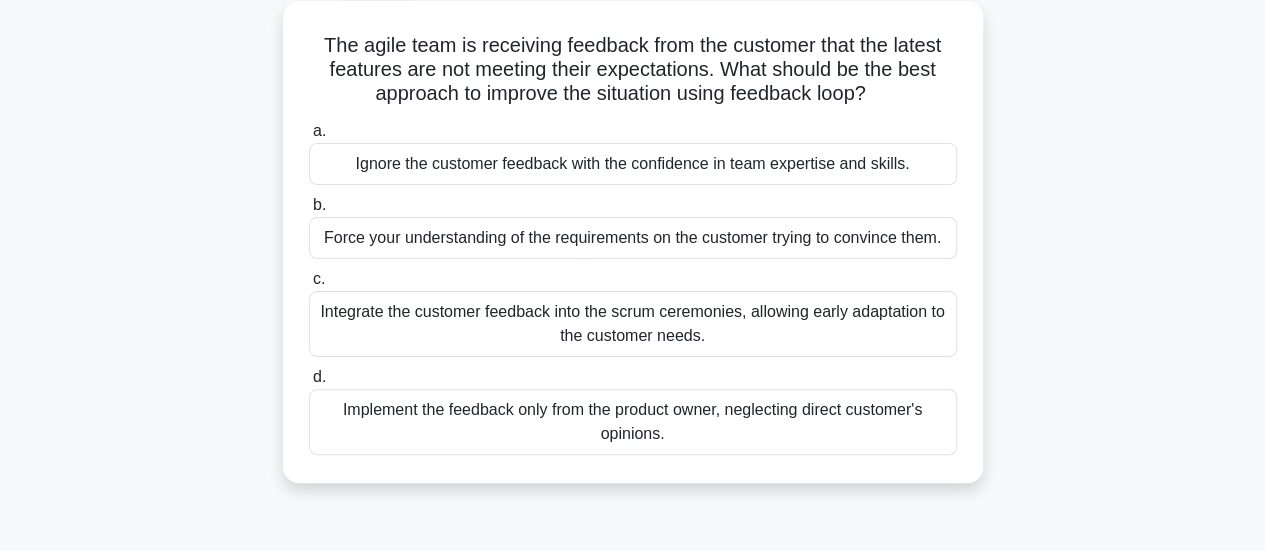 click on "Integrate the customer feedback into the scrum ceremonies, allowing early adaptation to the customer needs." at bounding box center [633, 324] 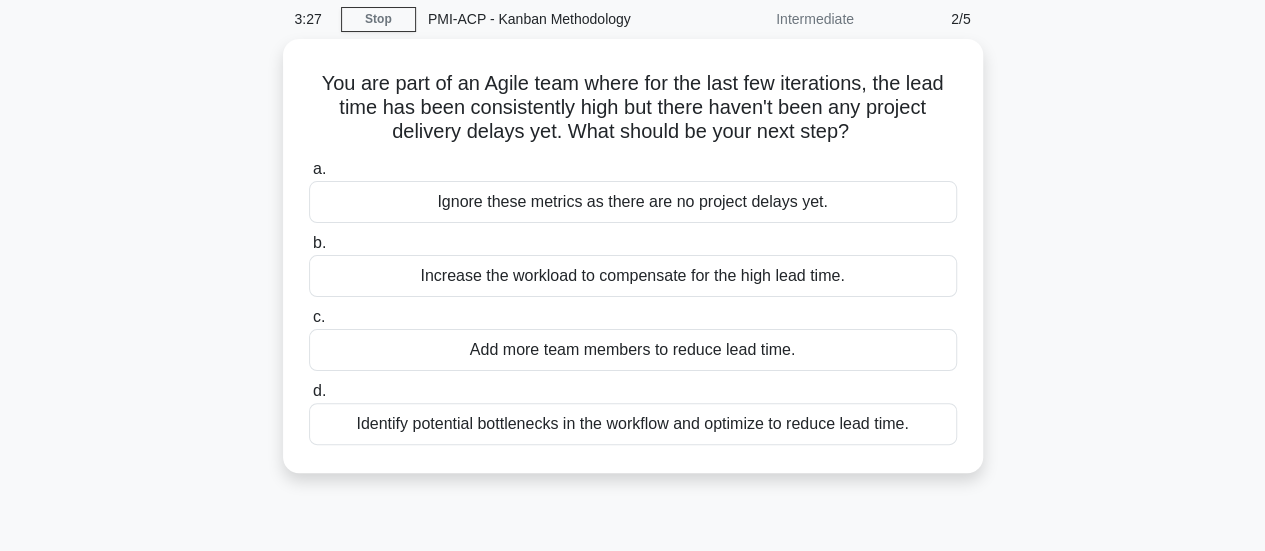 scroll, scrollTop: 79, scrollLeft: 0, axis: vertical 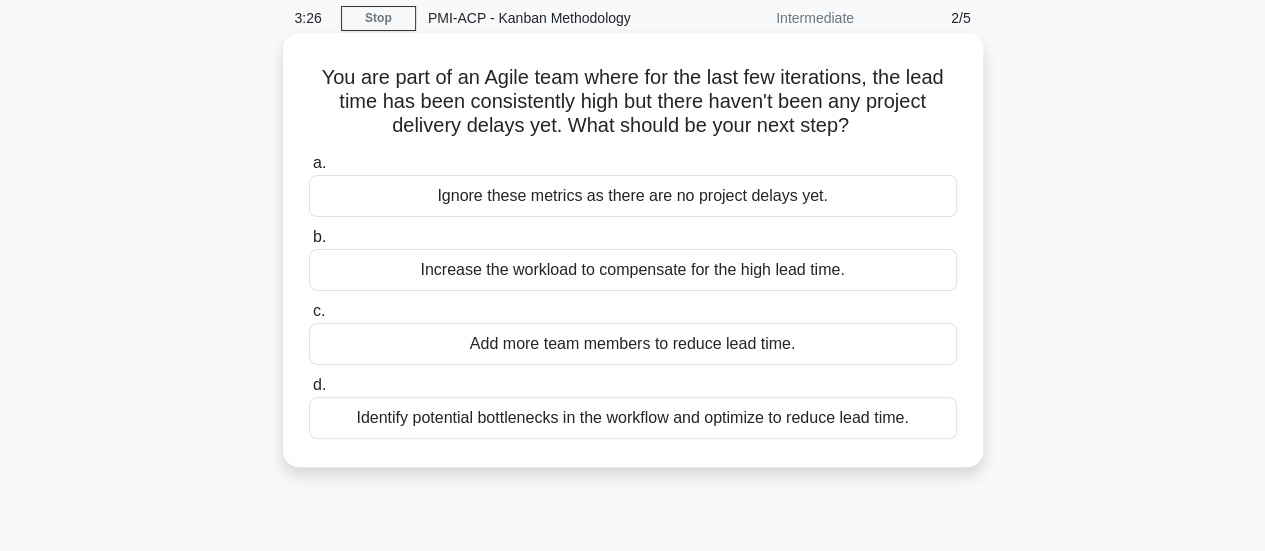 click on "Identify potential bottlenecks in the workflow and optimize to reduce lead time." at bounding box center [633, 418] 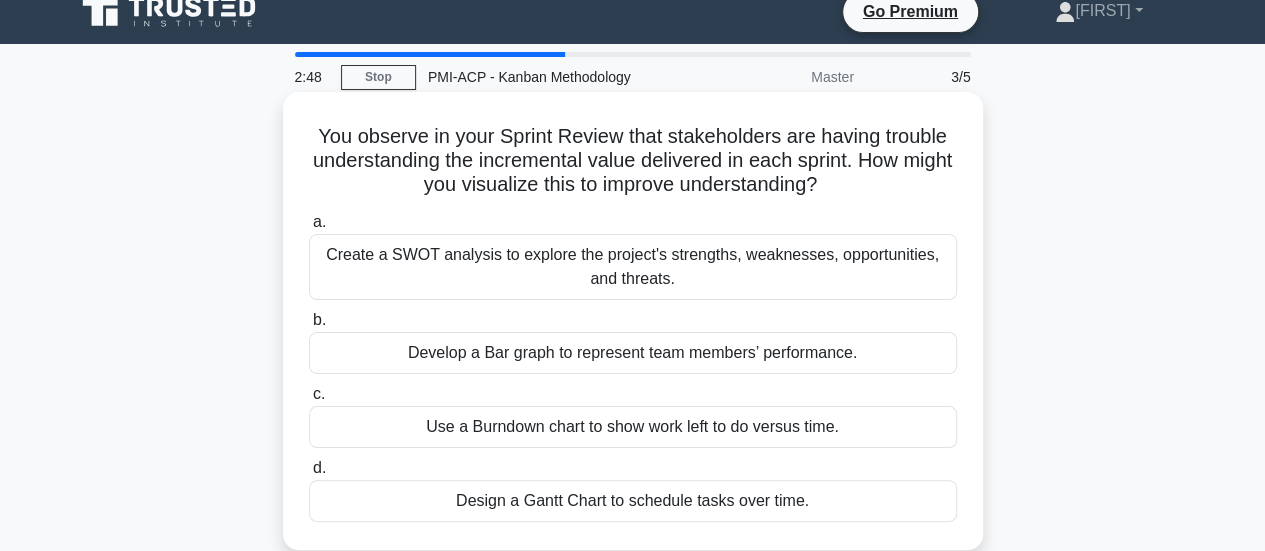 scroll, scrollTop: 19, scrollLeft: 0, axis: vertical 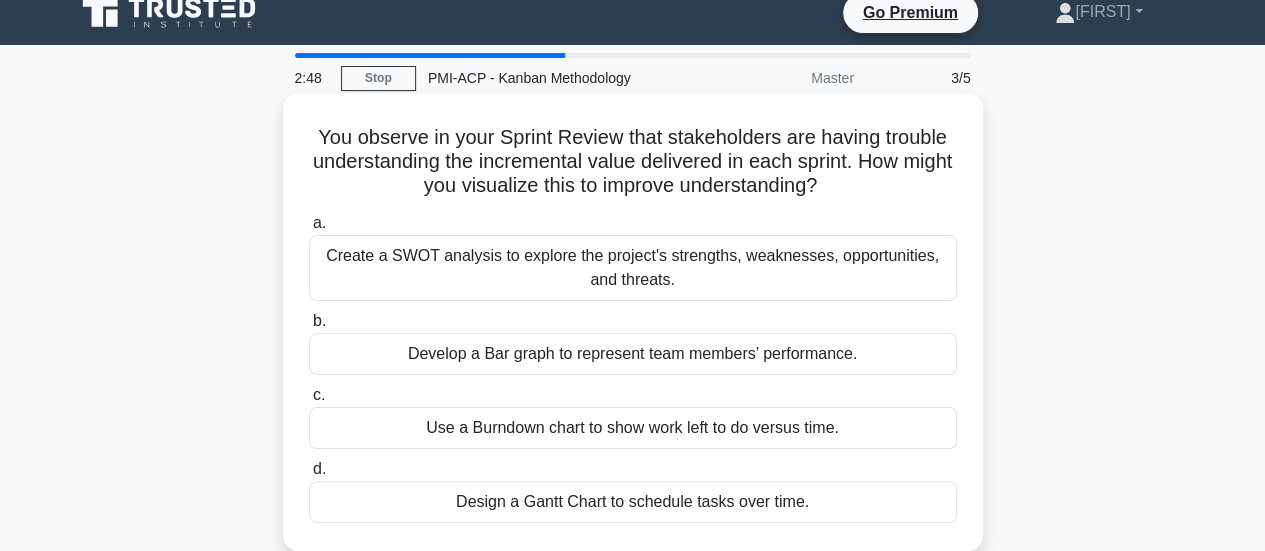 click on "Create a SWOT analysis to explore the project's strengths, weaknesses, opportunities, and threats." at bounding box center [633, 268] 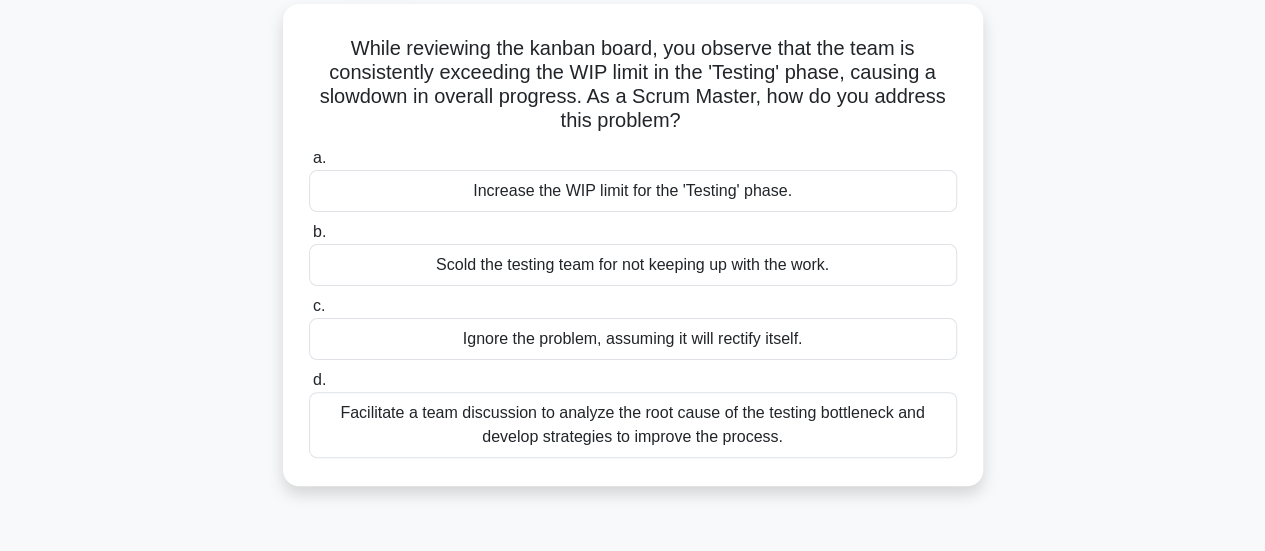scroll, scrollTop: 114, scrollLeft: 0, axis: vertical 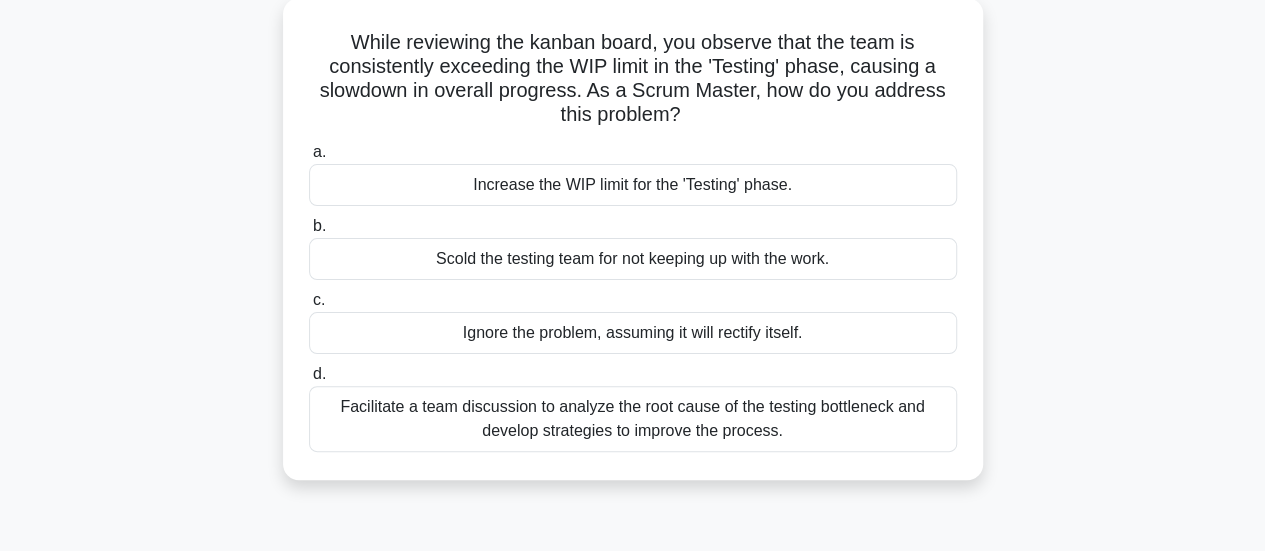 click on "Facilitate a team discussion to analyze the root cause of the testing bottleneck and develop strategies to improve the process." at bounding box center [633, 419] 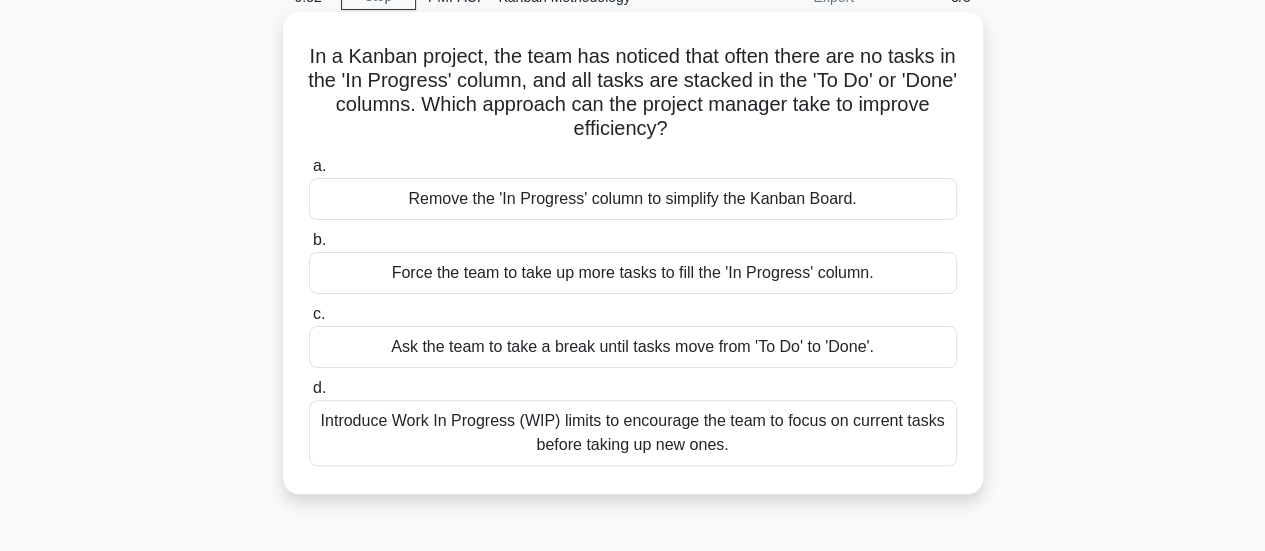 scroll, scrollTop: 101, scrollLeft: 0, axis: vertical 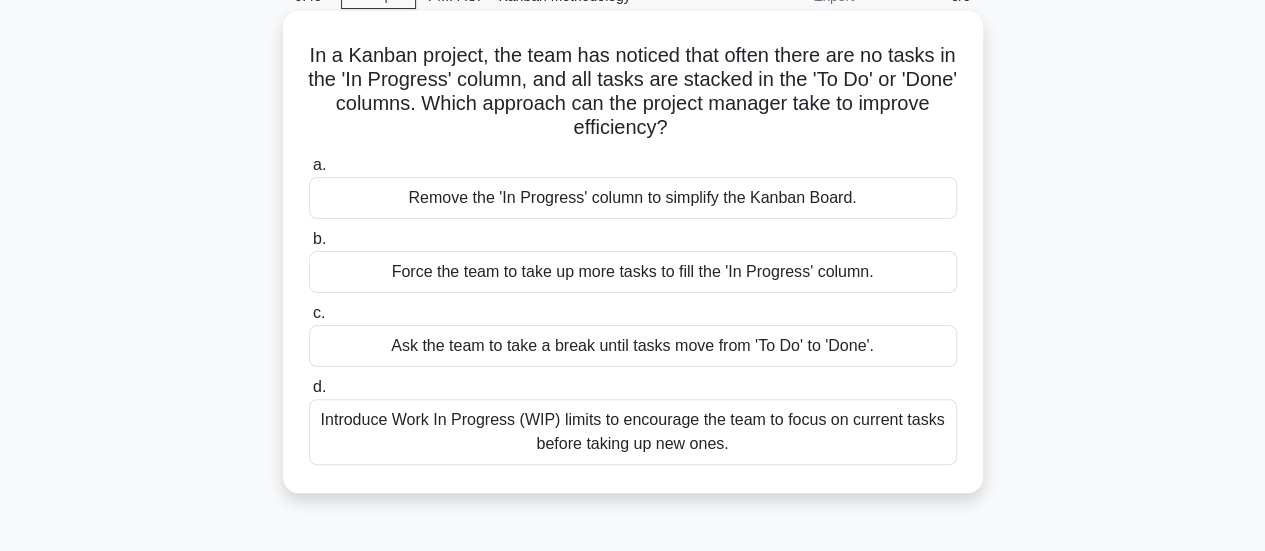 click on "Introduce Work In Progress (WIP) limits to encourage the team to focus on current tasks before taking up new ones." at bounding box center (633, 432) 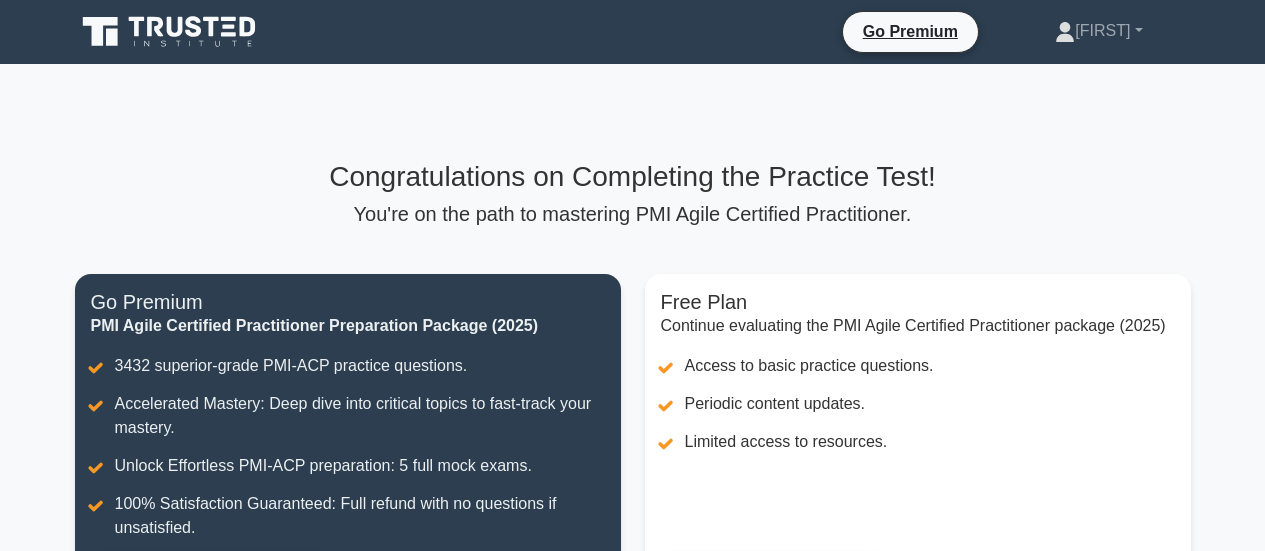 scroll, scrollTop: 0, scrollLeft: 0, axis: both 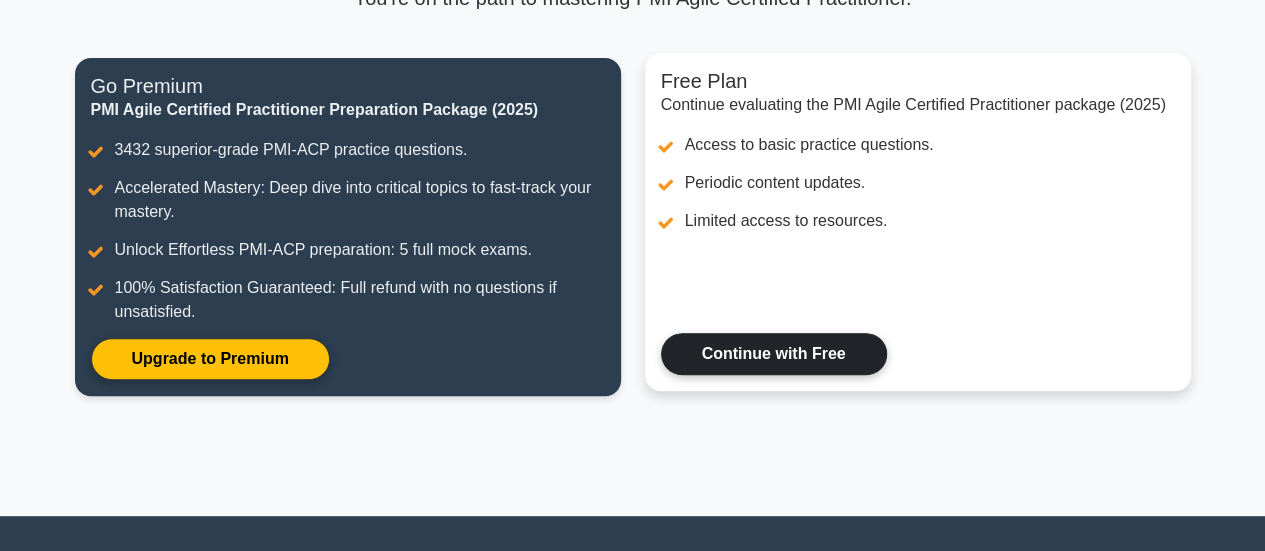 click on "Continue with Free" at bounding box center (774, 354) 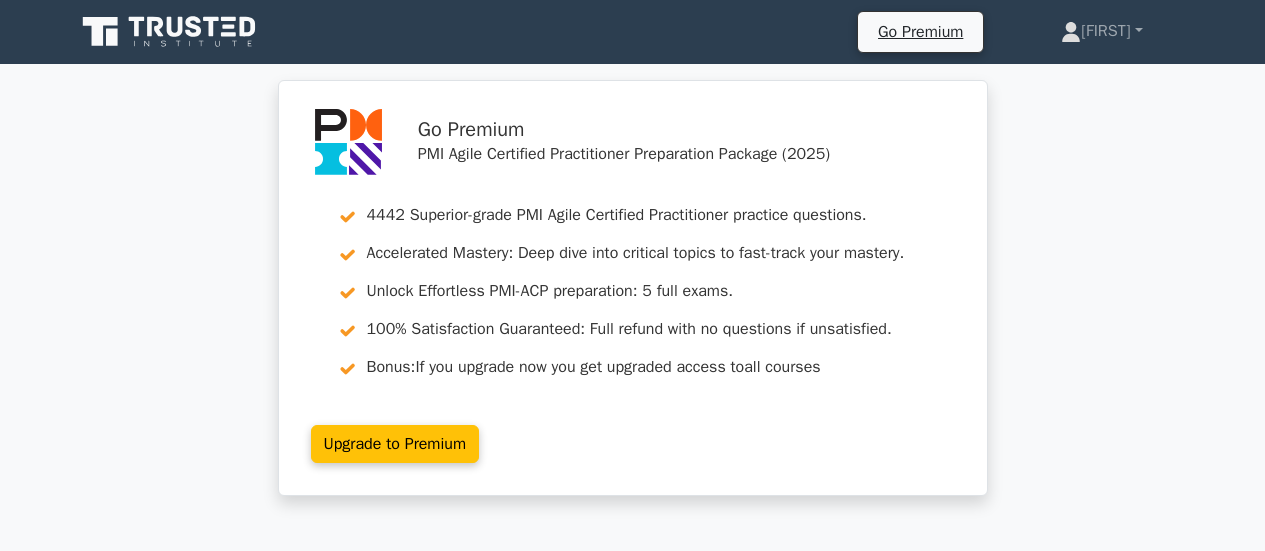scroll, scrollTop: 0, scrollLeft: 0, axis: both 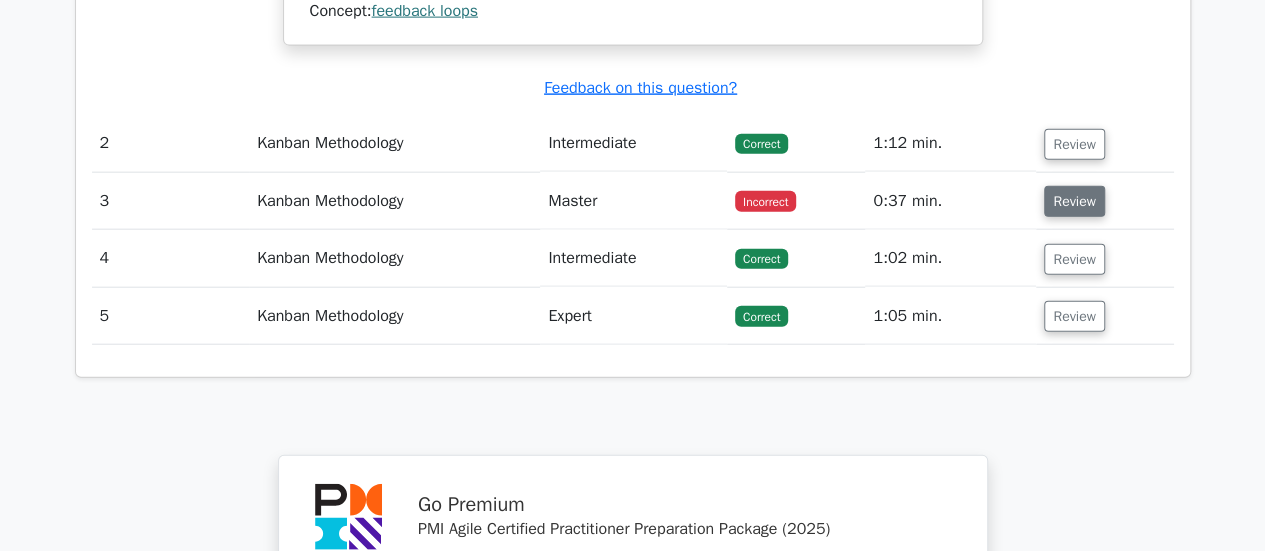 click on "Review" at bounding box center [1074, 201] 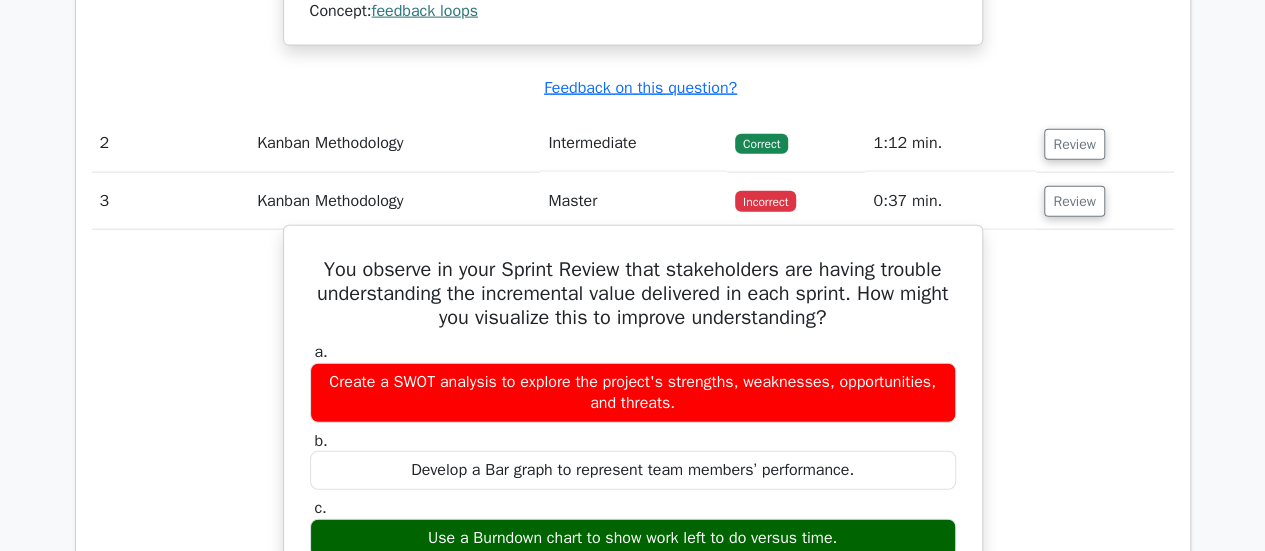 scroll, scrollTop: 2421, scrollLeft: 0, axis: vertical 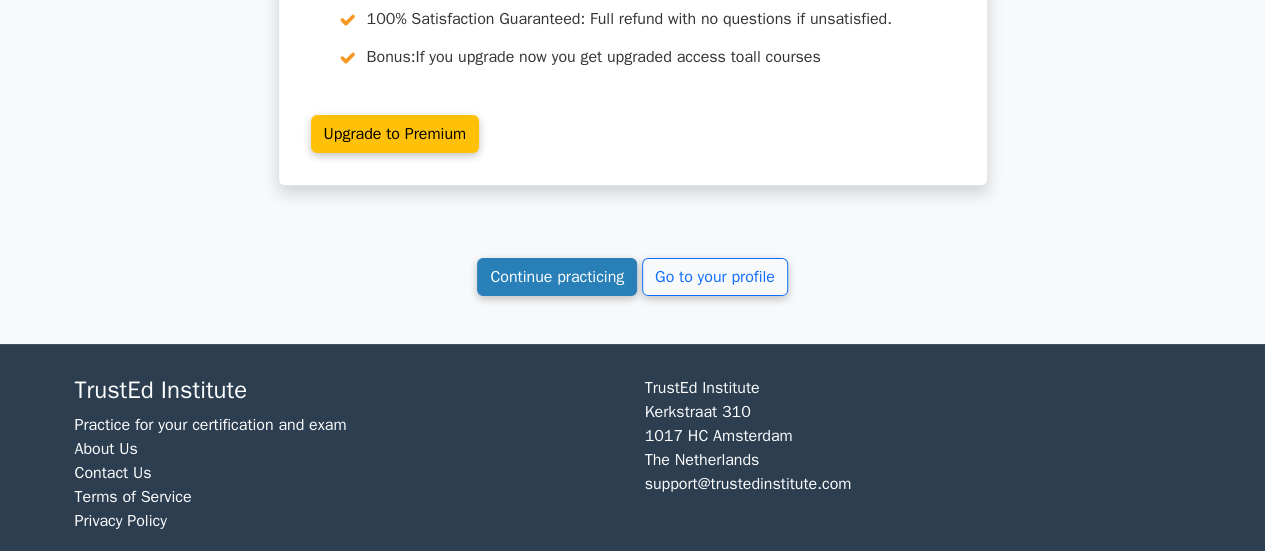 click on "Continue practicing" at bounding box center (557, 277) 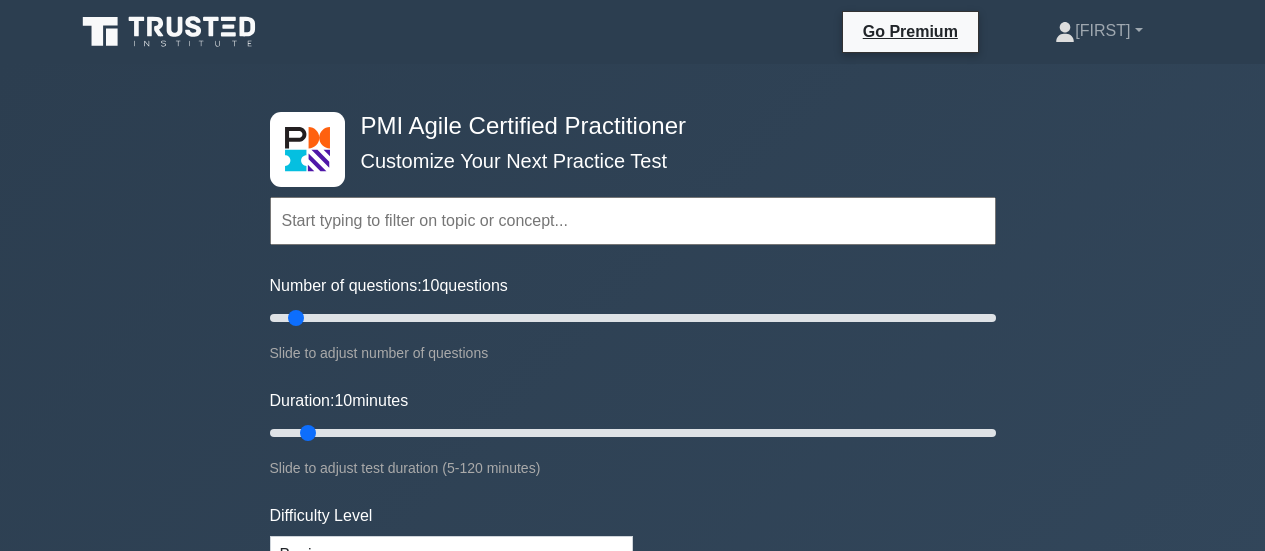 scroll, scrollTop: 0, scrollLeft: 0, axis: both 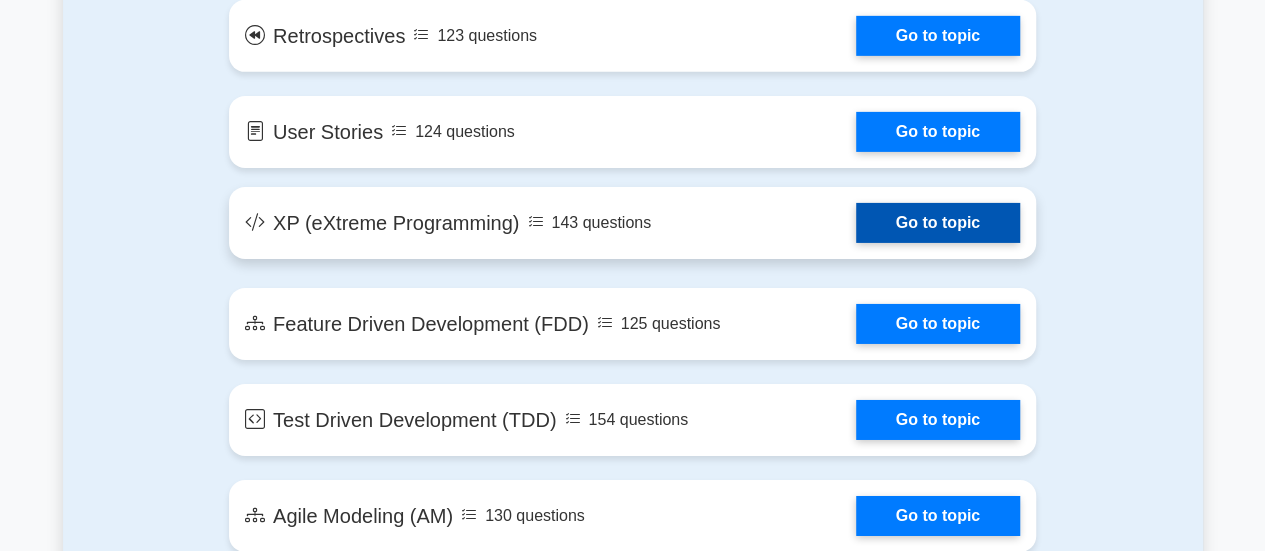 click on "Go to topic" at bounding box center (938, 223) 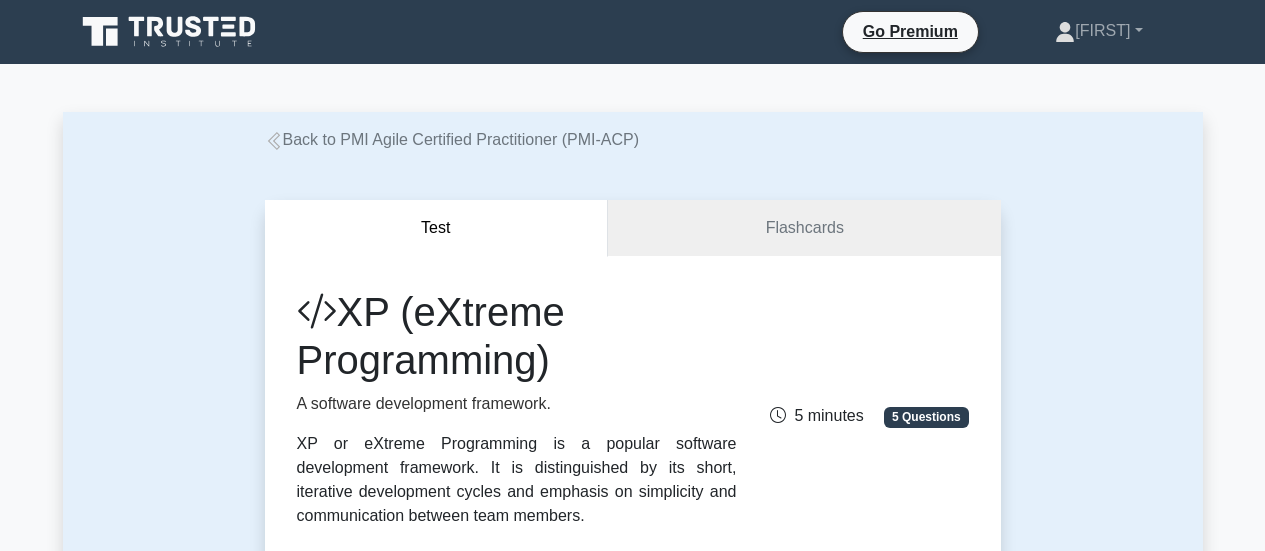 scroll, scrollTop: 0, scrollLeft: 0, axis: both 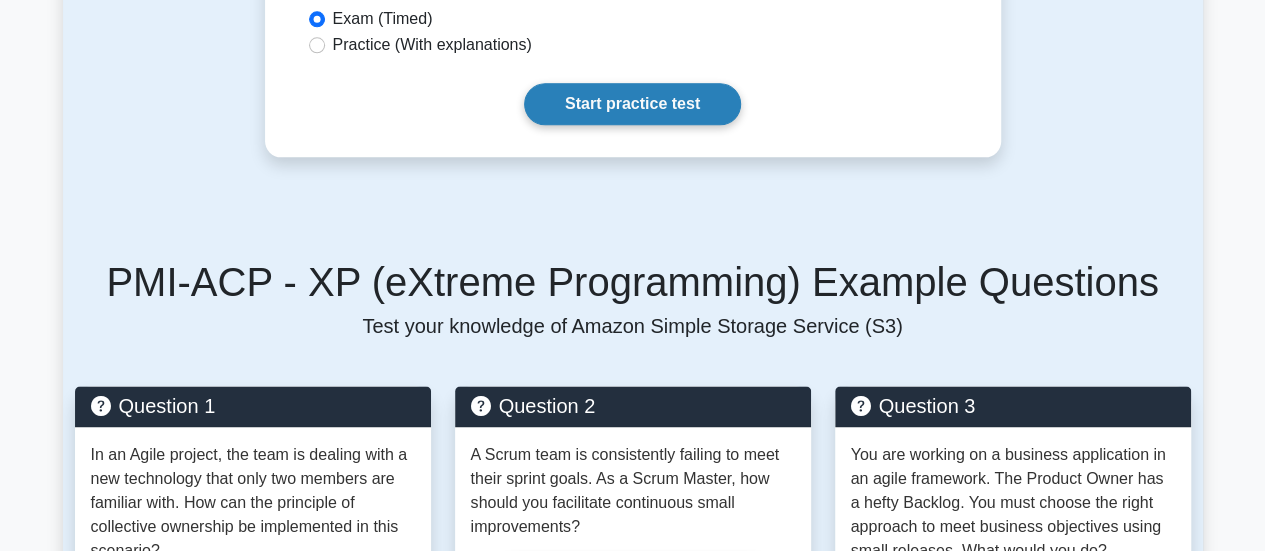 click on "Start practice test" at bounding box center [632, 104] 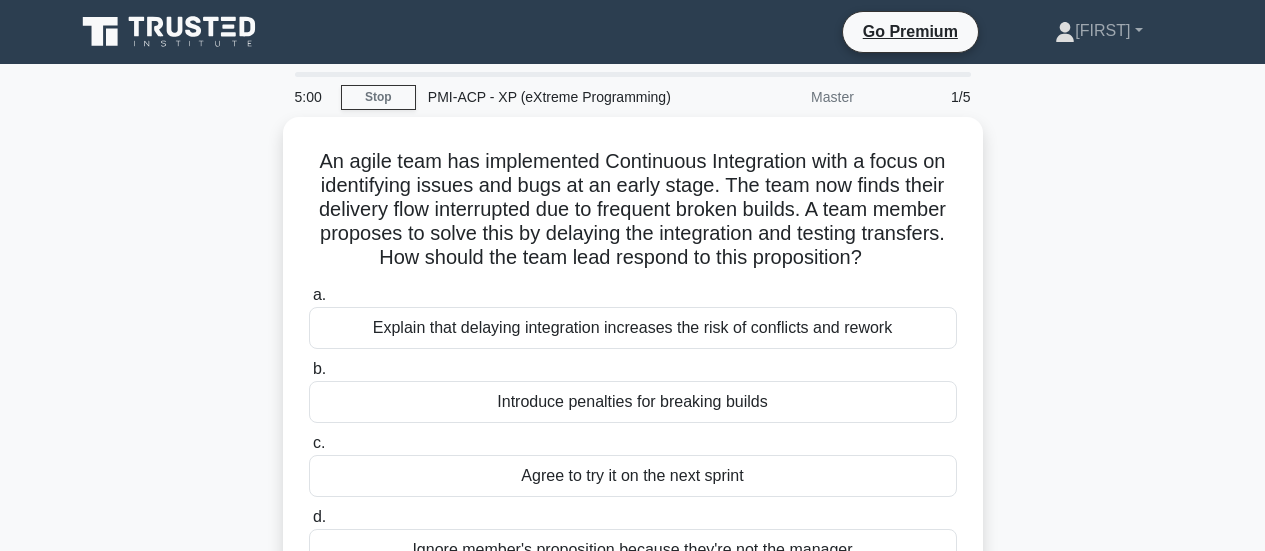 scroll, scrollTop: 0, scrollLeft: 0, axis: both 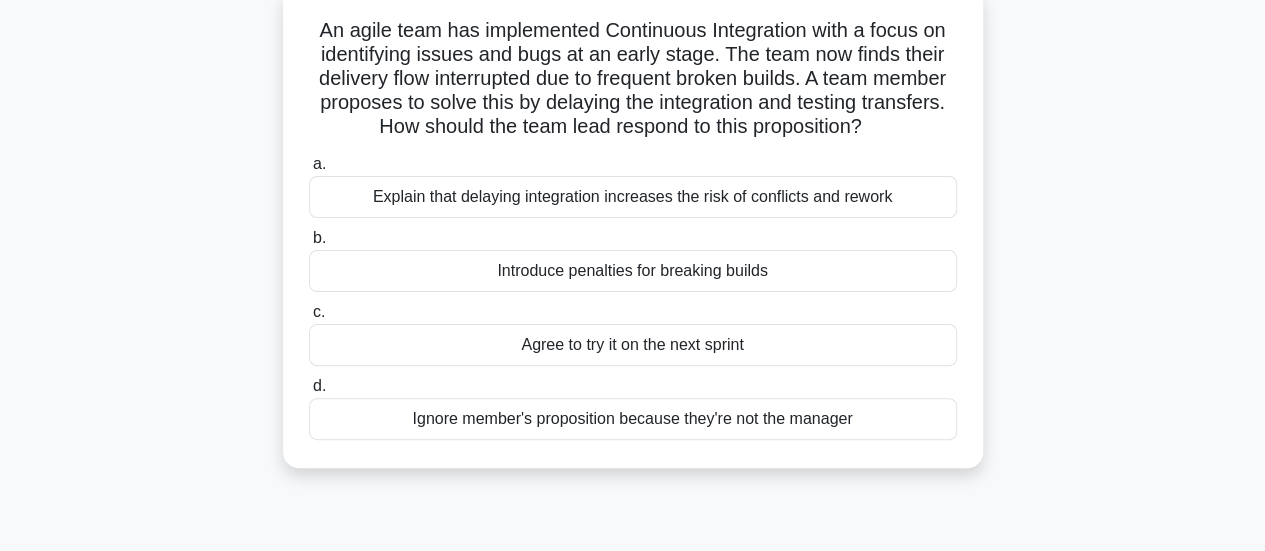 click on "Agree to try it on the next sprint" at bounding box center [633, 345] 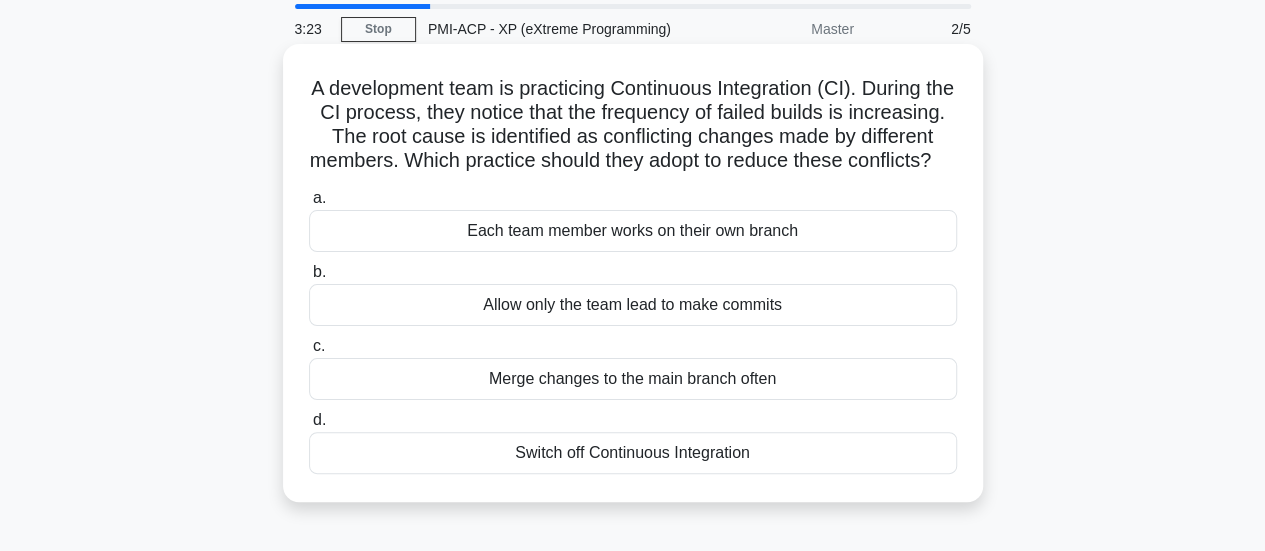 scroll, scrollTop: 67, scrollLeft: 0, axis: vertical 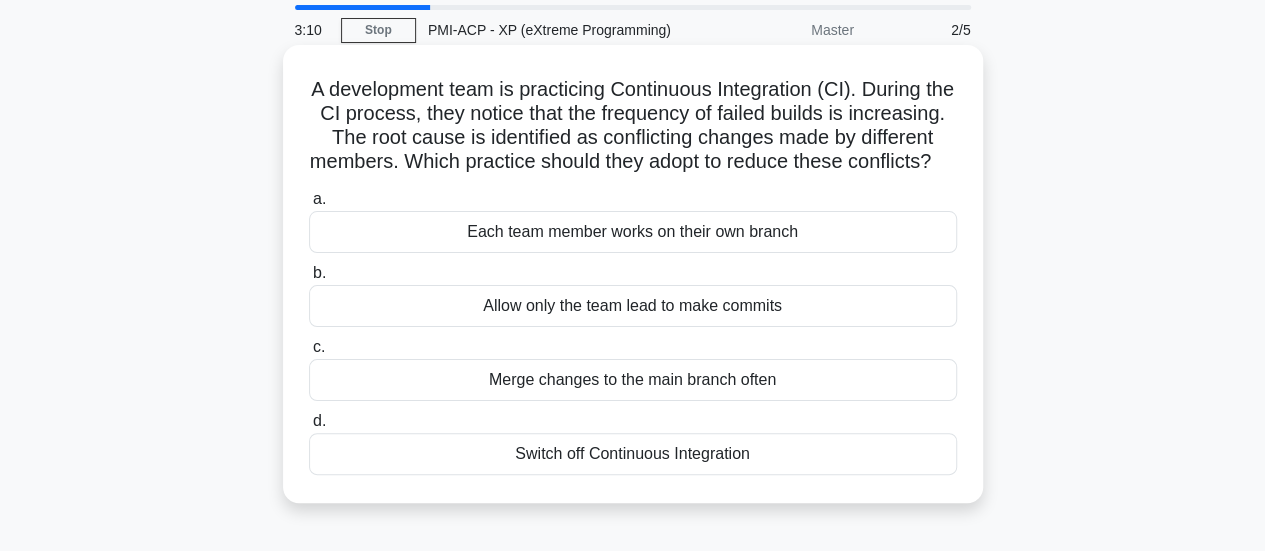 click on "Merge changes to the main branch often" at bounding box center [633, 380] 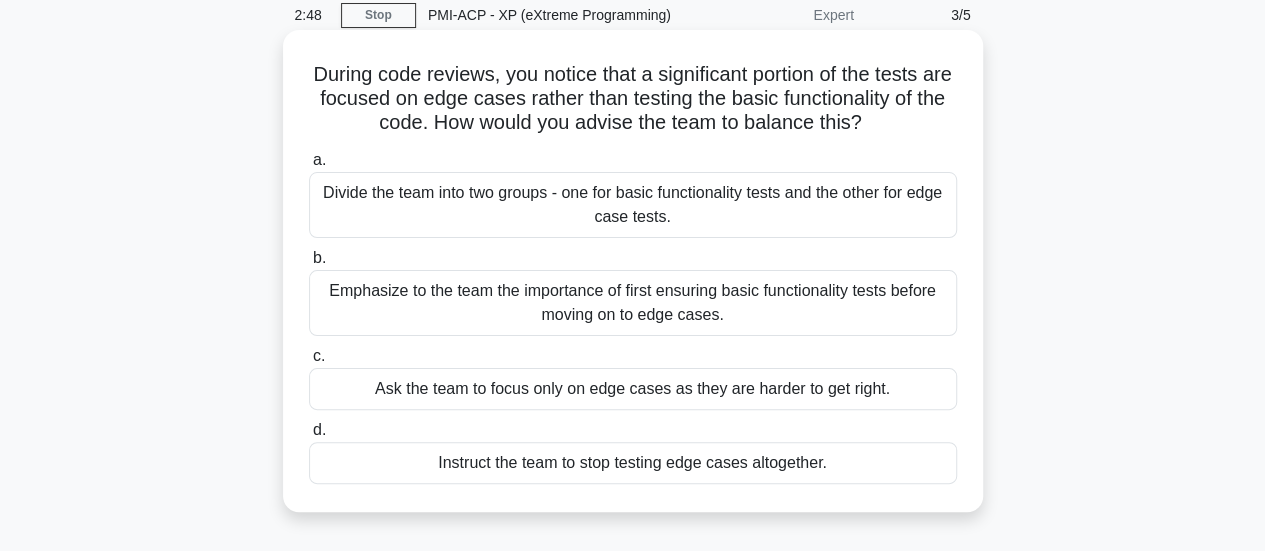 scroll, scrollTop: 83, scrollLeft: 0, axis: vertical 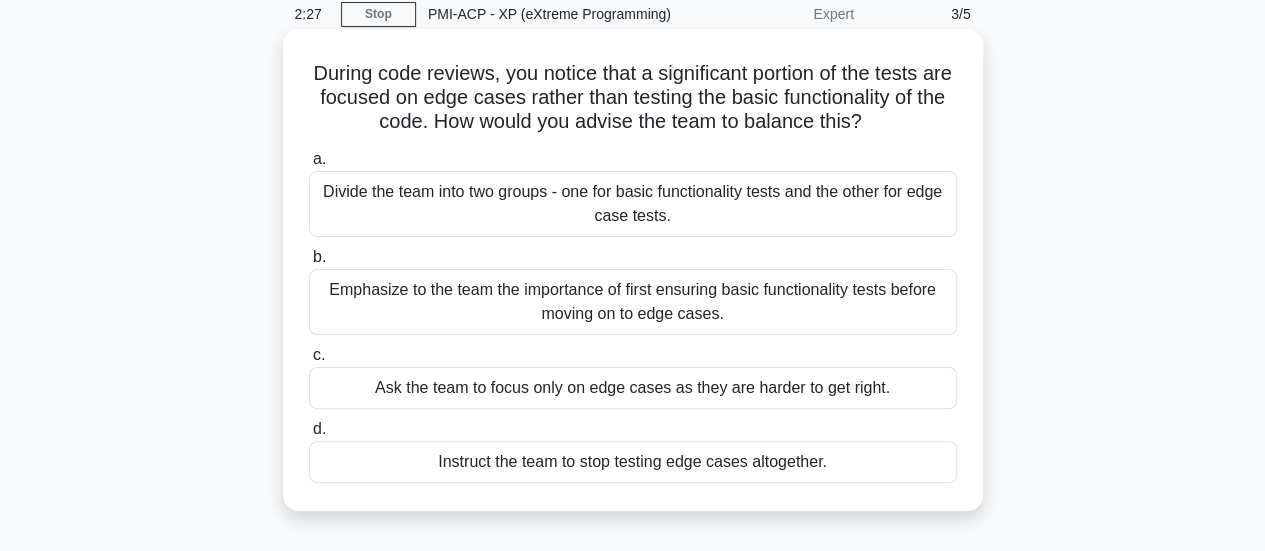 click on "Emphasize to the team the importance of first ensuring basic functionality tests before moving on to edge cases." at bounding box center (633, 302) 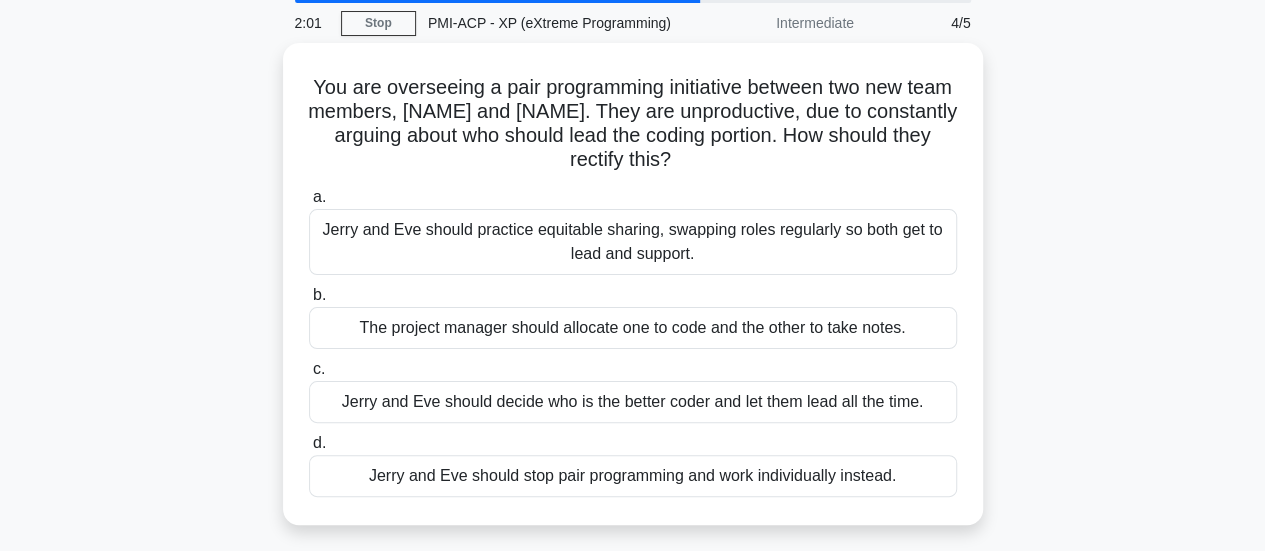 scroll, scrollTop: 75, scrollLeft: 0, axis: vertical 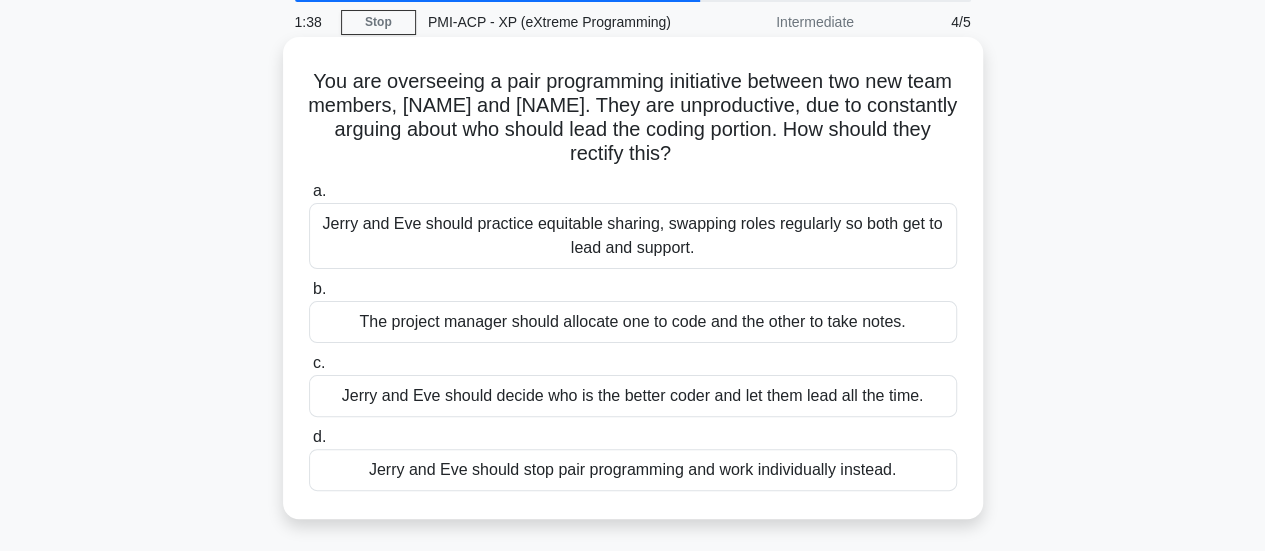 click on "Jerry and Eve should practice equitable sharing, swapping roles regularly so both get to lead and support." at bounding box center [633, 236] 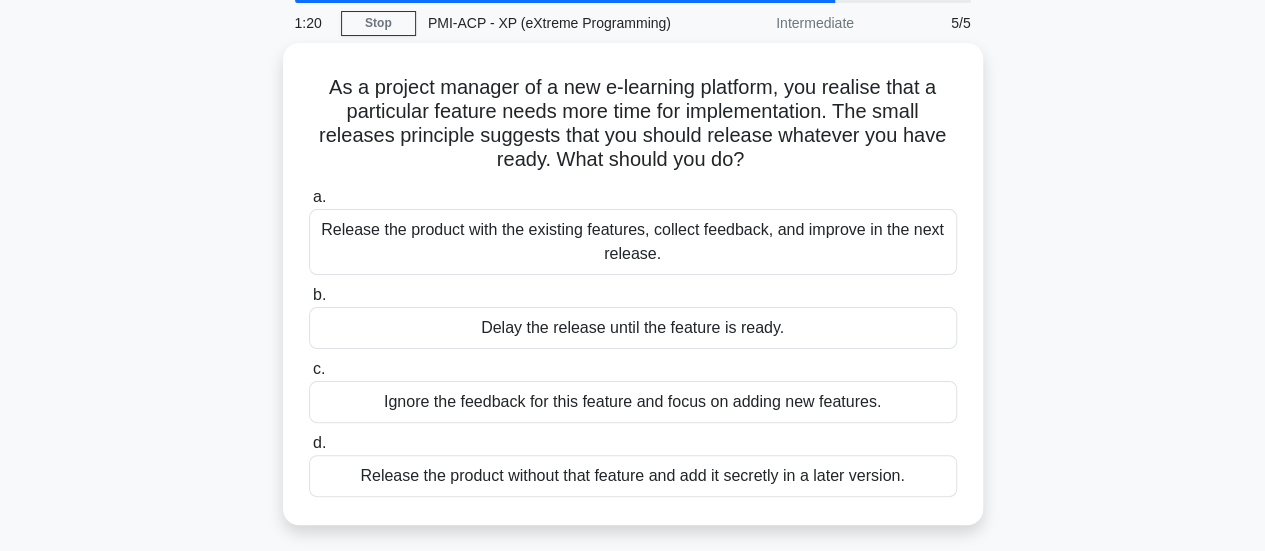 scroll, scrollTop: 82, scrollLeft: 0, axis: vertical 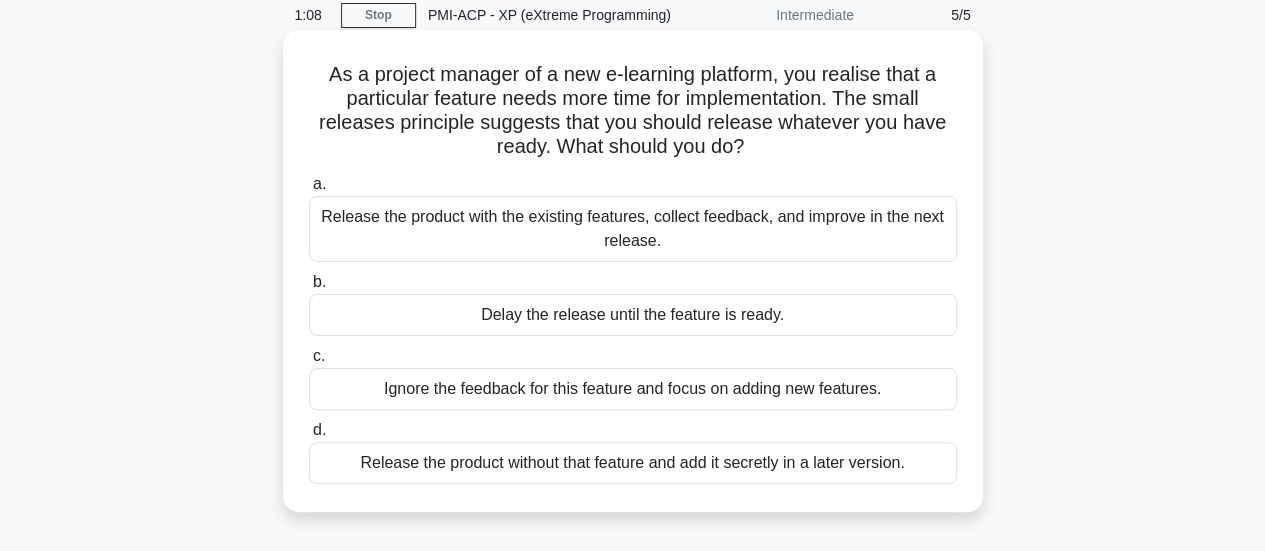 click on "Delay the release until the feature is ready." at bounding box center [633, 315] 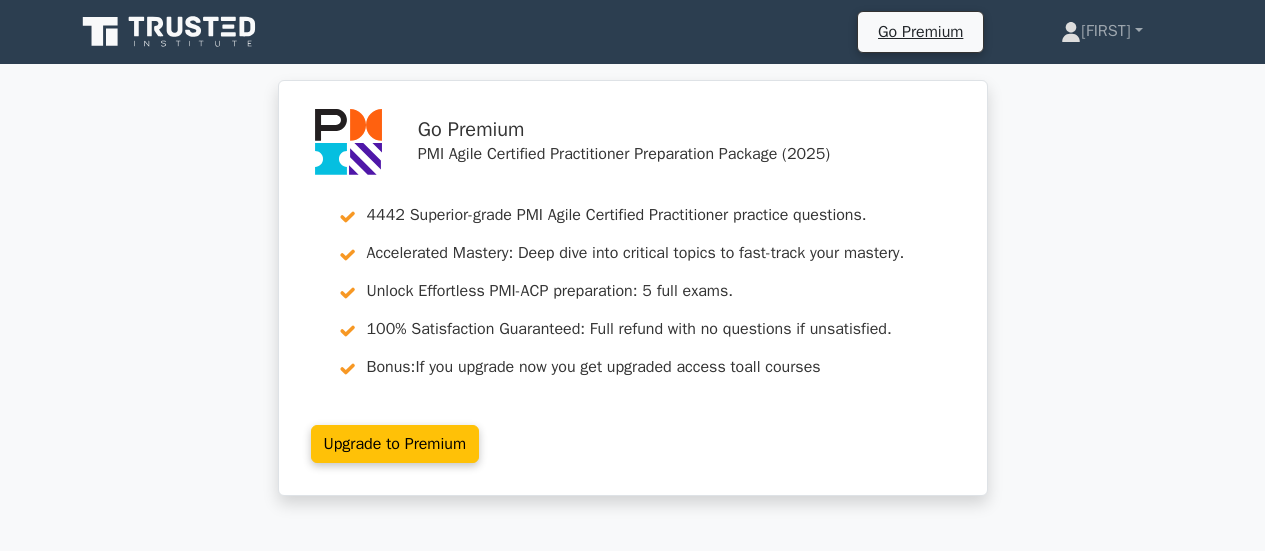 scroll, scrollTop: 0, scrollLeft: 0, axis: both 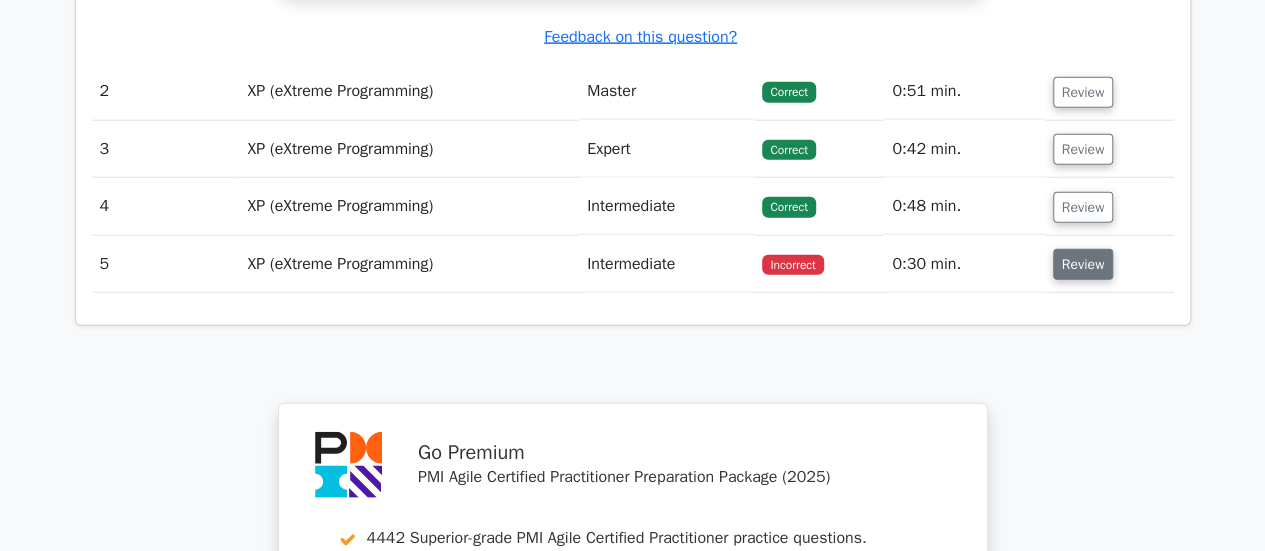 click on "Review" at bounding box center [1083, 264] 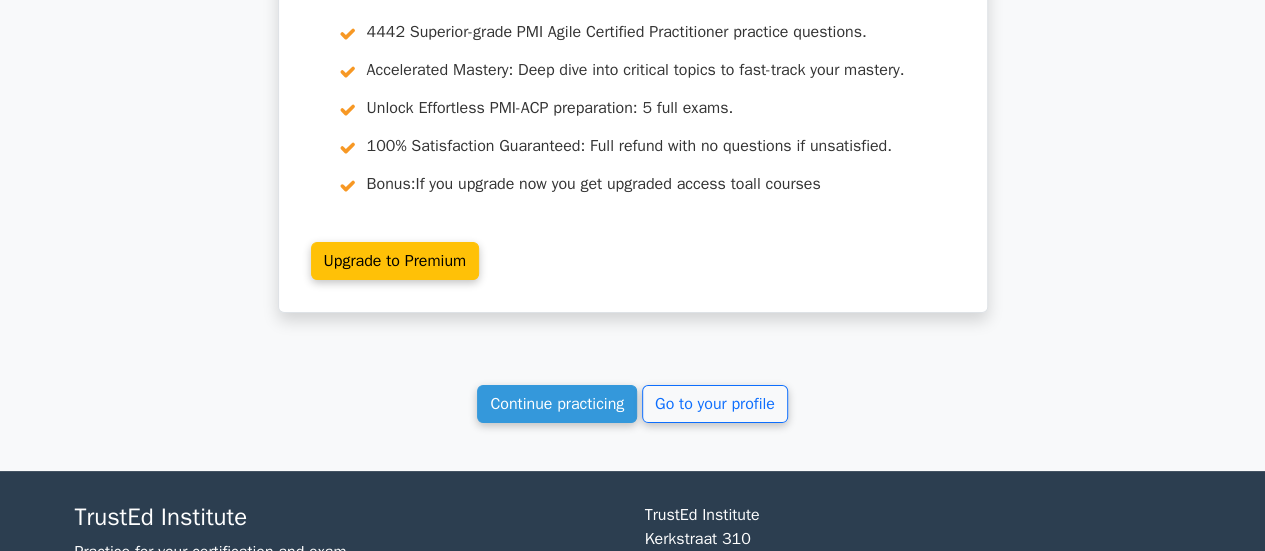 scroll, scrollTop: 3752, scrollLeft: 0, axis: vertical 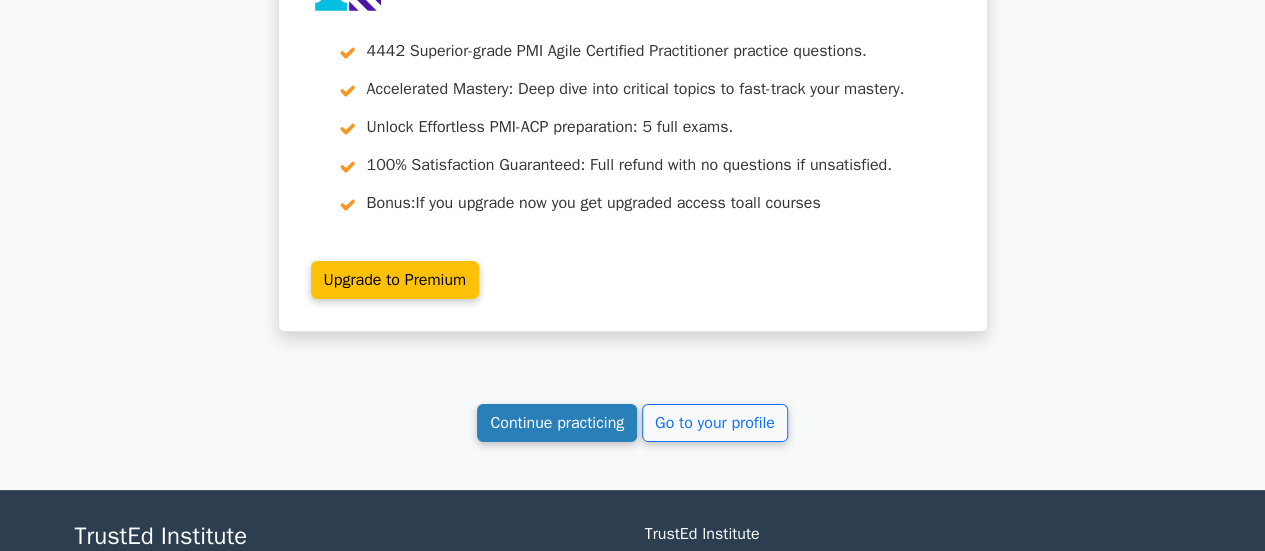 click on "Continue practicing" at bounding box center (557, 423) 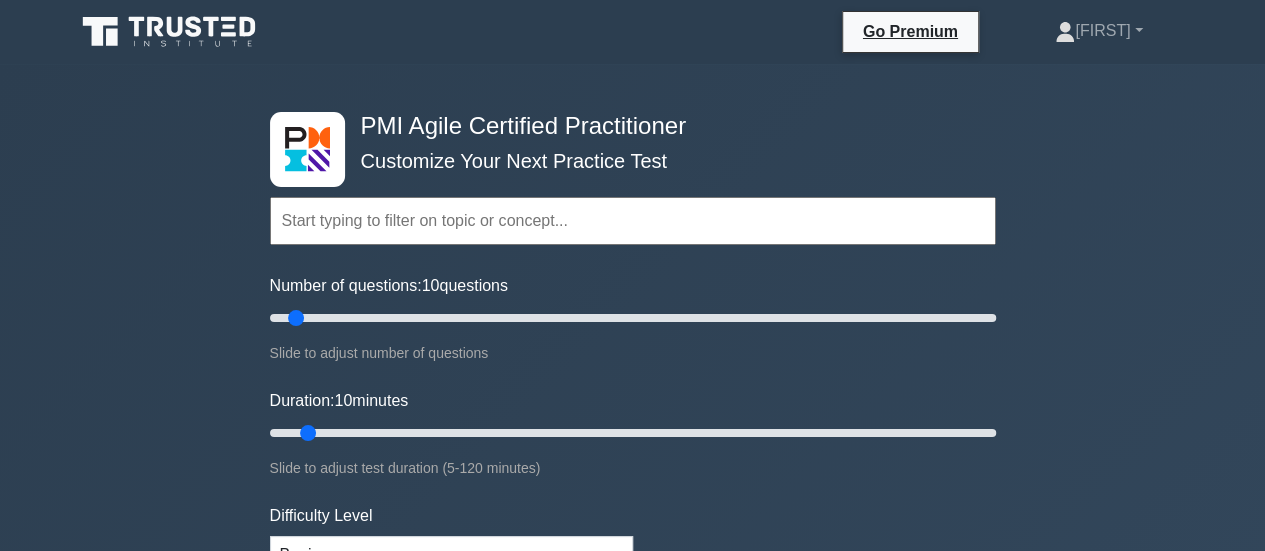 scroll, scrollTop: 565, scrollLeft: 0, axis: vertical 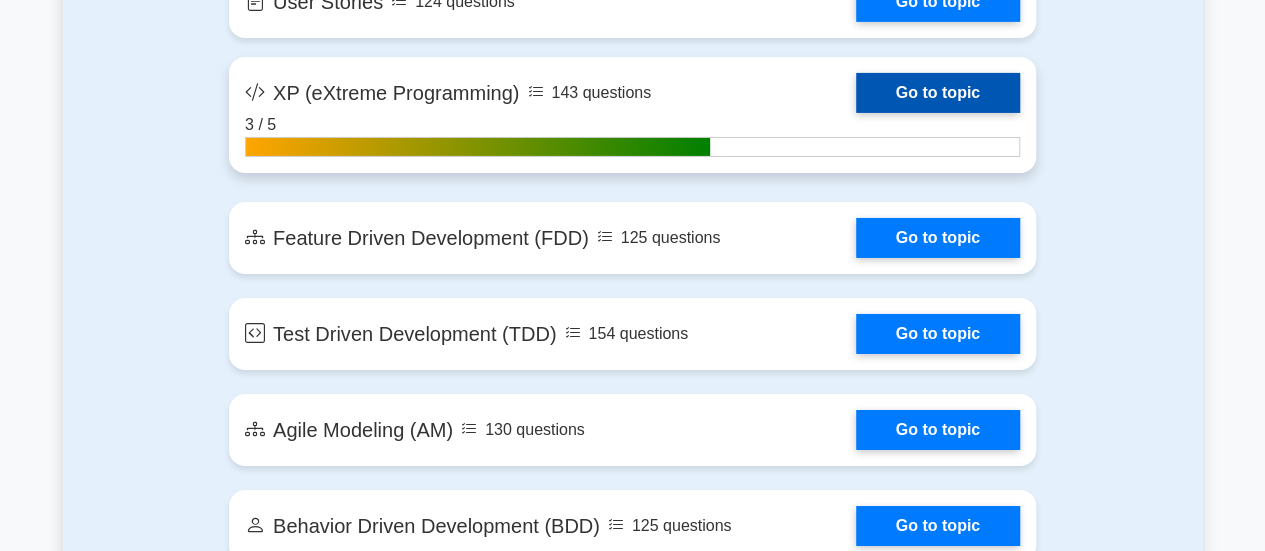 click on "Go to topic" at bounding box center [938, 93] 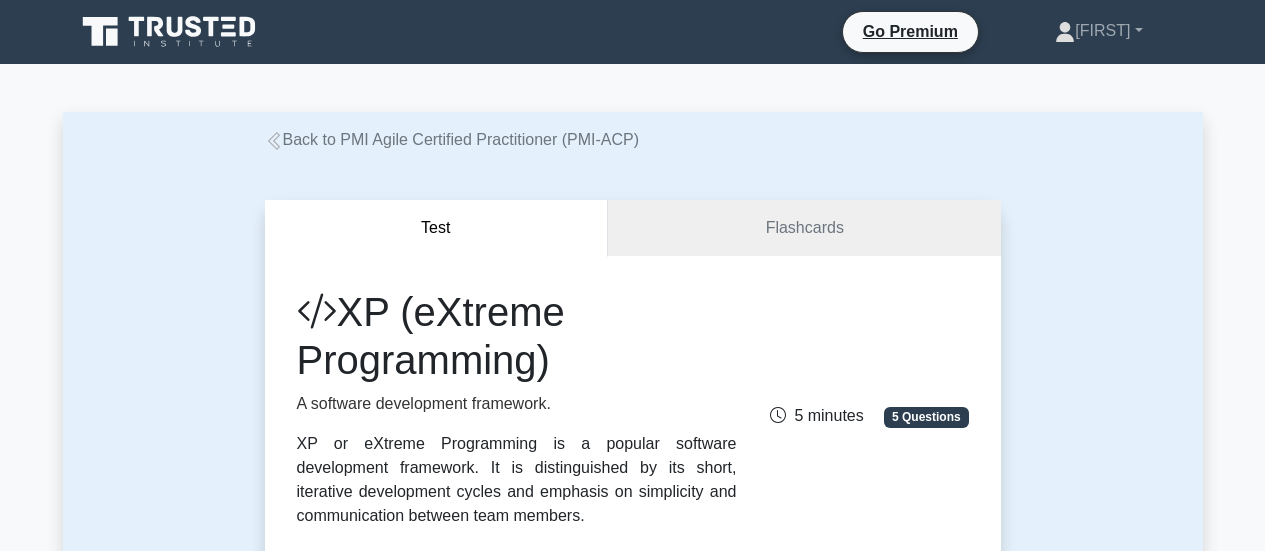 scroll, scrollTop: 0, scrollLeft: 0, axis: both 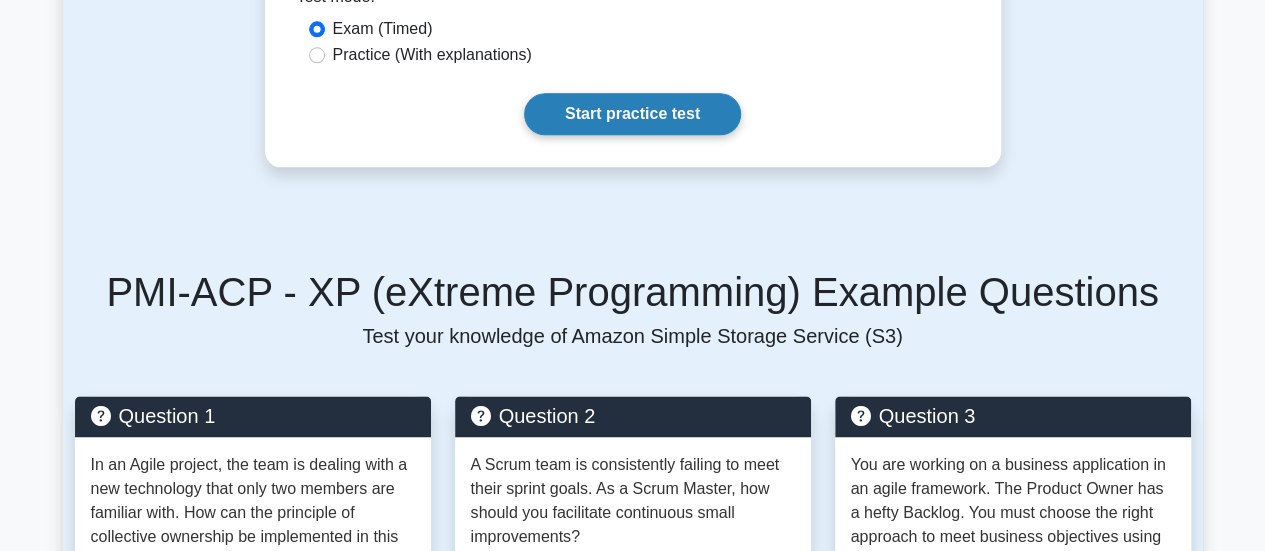 click on "Start practice test" at bounding box center [632, 114] 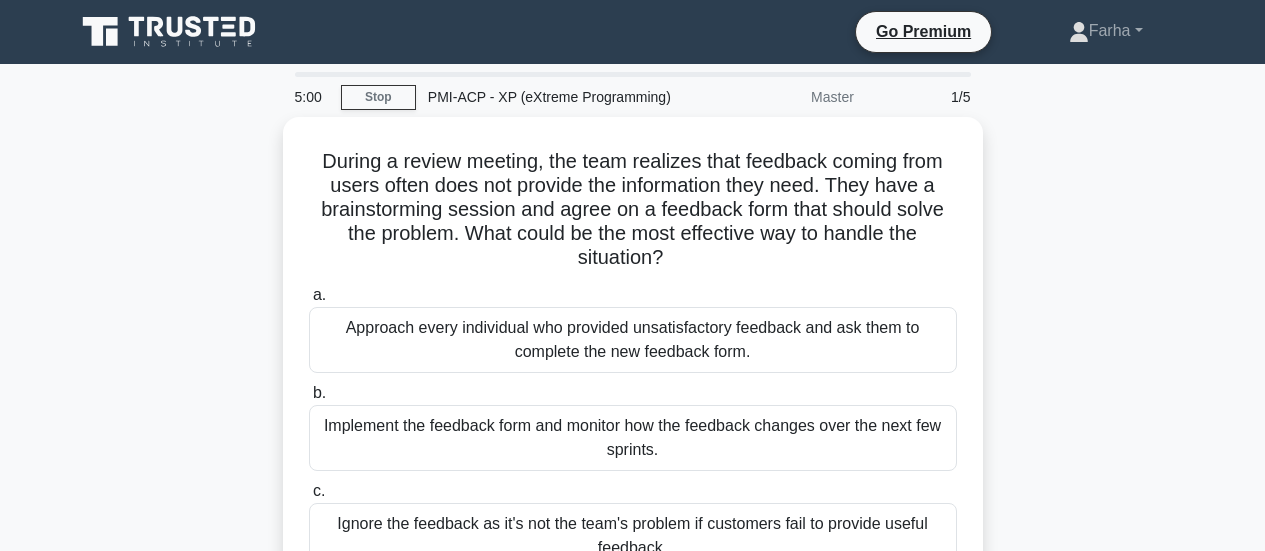 scroll, scrollTop: 0, scrollLeft: 0, axis: both 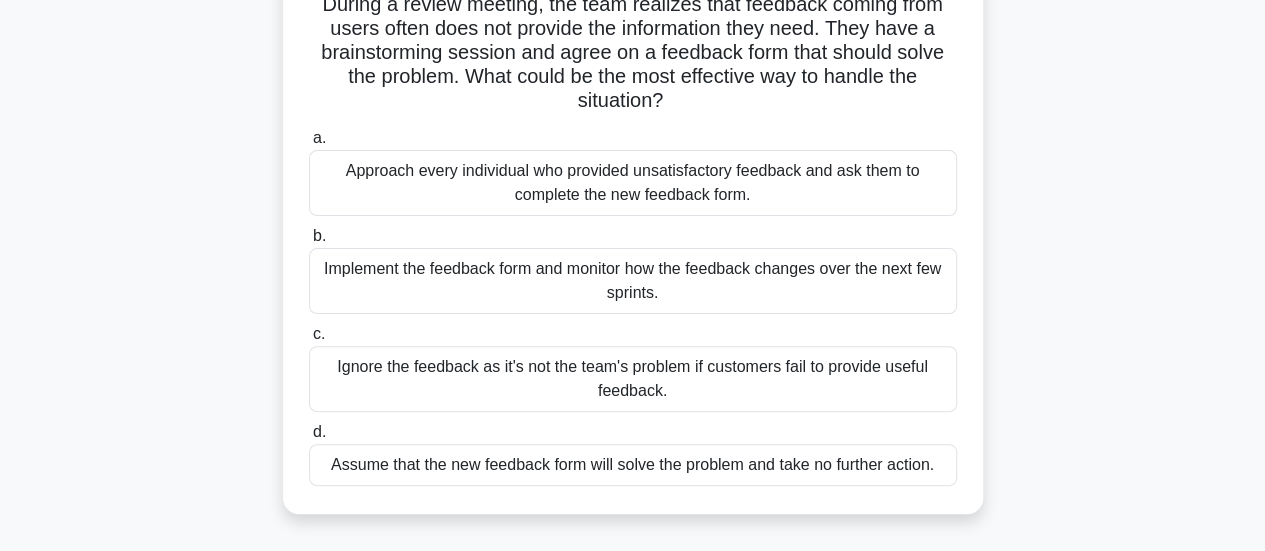 click on "Implement the feedback form and monitor how the feedback changes over the next few sprints." at bounding box center (633, 281) 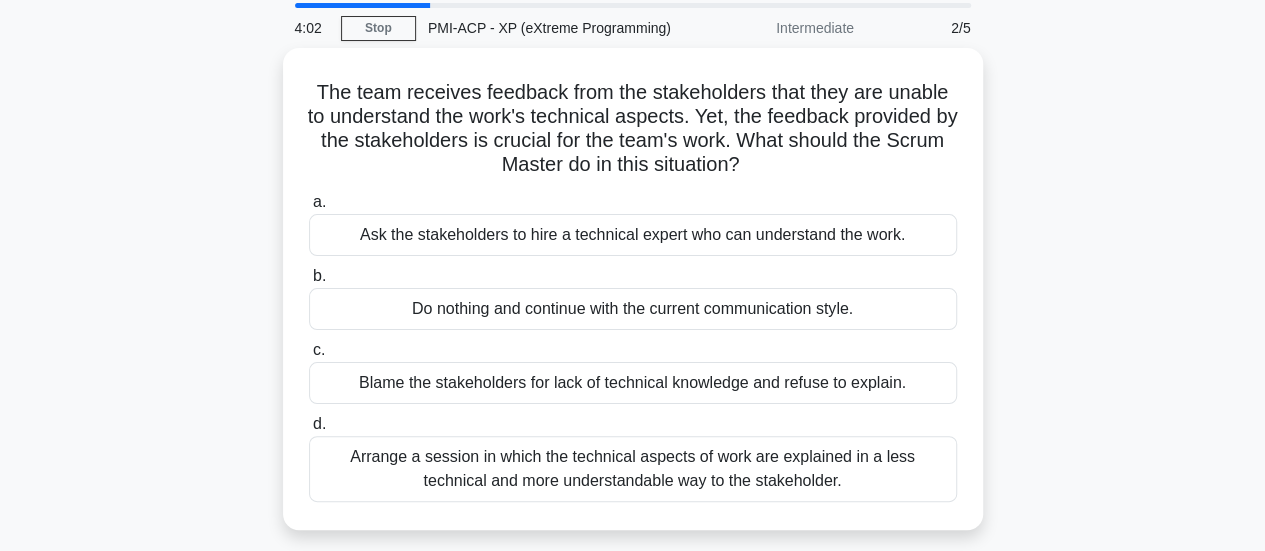 scroll, scrollTop: 70, scrollLeft: 0, axis: vertical 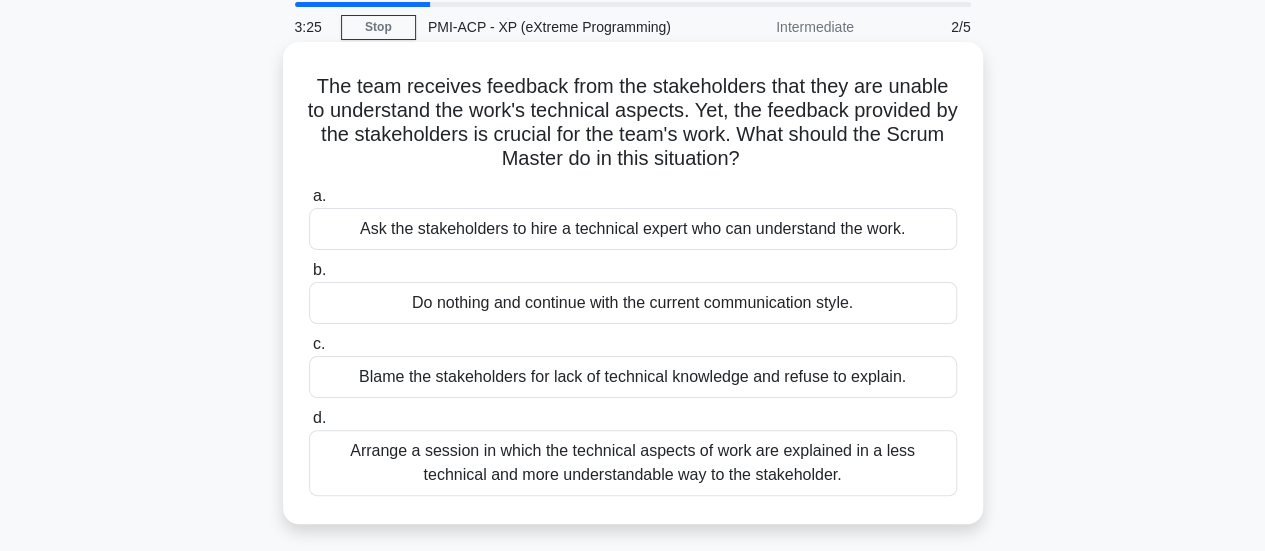 click on "Arrange a session in which the technical aspects of work are explained in a less technical and more understandable way to the stakeholder." at bounding box center [633, 463] 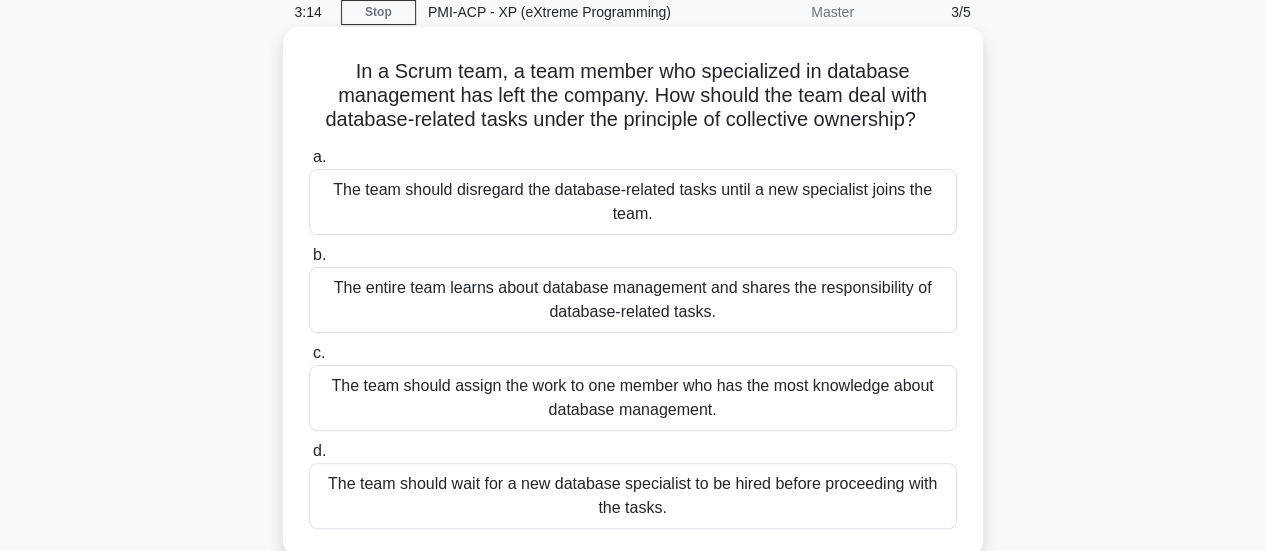 scroll, scrollTop: 90, scrollLeft: 0, axis: vertical 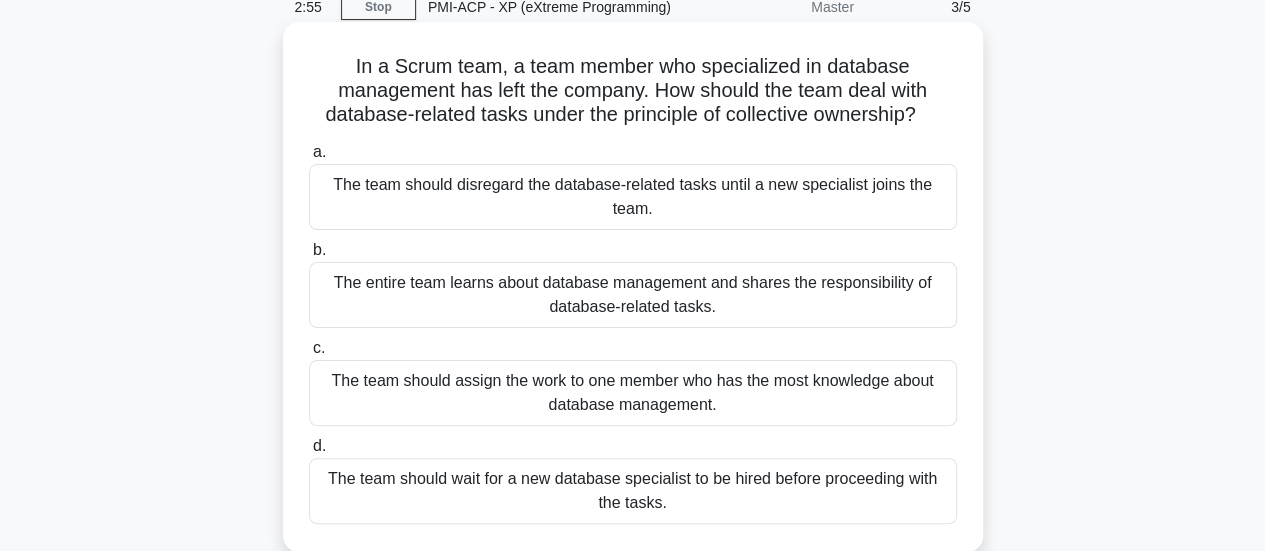 click on "The team should disregard the database-related tasks until a new specialist joins the team." at bounding box center (633, 197) 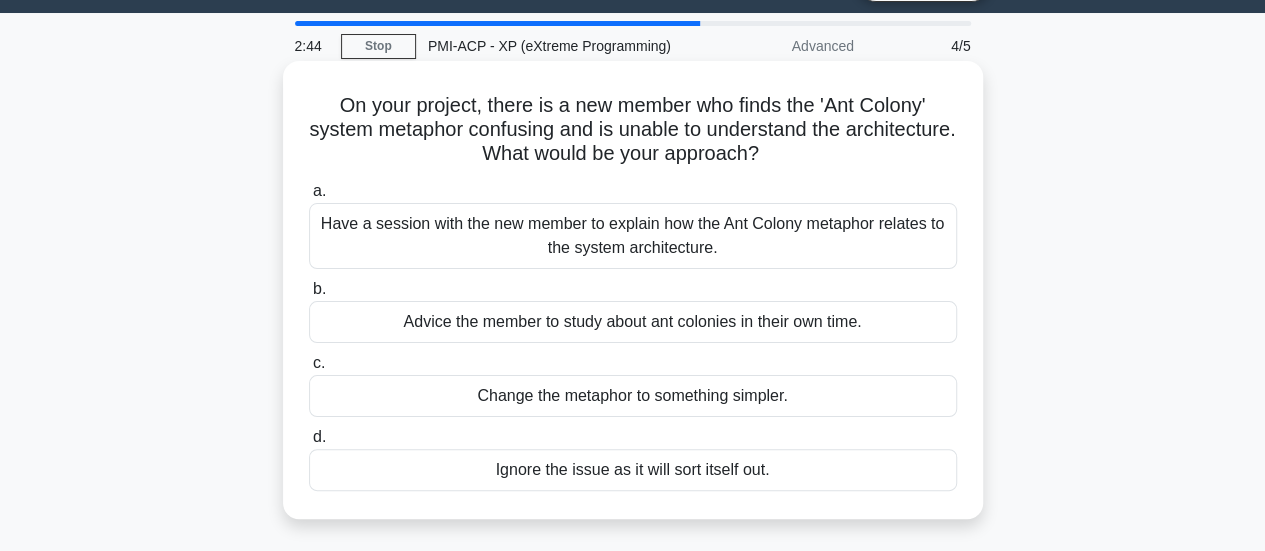 scroll, scrollTop: 52, scrollLeft: 0, axis: vertical 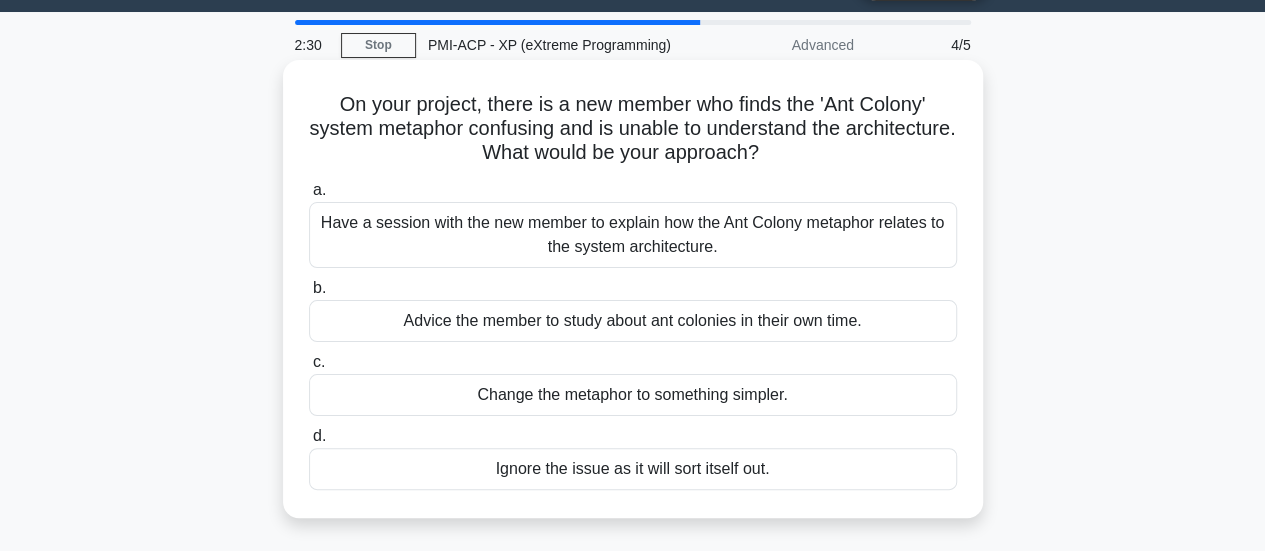 click on "Have a session with the new member to explain how the Ant Colony metaphor relates to the system architecture." at bounding box center [633, 235] 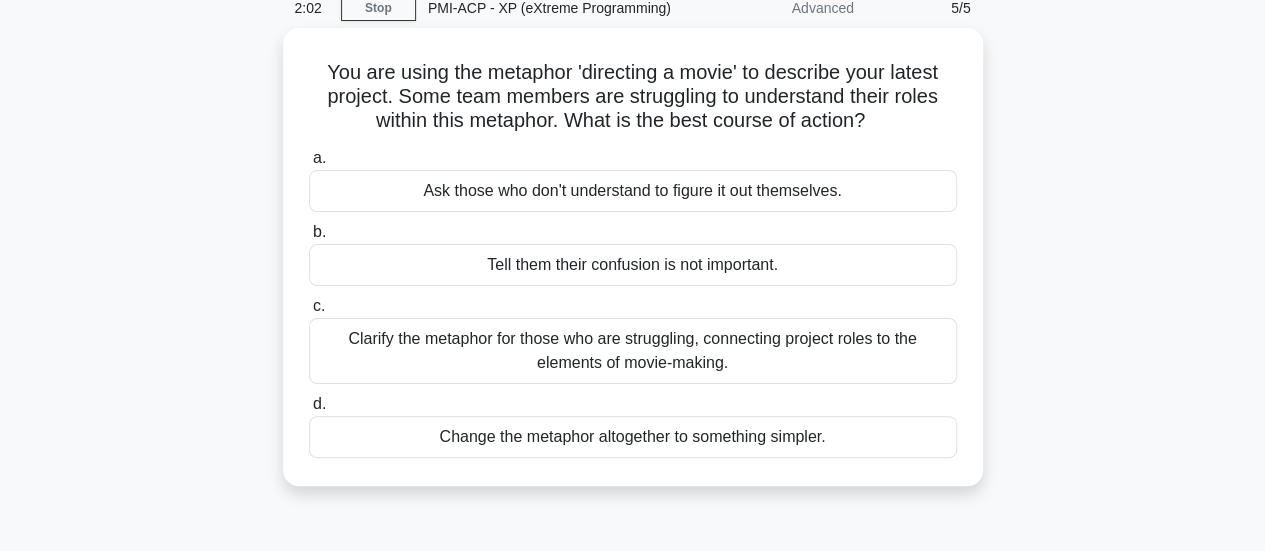 scroll, scrollTop: 90, scrollLeft: 0, axis: vertical 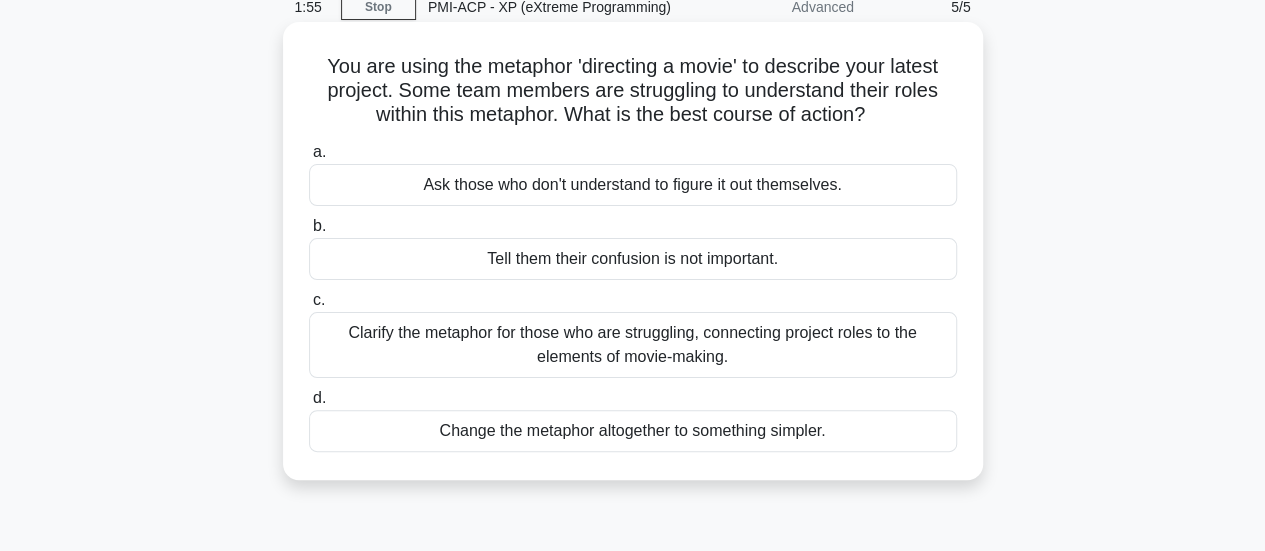 click on "Clarify the metaphor for those who are struggling, connecting project roles to the elements of movie-making." at bounding box center [633, 345] 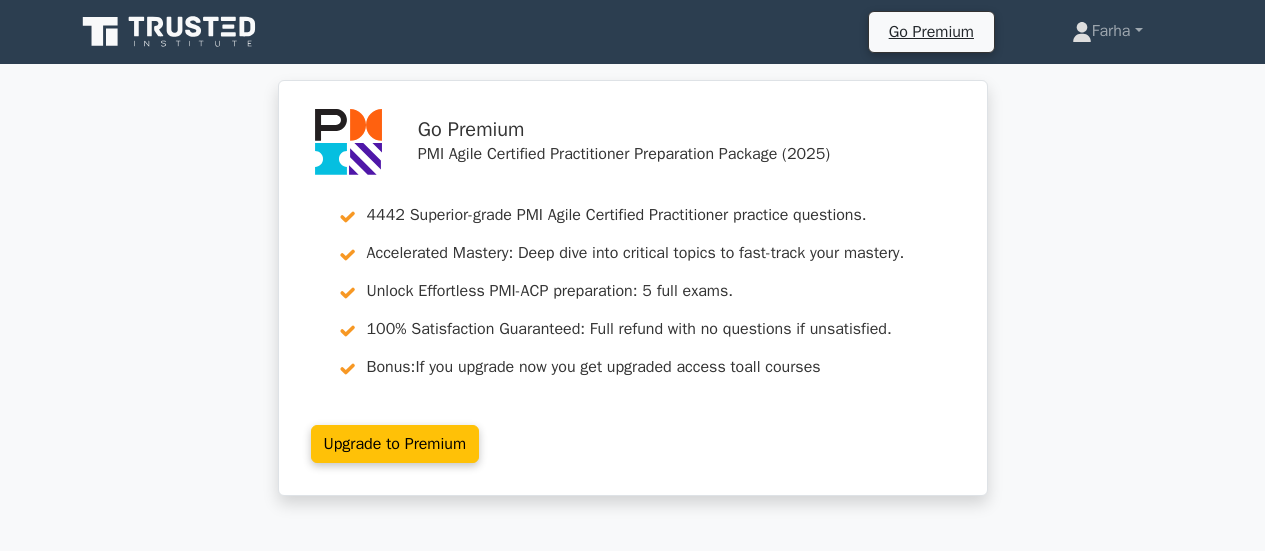 scroll, scrollTop: 0, scrollLeft: 0, axis: both 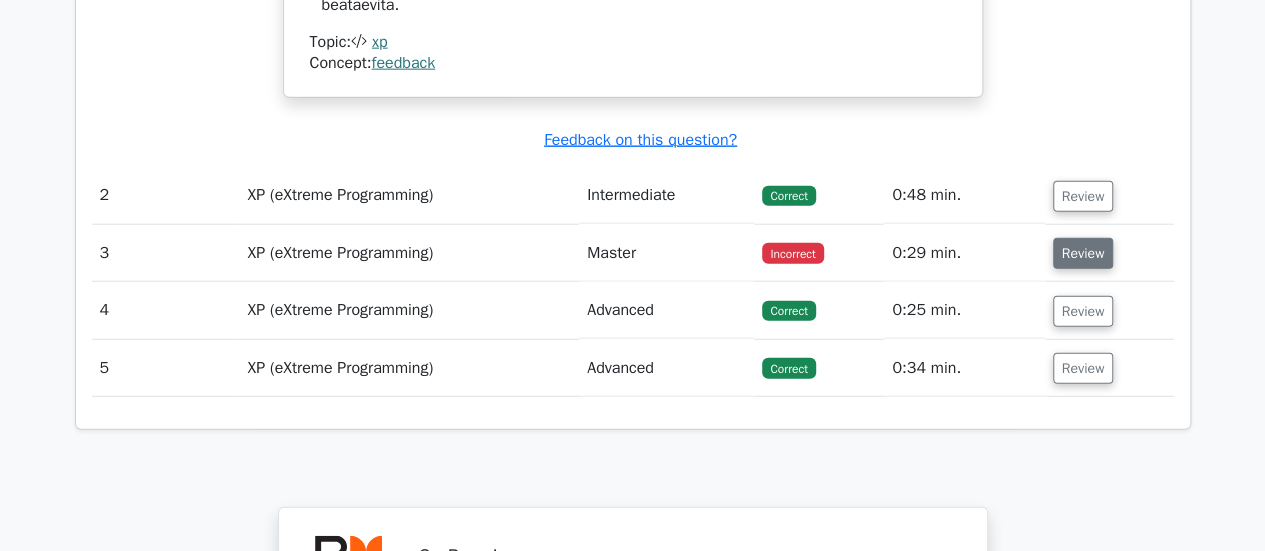 click on "Review" at bounding box center (1083, 253) 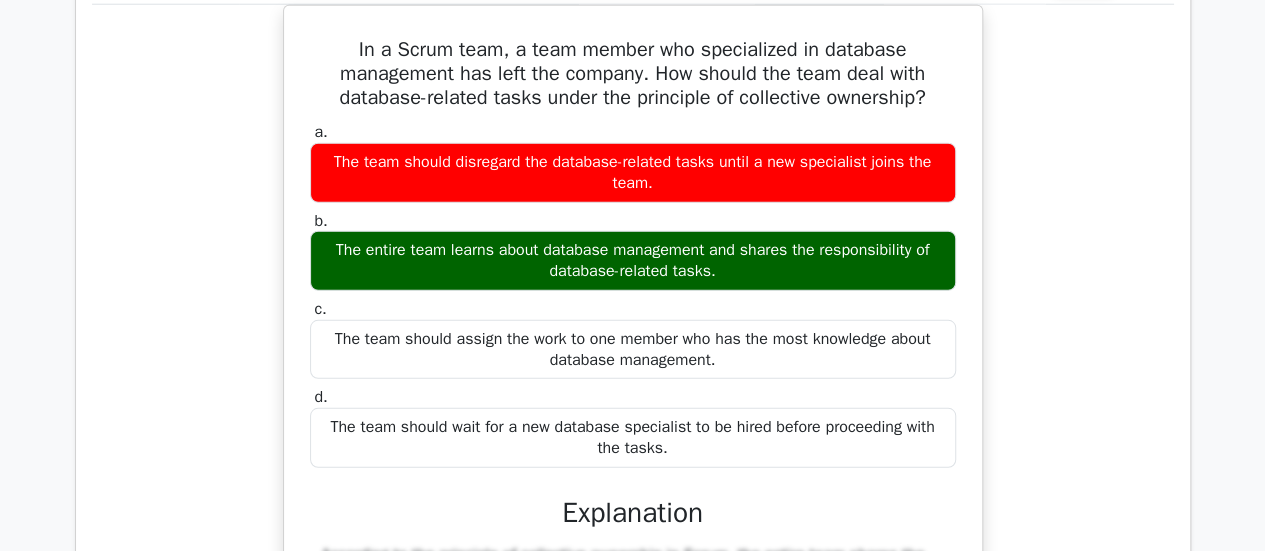 scroll, scrollTop: 2682, scrollLeft: 0, axis: vertical 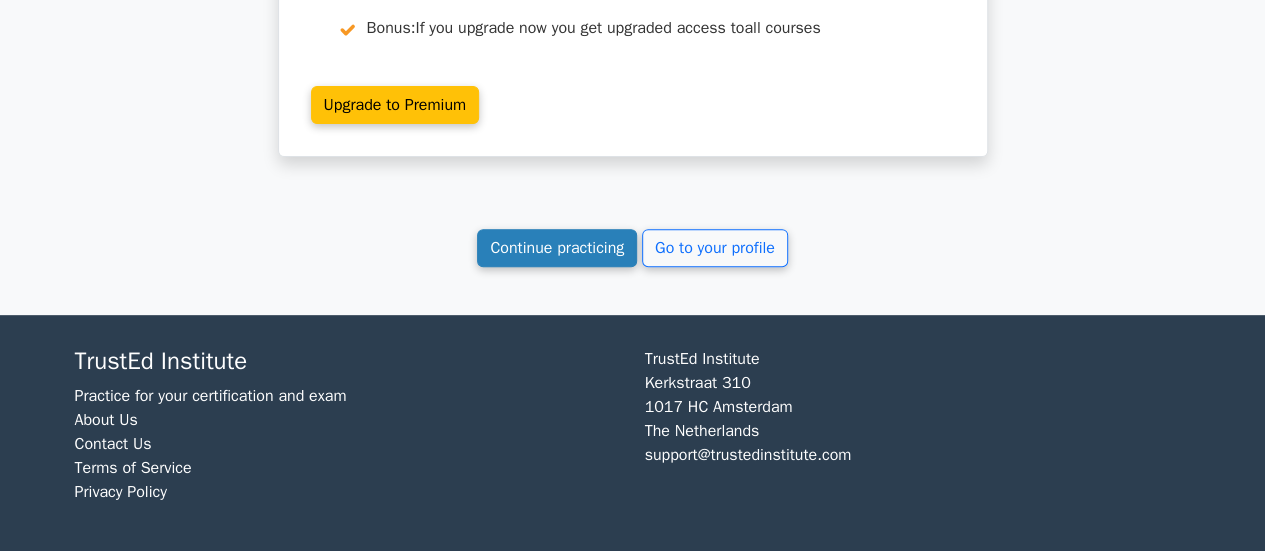 click on "Continue practicing" at bounding box center (557, 248) 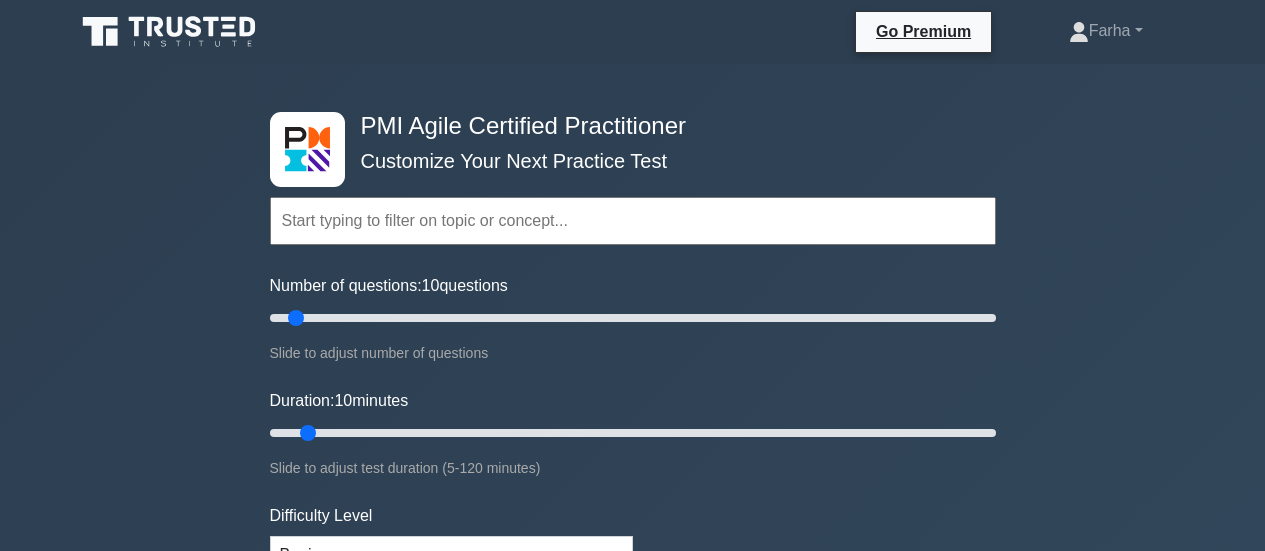scroll, scrollTop: 0, scrollLeft: 0, axis: both 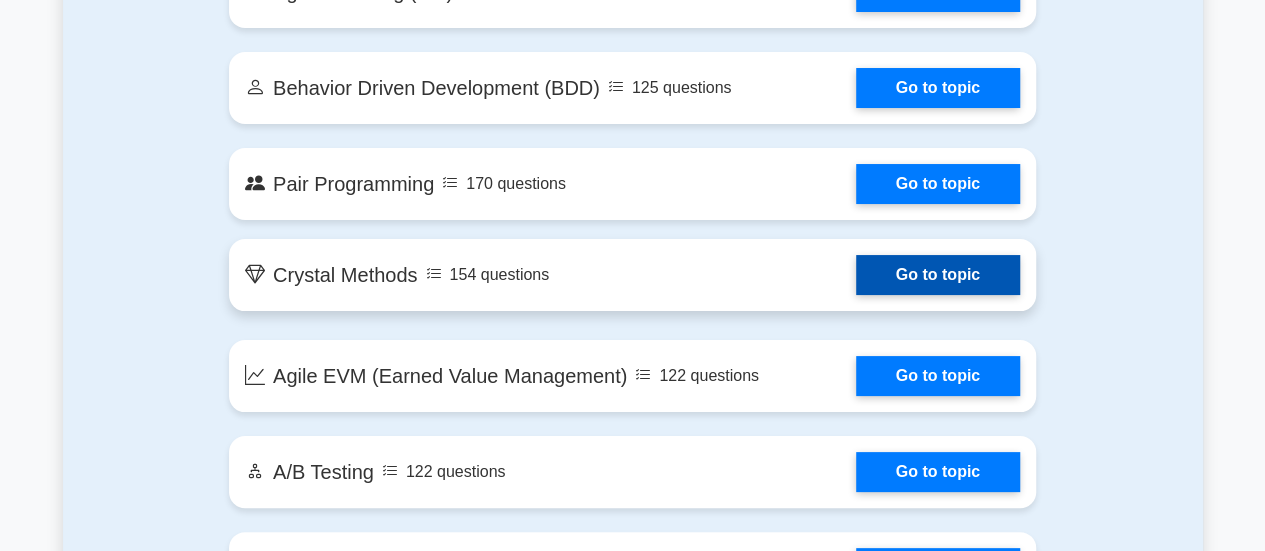 click on "Go to topic" at bounding box center (938, 275) 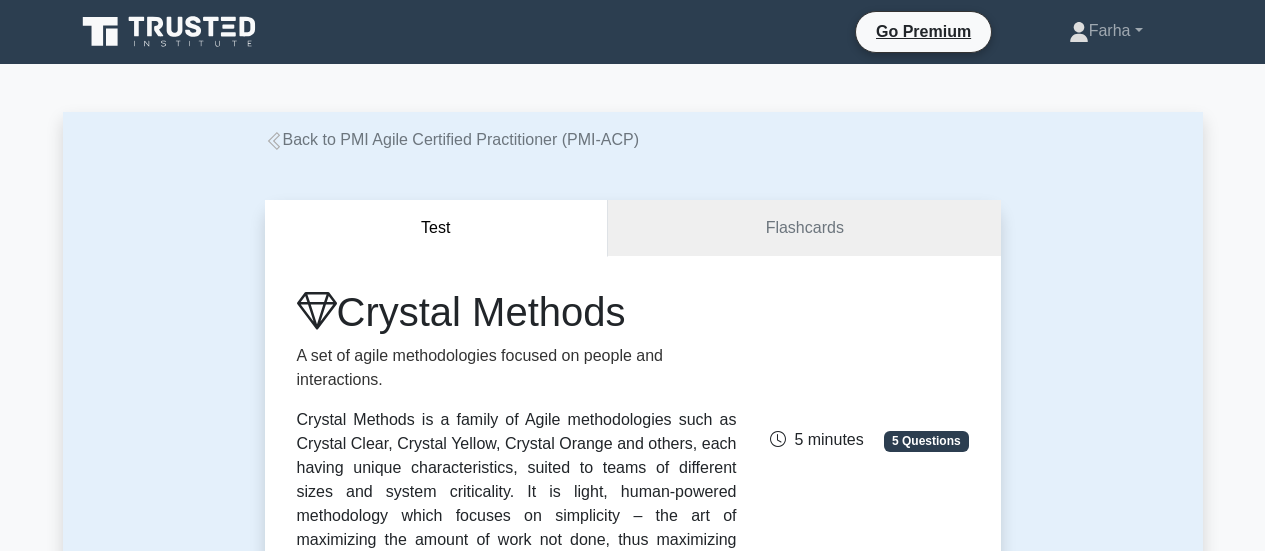 scroll, scrollTop: 0, scrollLeft: 0, axis: both 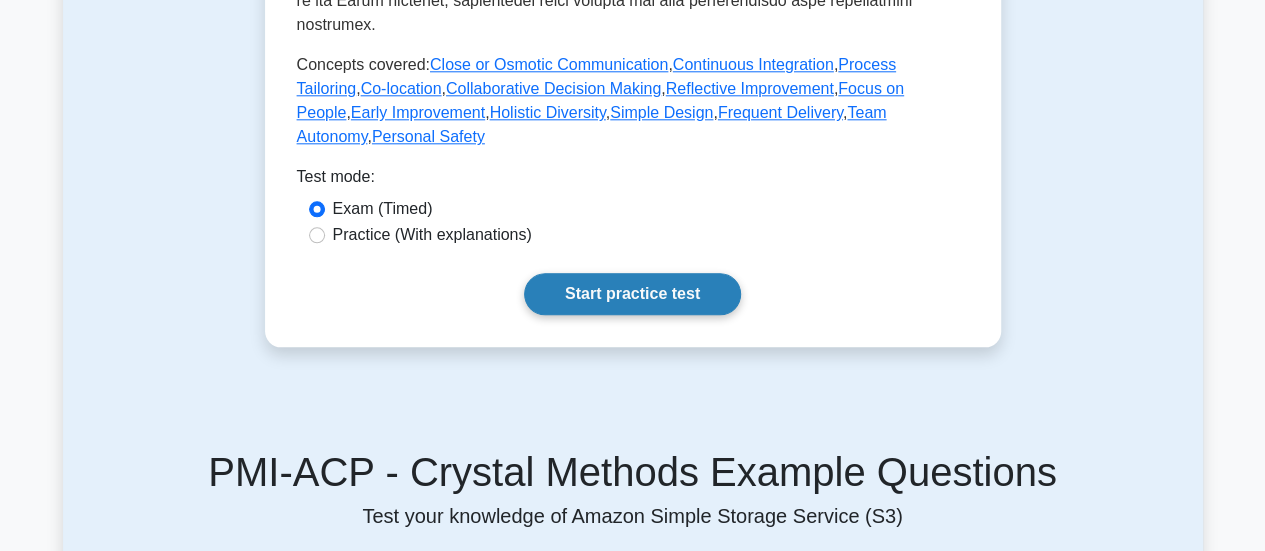 click on "Start practice test" at bounding box center [632, 294] 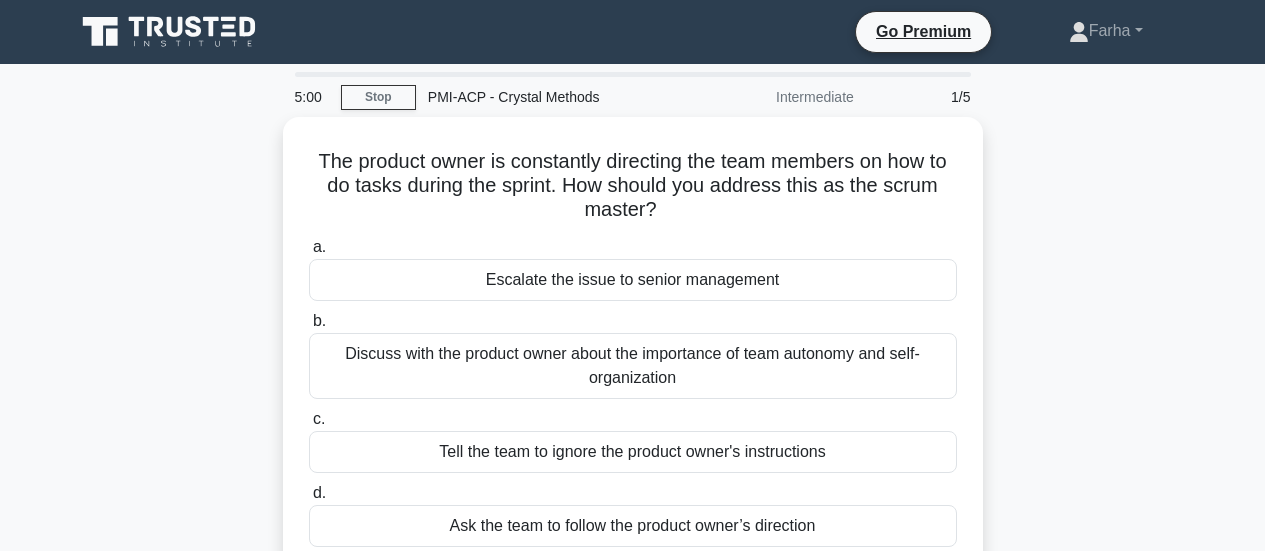 scroll, scrollTop: 0, scrollLeft: 0, axis: both 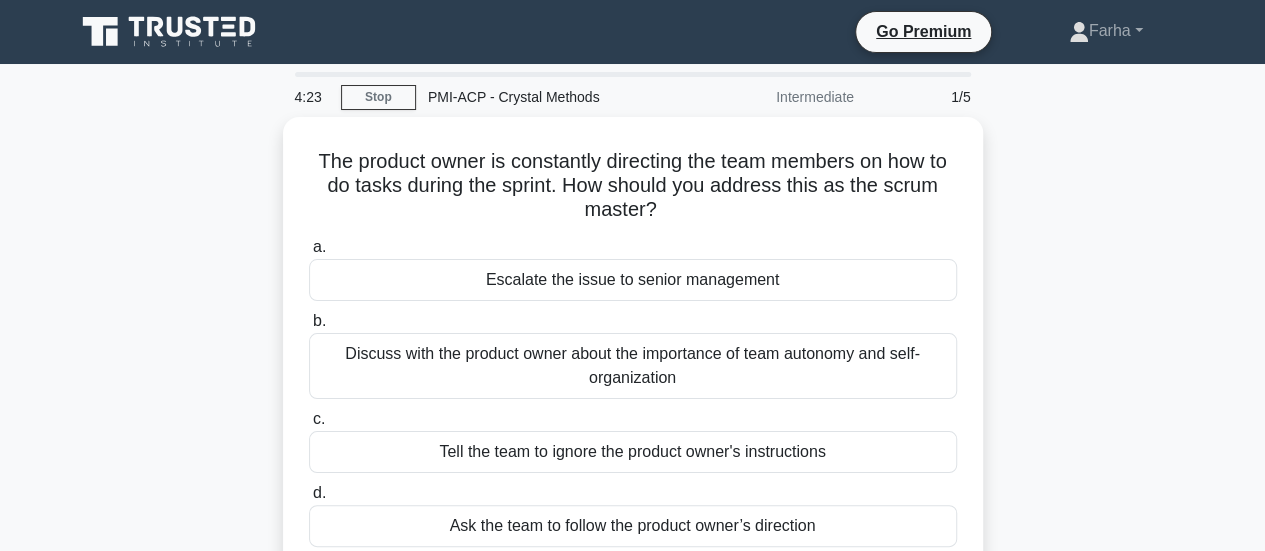 click on "The product owner is constantly directing the team members on how to do tasks during the sprint. How should you address this as the scrum master?
.spinner_0XTQ{transform-origin:center;animation:spinner_y6GP .75s linear infinite}@keyframes spinner_y6GP{100%{transform:rotate(360deg)}}" at bounding box center (633, 186) 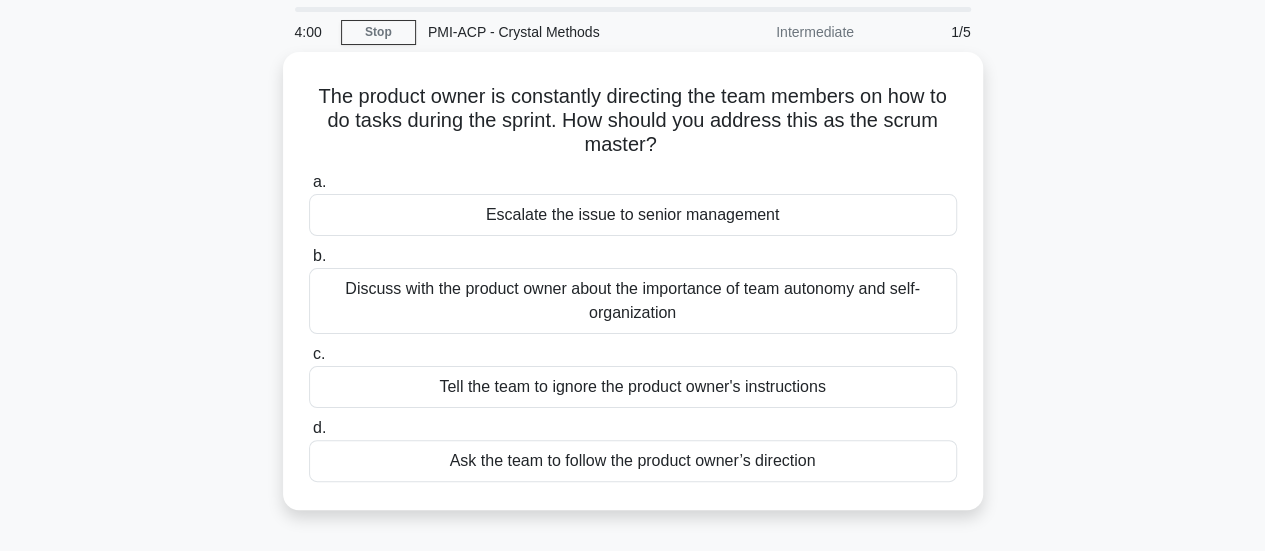 scroll, scrollTop: 66, scrollLeft: 0, axis: vertical 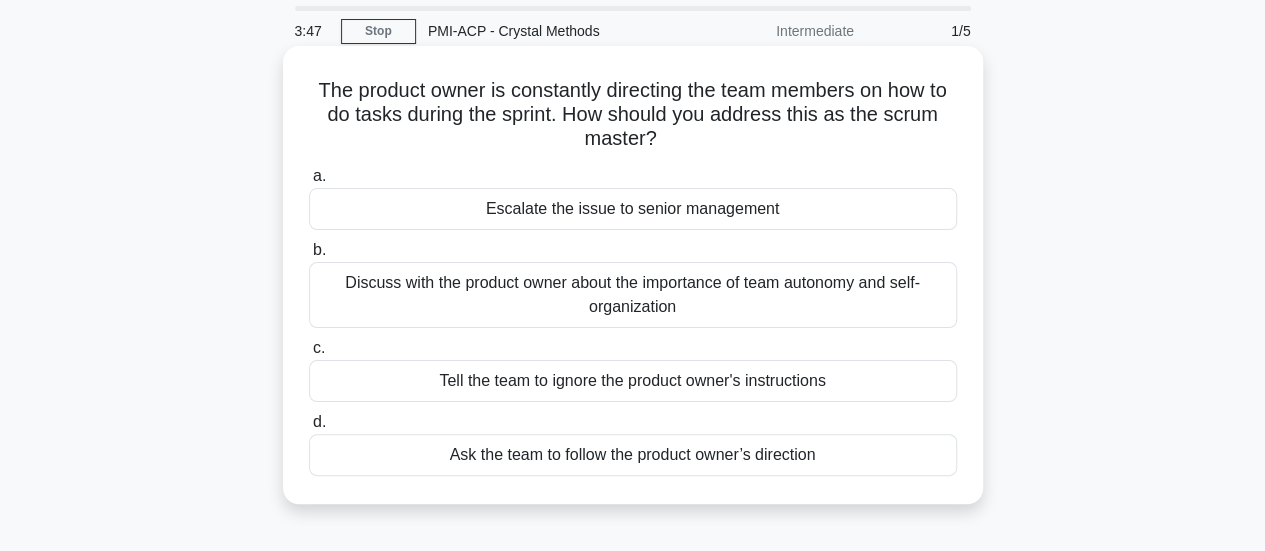 click on "Discuss with the product owner about the importance of team autonomy and self-organization" at bounding box center [633, 295] 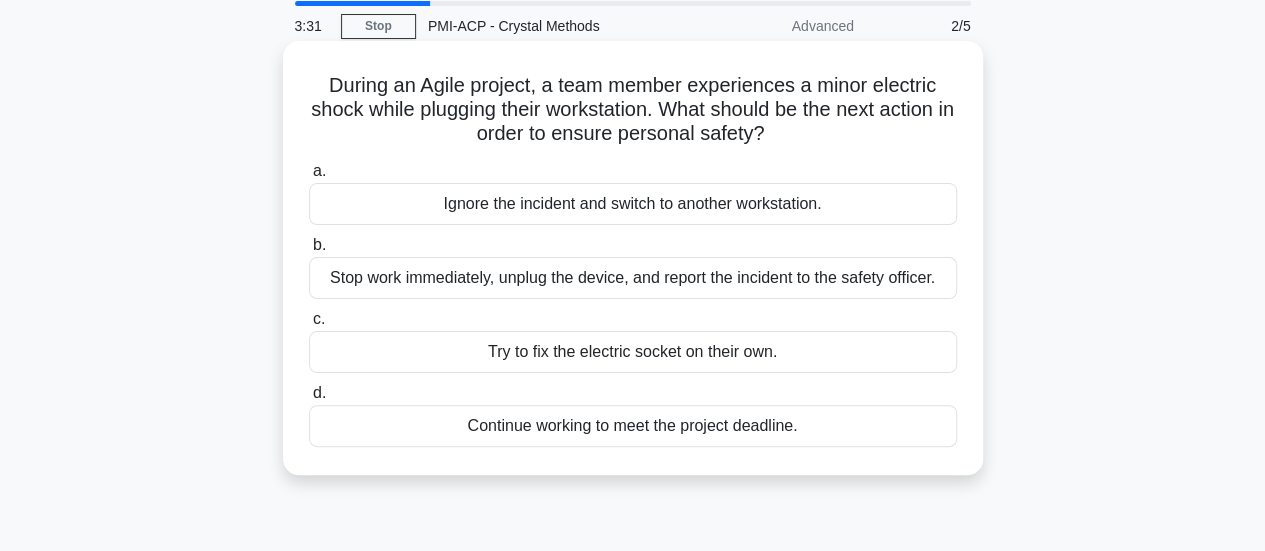 scroll, scrollTop: 78, scrollLeft: 0, axis: vertical 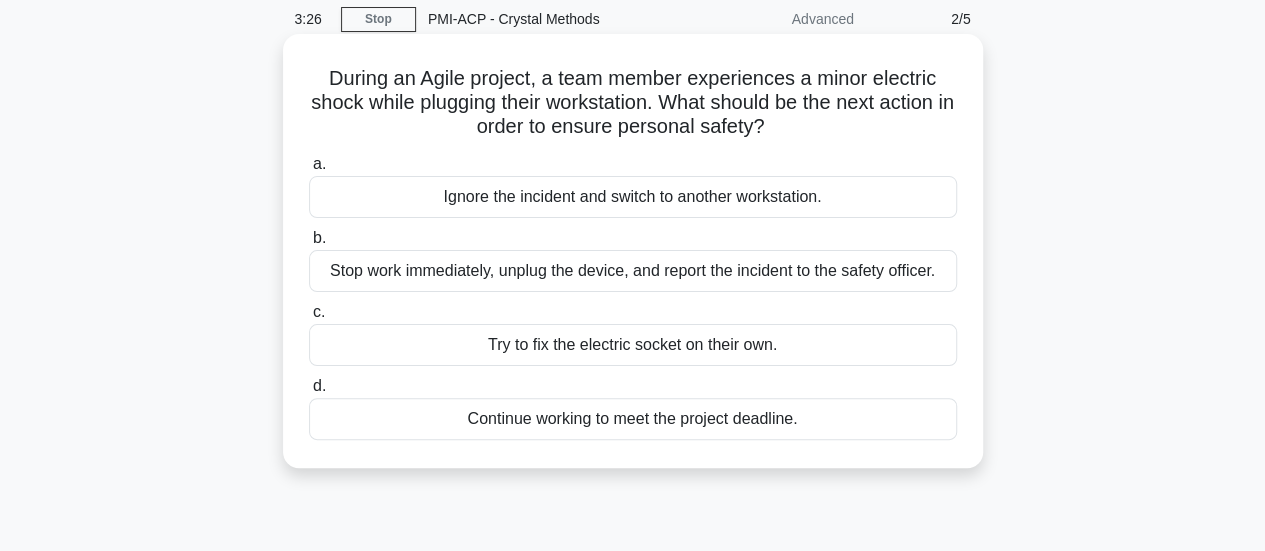 click on "Stop work immediately, unplug the device, and report the incident to the safety officer." at bounding box center [633, 271] 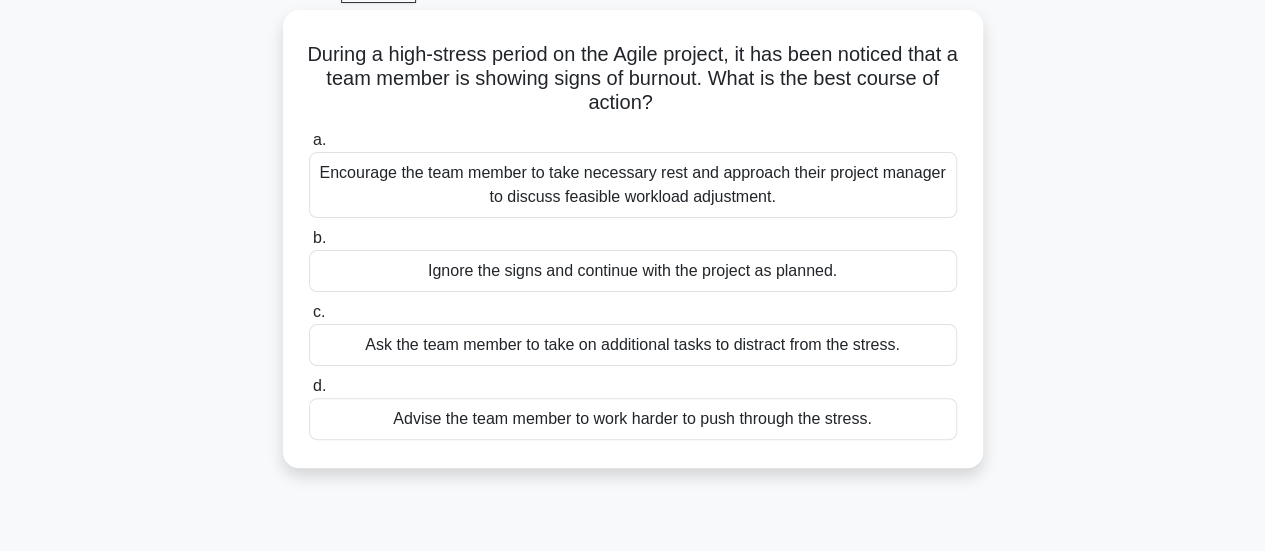 scroll, scrollTop: 108, scrollLeft: 0, axis: vertical 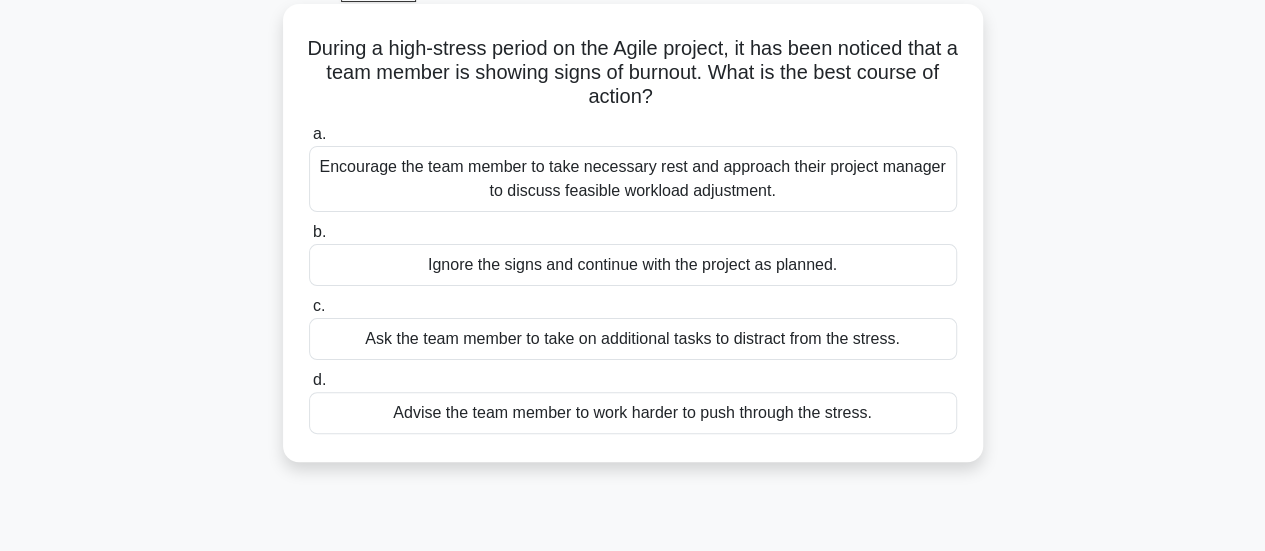 click on "Encourage the team member to take necessary rest and approach their project manager to discuss feasible workload adjustment." at bounding box center (633, 179) 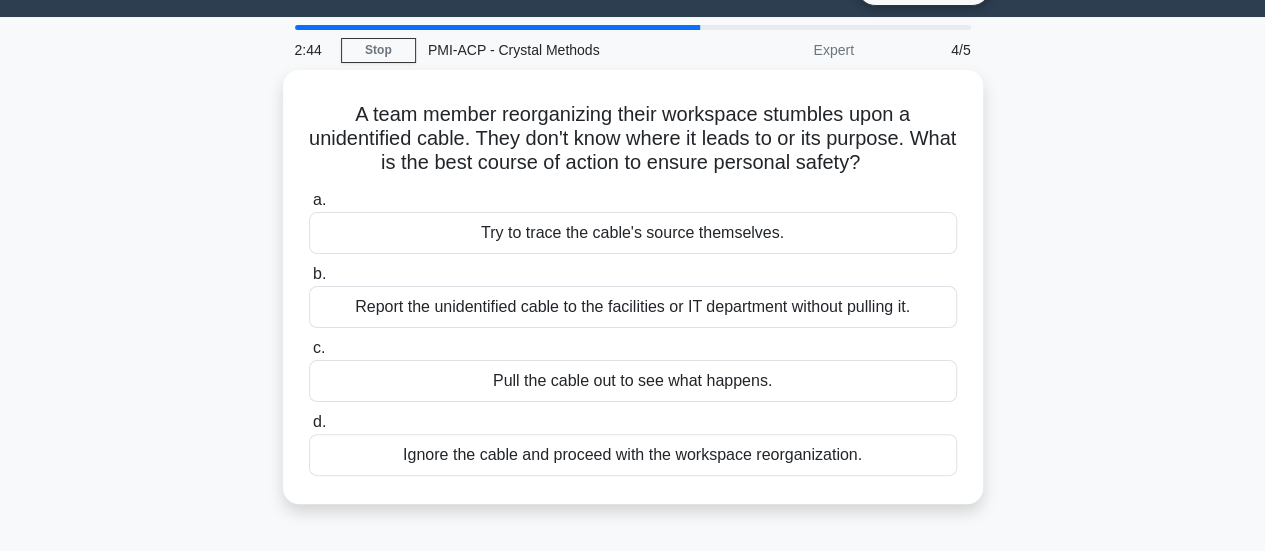scroll, scrollTop: 48, scrollLeft: 0, axis: vertical 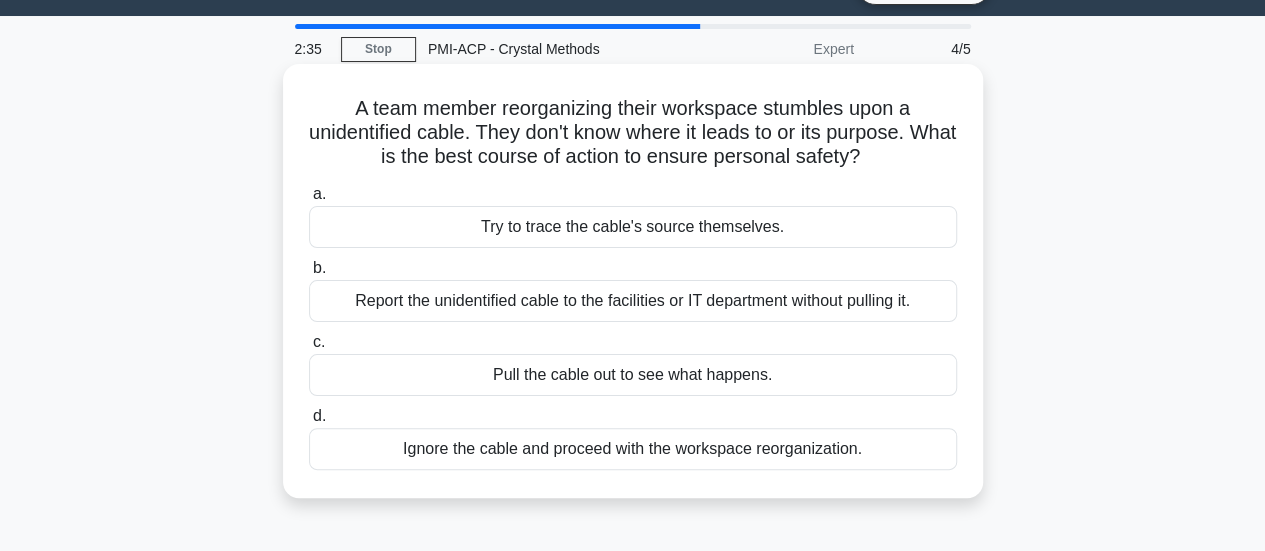click on "Report the unidentified cable to the facilities or IT department without pulling it." at bounding box center [633, 301] 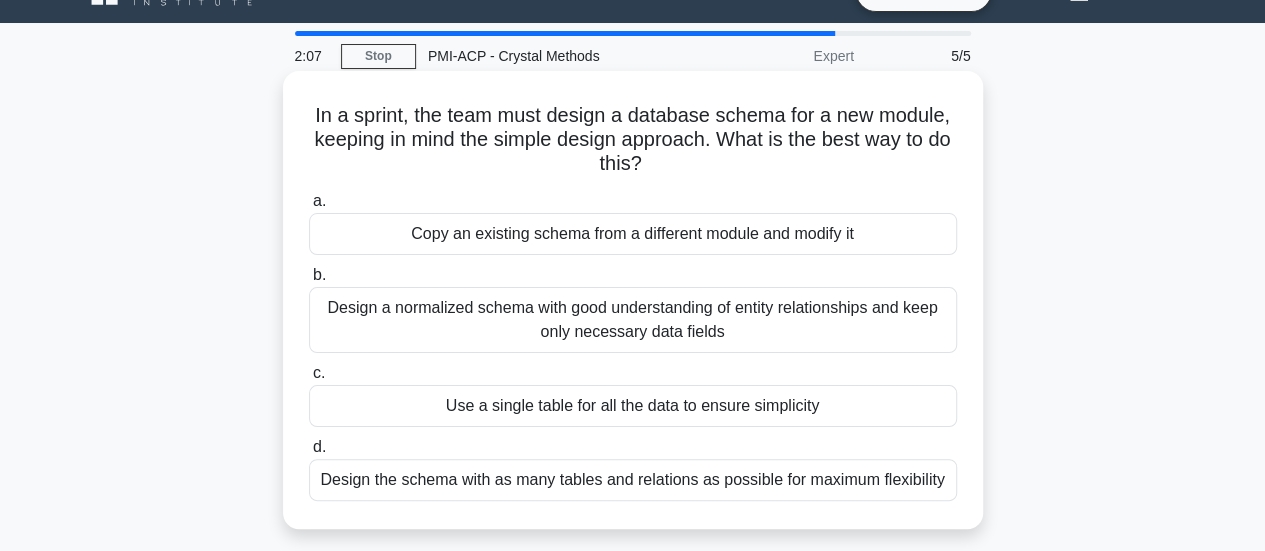 scroll, scrollTop: 40, scrollLeft: 0, axis: vertical 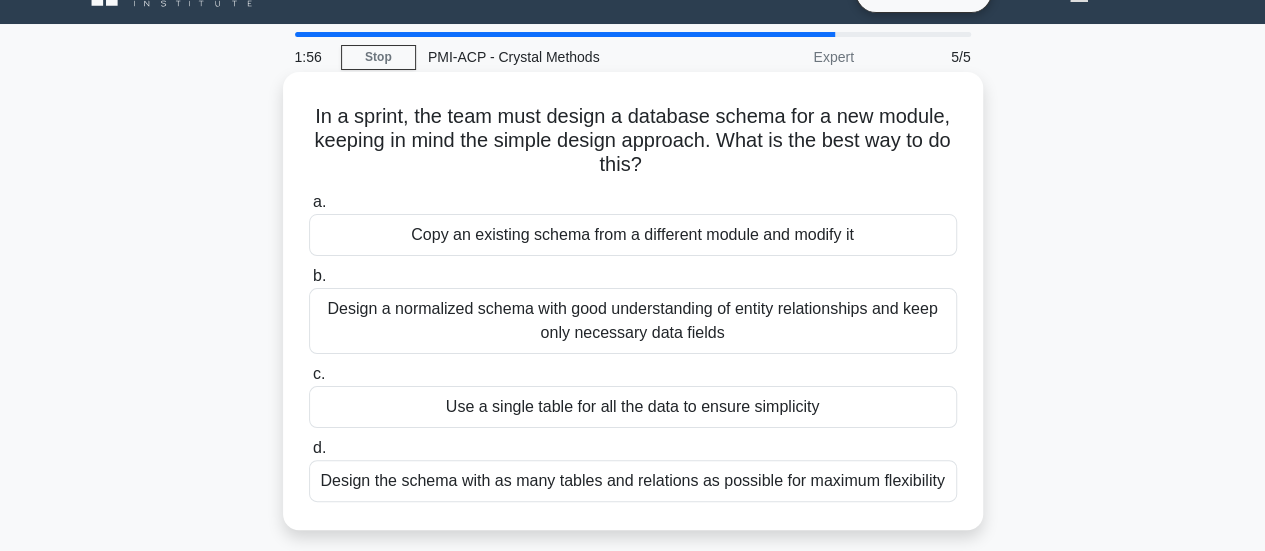 click on "Use a single table for all the data to ensure simplicity" at bounding box center [633, 407] 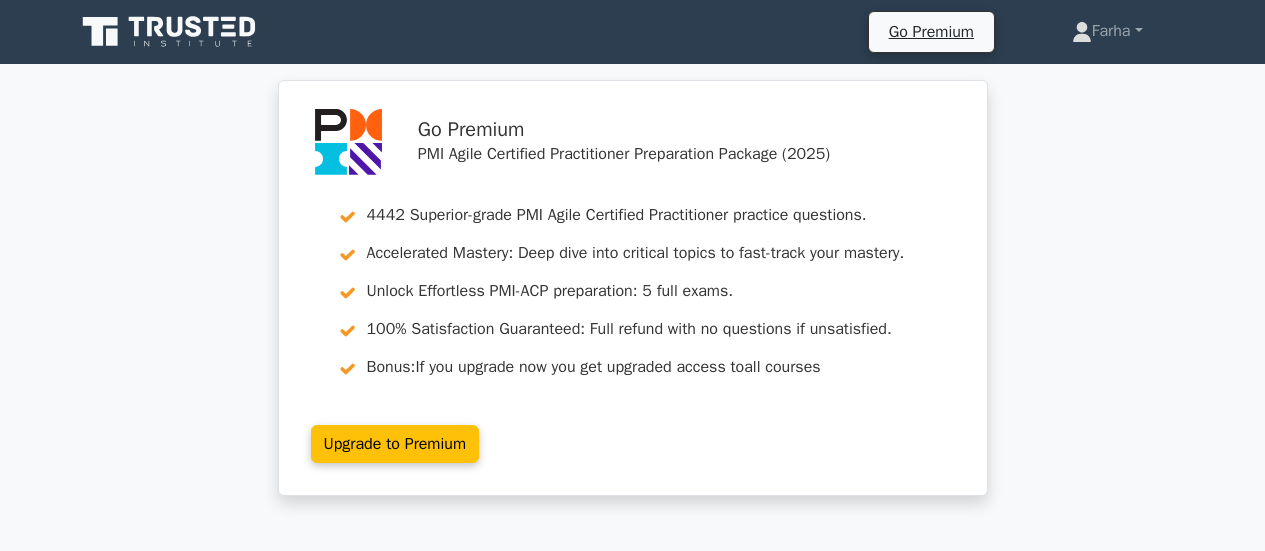 scroll, scrollTop: 0, scrollLeft: 0, axis: both 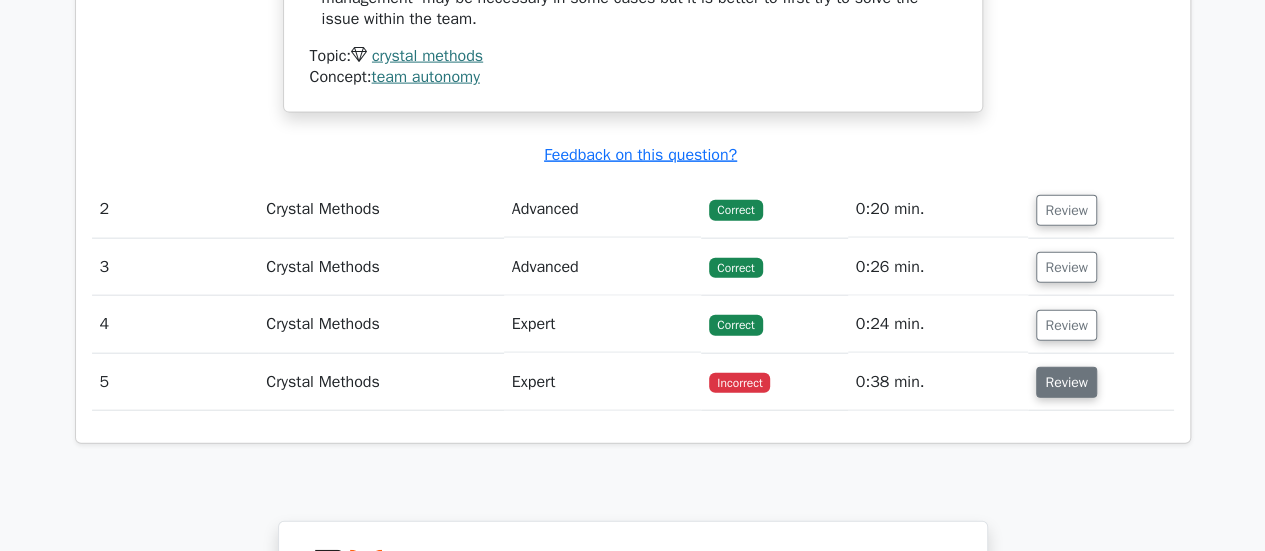 click on "Review" at bounding box center [1066, 382] 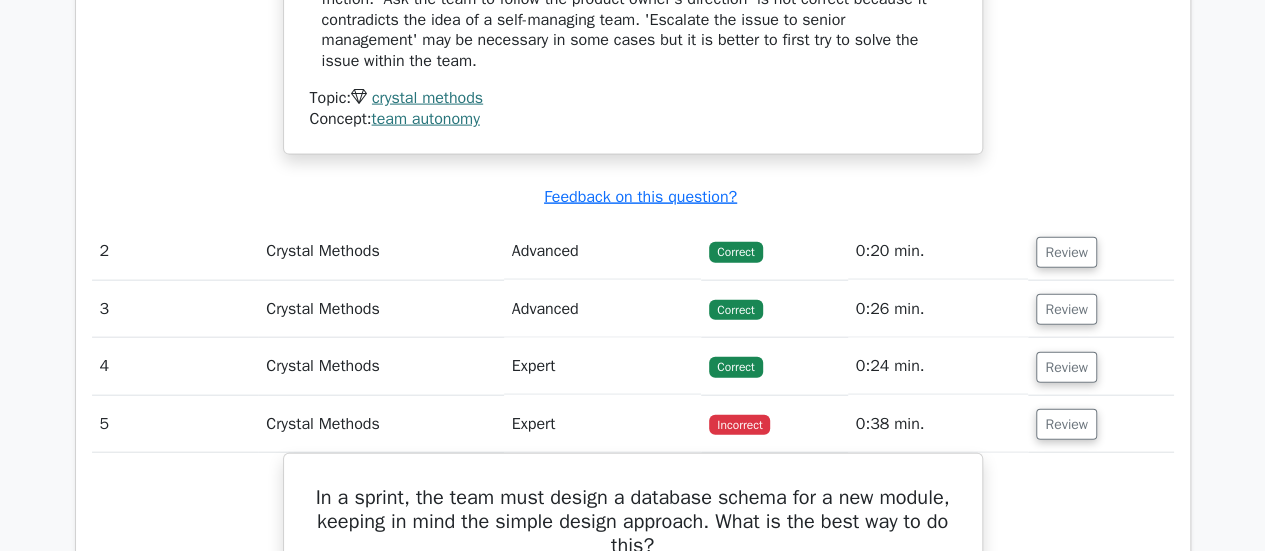 scroll, scrollTop: 2176, scrollLeft: 0, axis: vertical 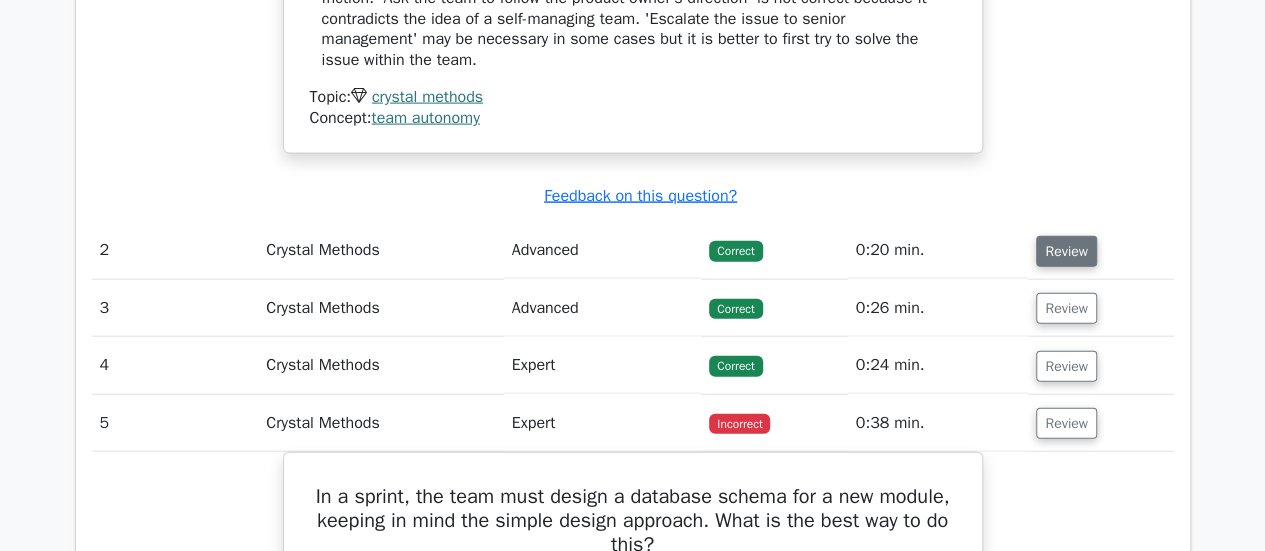 click on "Review" at bounding box center [1066, 251] 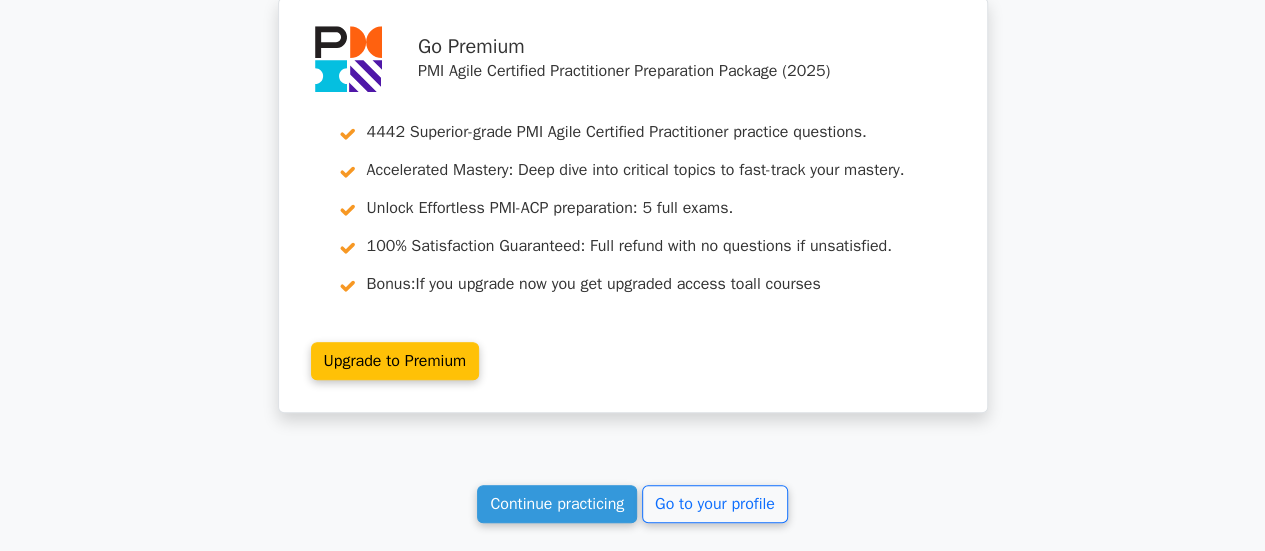 scroll, scrollTop: 4710, scrollLeft: 0, axis: vertical 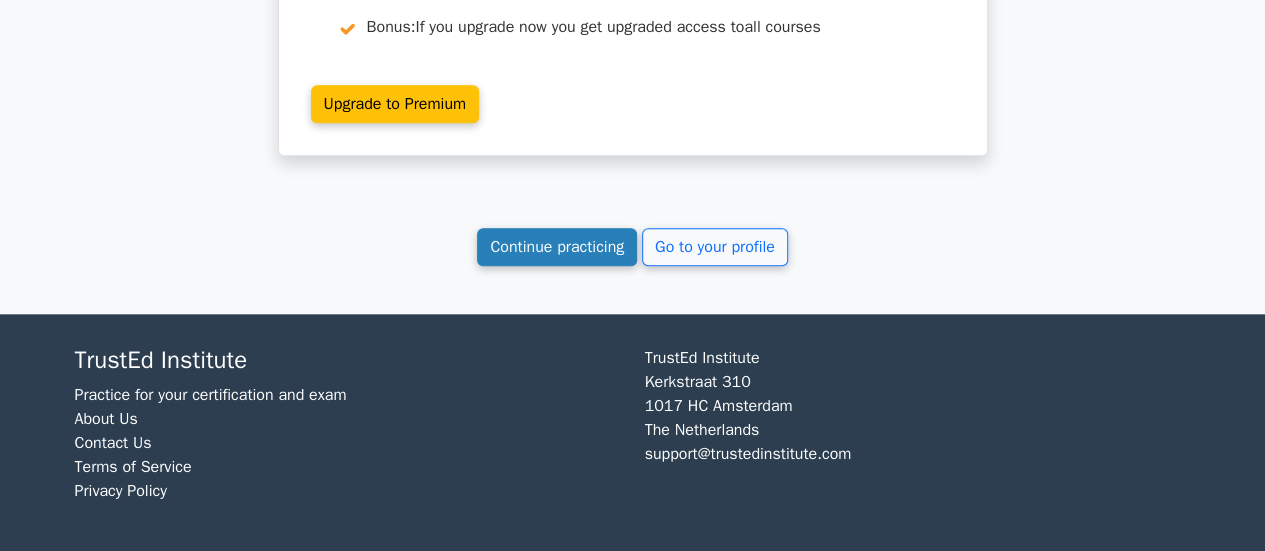 click on "Continue practicing" at bounding box center [557, 247] 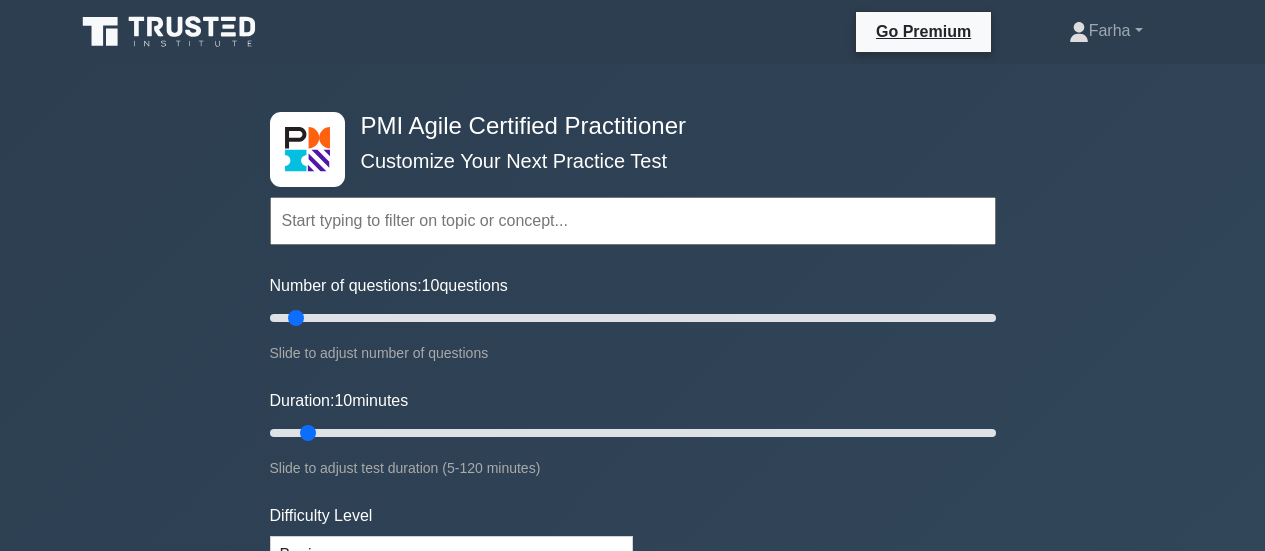 scroll, scrollTop: 0, scrollLeft: 0, axis: both 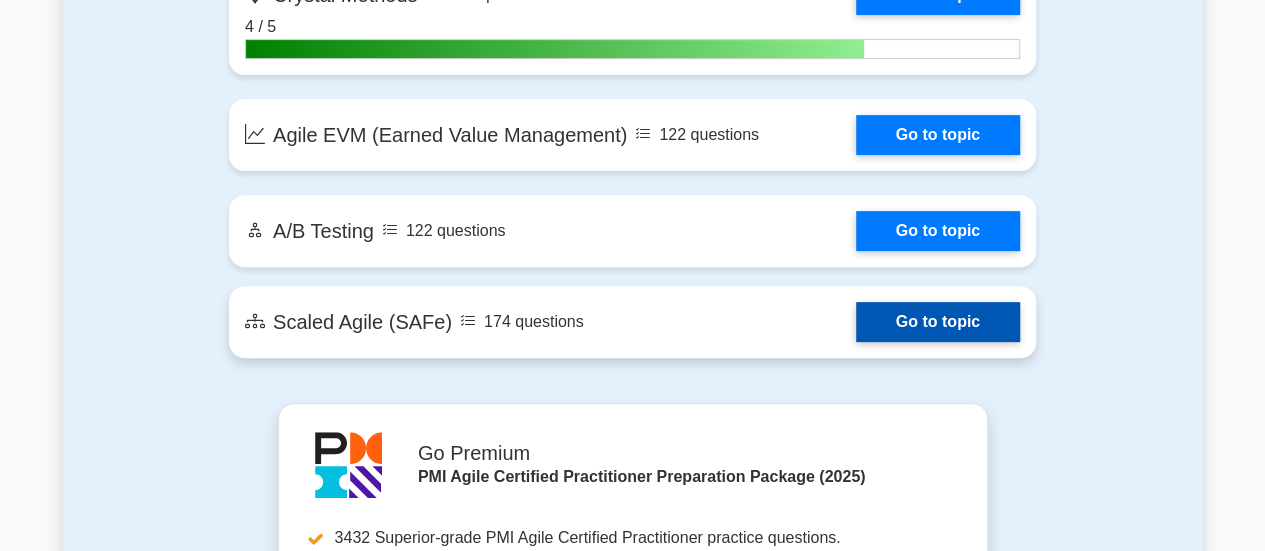 click on "Go to topic" at bounding box center [938, 322] 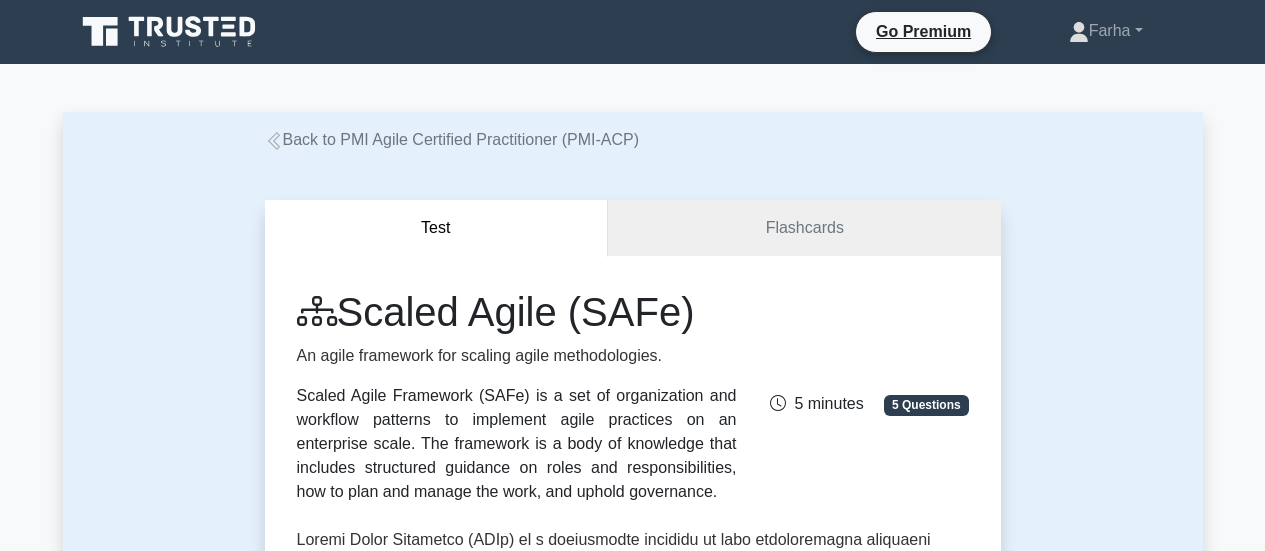 scroll, scrollTop: 0, scrollLeft: 0, axis: both 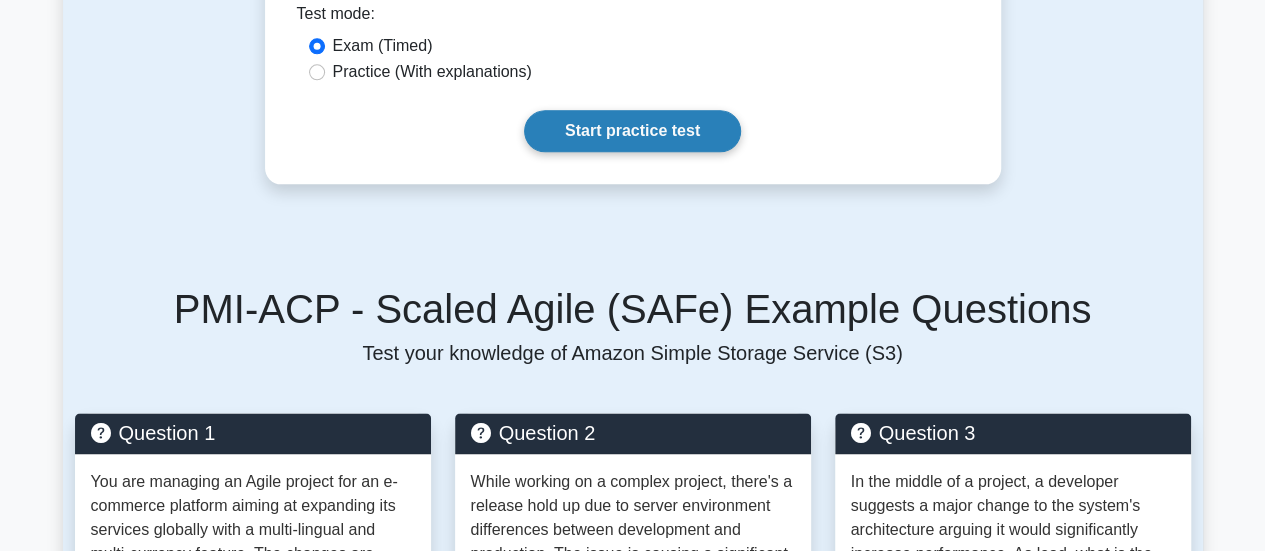 click on "Start practice test" at bounding box center (632, 131) 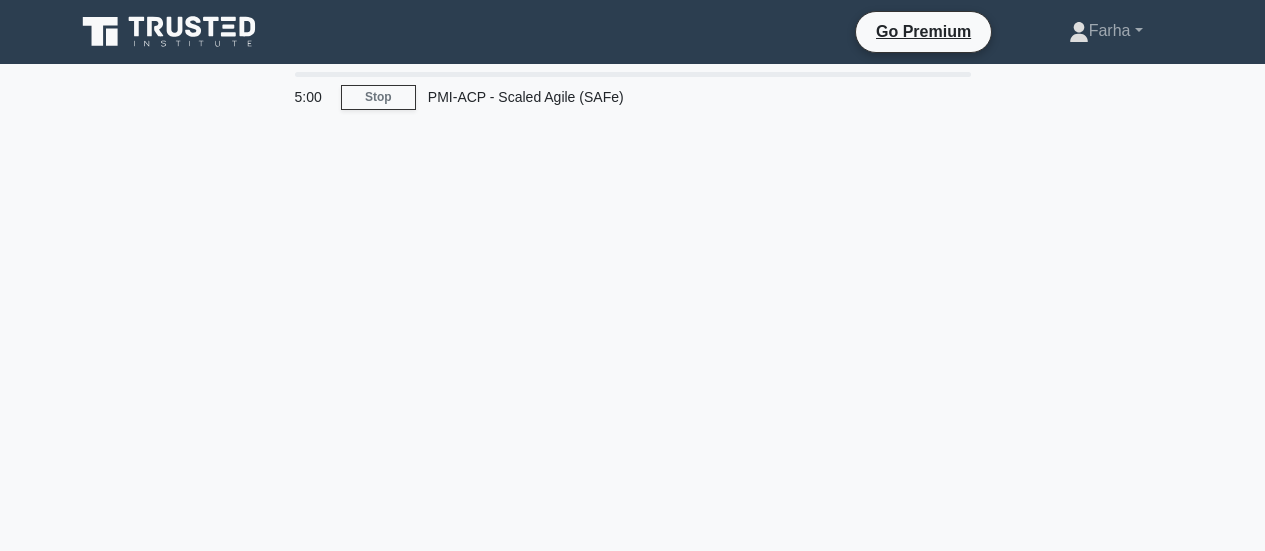 scroll, scrollTop: 0, scrollLeft: 0, axis: both 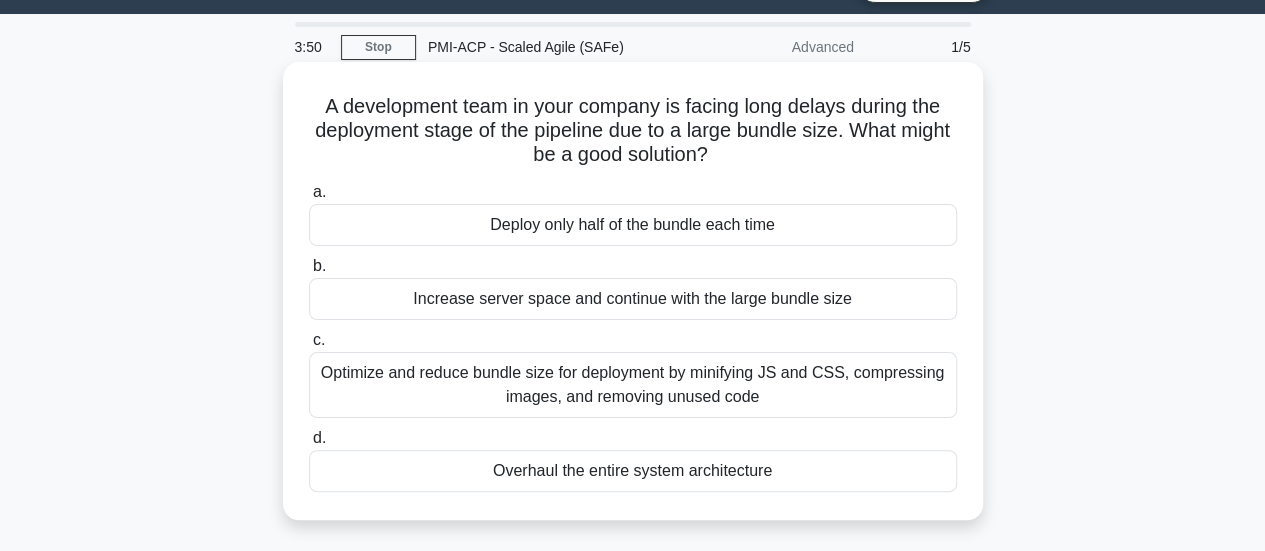 click on "Optimize and reduce bundle size for deployment by minifying JS and CSS, compressing images, and removing unused code" at bounding box center [633, 385] 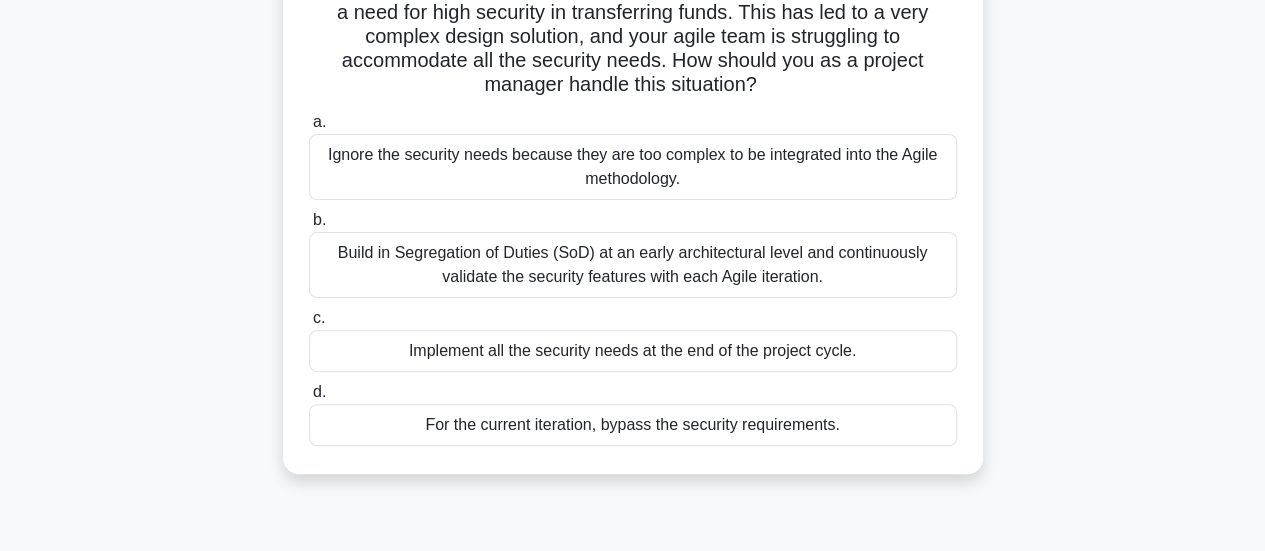 scroll, scrollTop: 188, scrollLeft: 0, axis: vertical 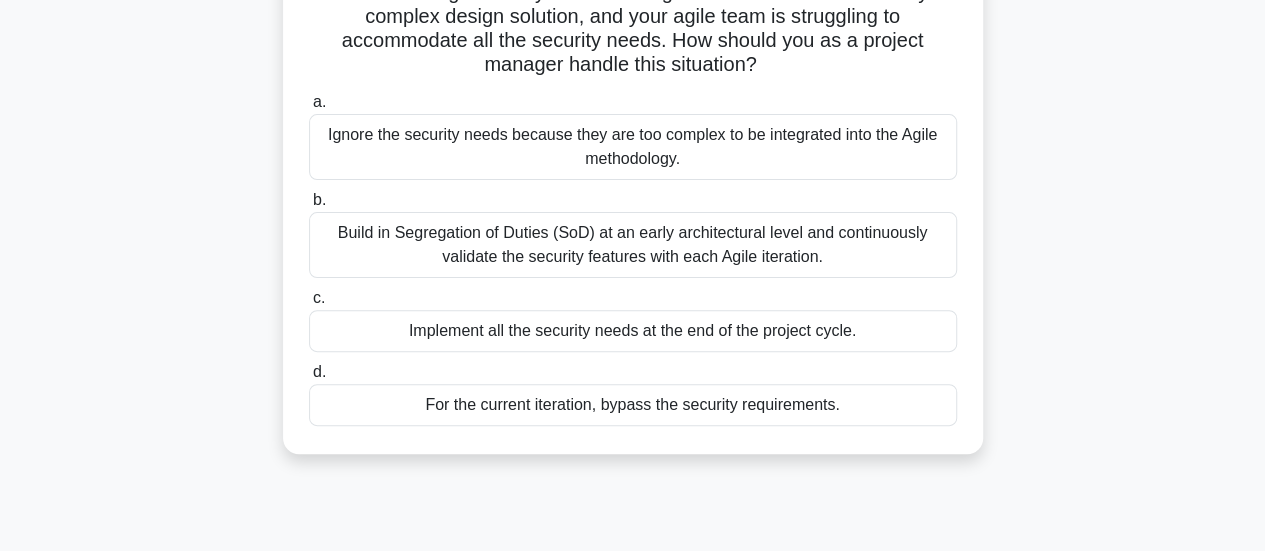click on "Build in Segregation of Duties (SoD) at an early architectural level and continuously validate the security features with each Agile iteration." at bounding box center [633, 245] 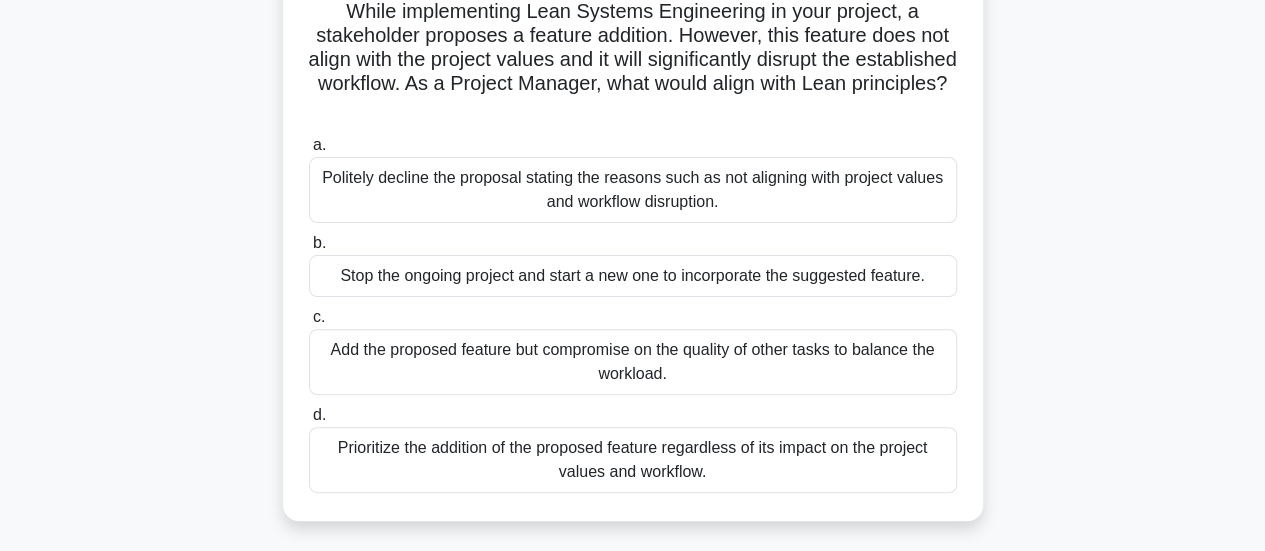 scroll, scrollTop: 153, scrollLeft: 0, axis: vertical 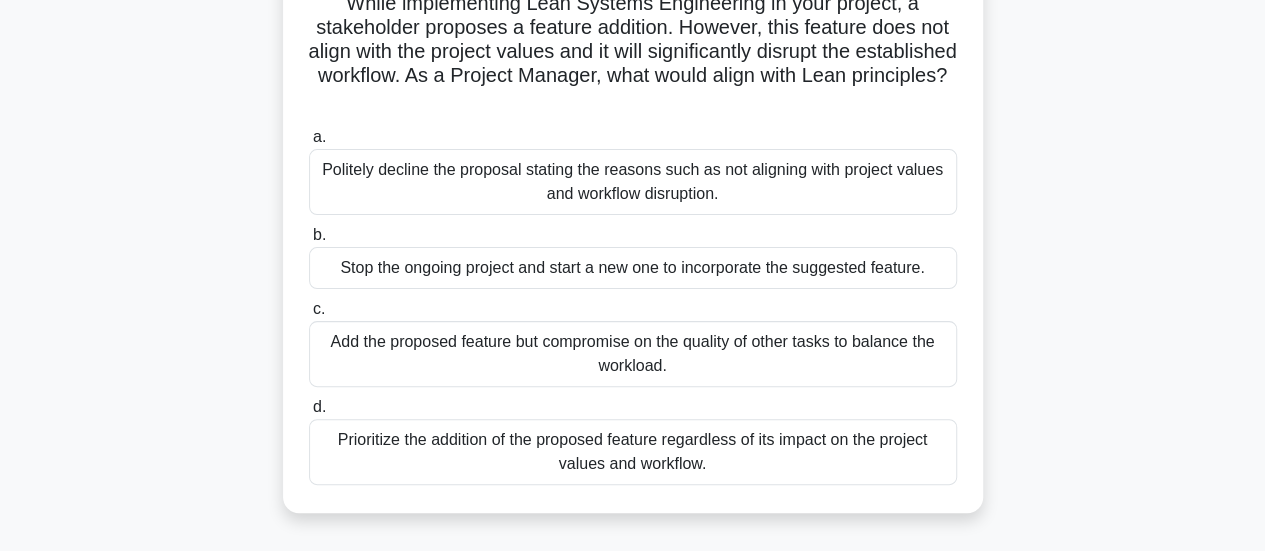 click on "Stop the ongoing project and start a new one to incorporate the suggested feature." at bounding box center (633, 268) 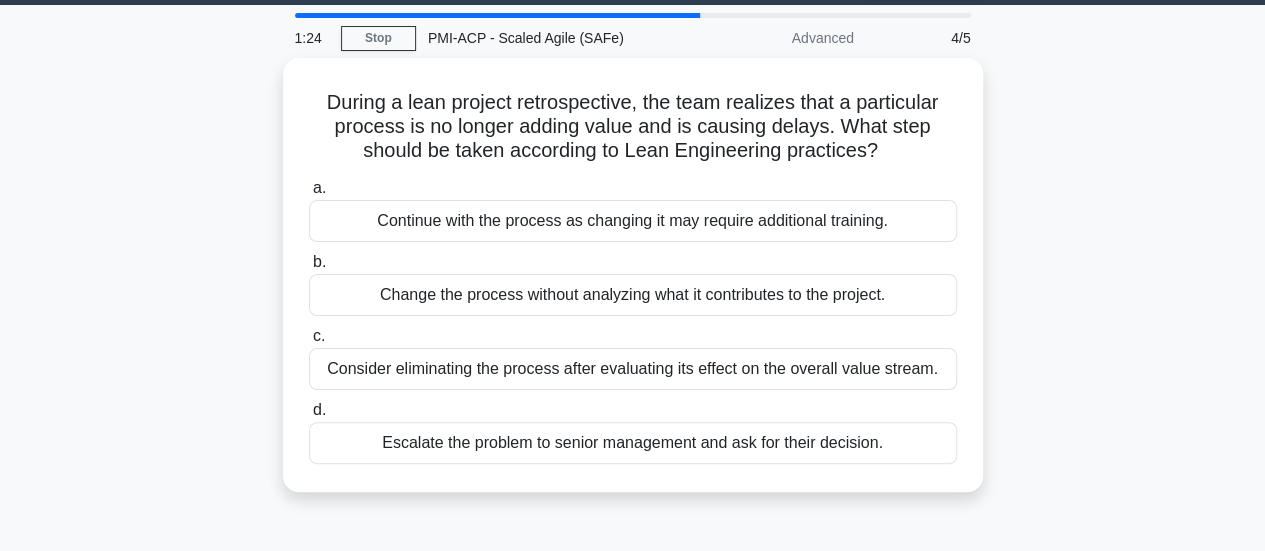 scroll, scrollTop: 60, scrollLeft: 0, axis: vertical 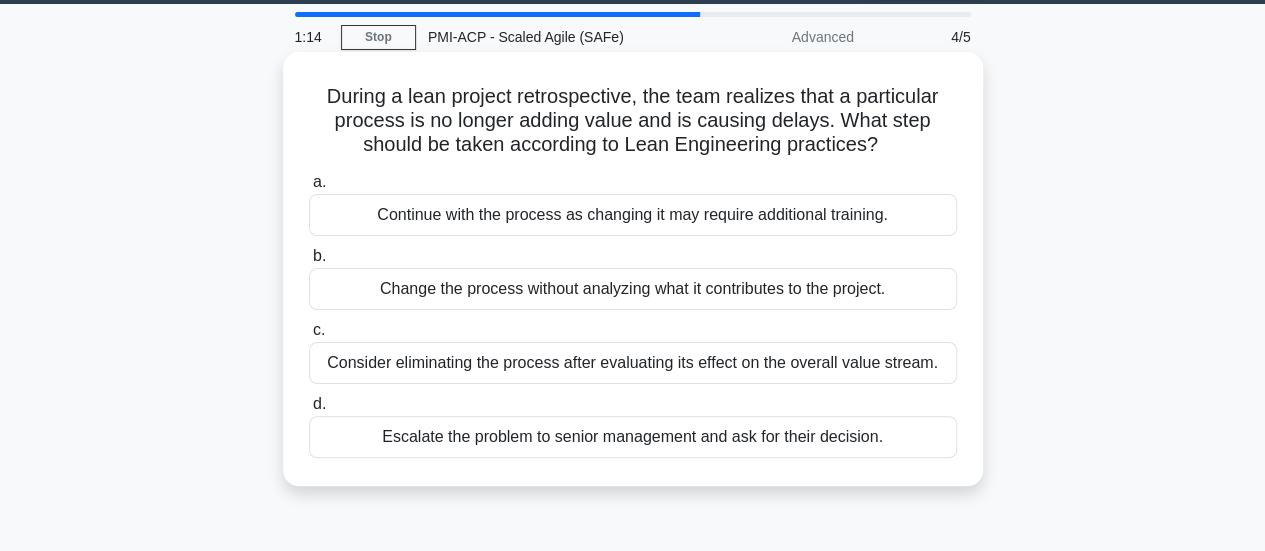 click on "Consider eliminating the process after evaluating its effect on the overall value stream." at bounding box center (633, 363) 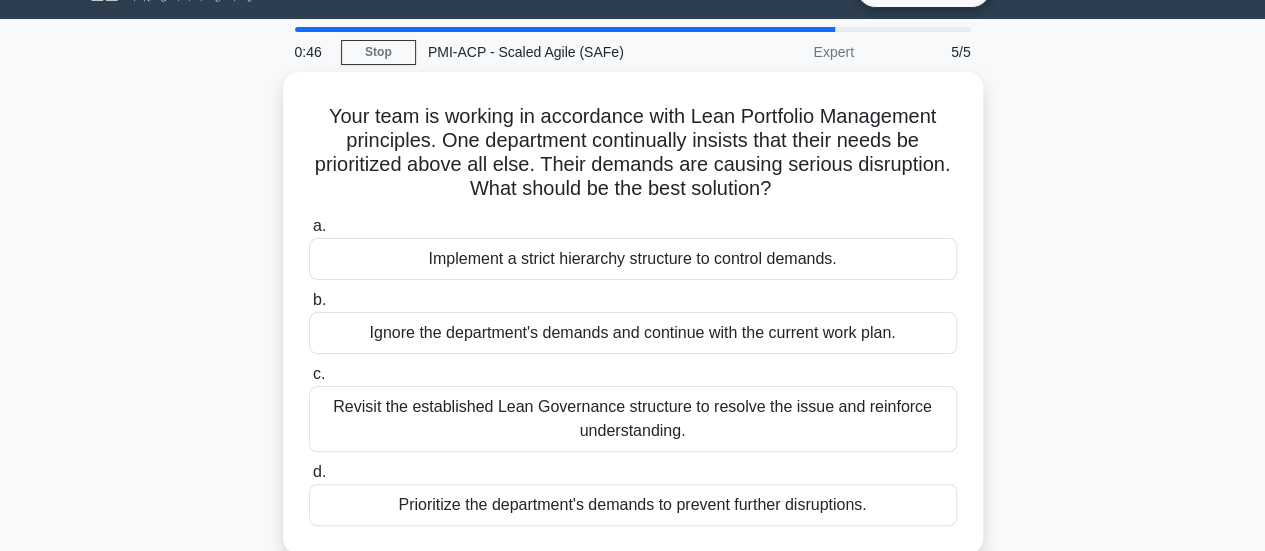 scroll, scrollTop: 60, scrollLeft: 0, axis: vertical 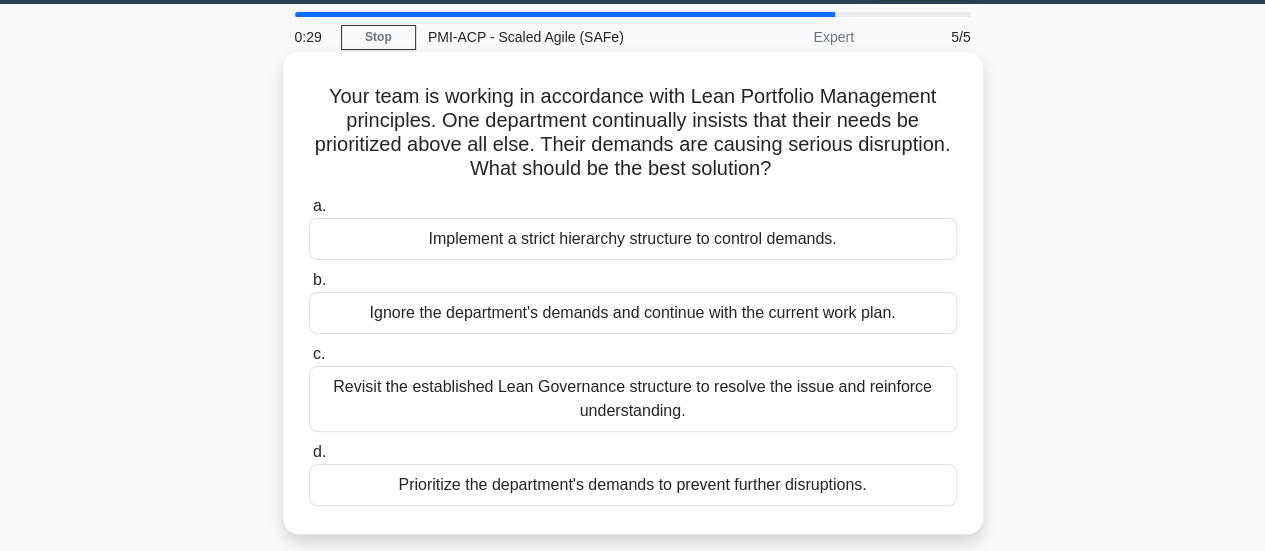 click on "Revisit the established Lean Governance structure to resolve the issue and reinforce understanding." at bounding box center [633, 399] 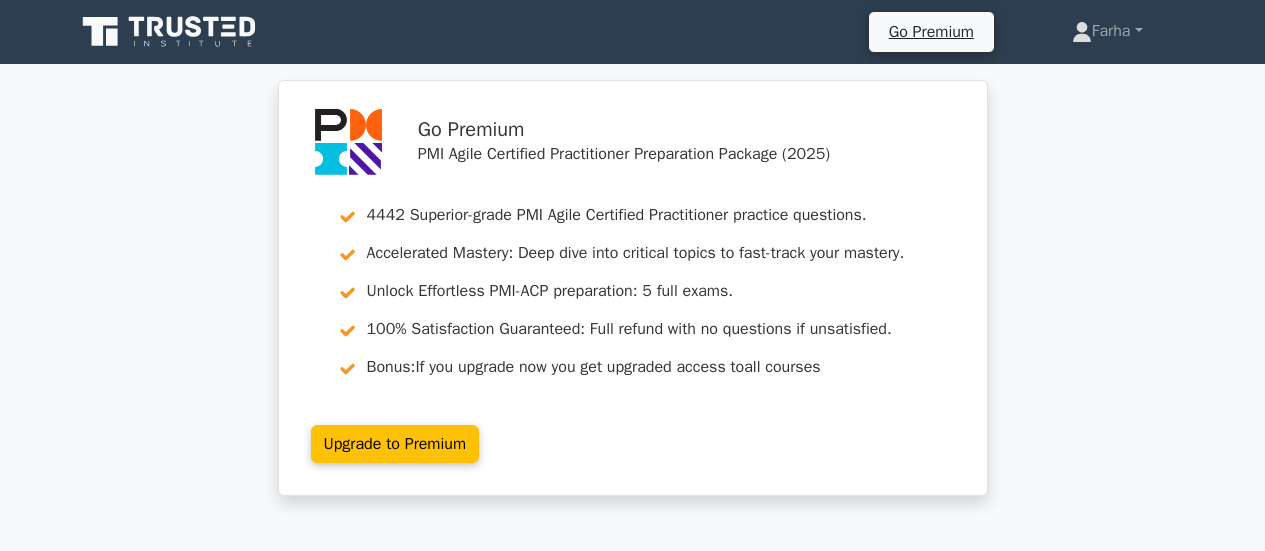 scroll, scrollTop: 0, scrollLeft: 0, axis: both 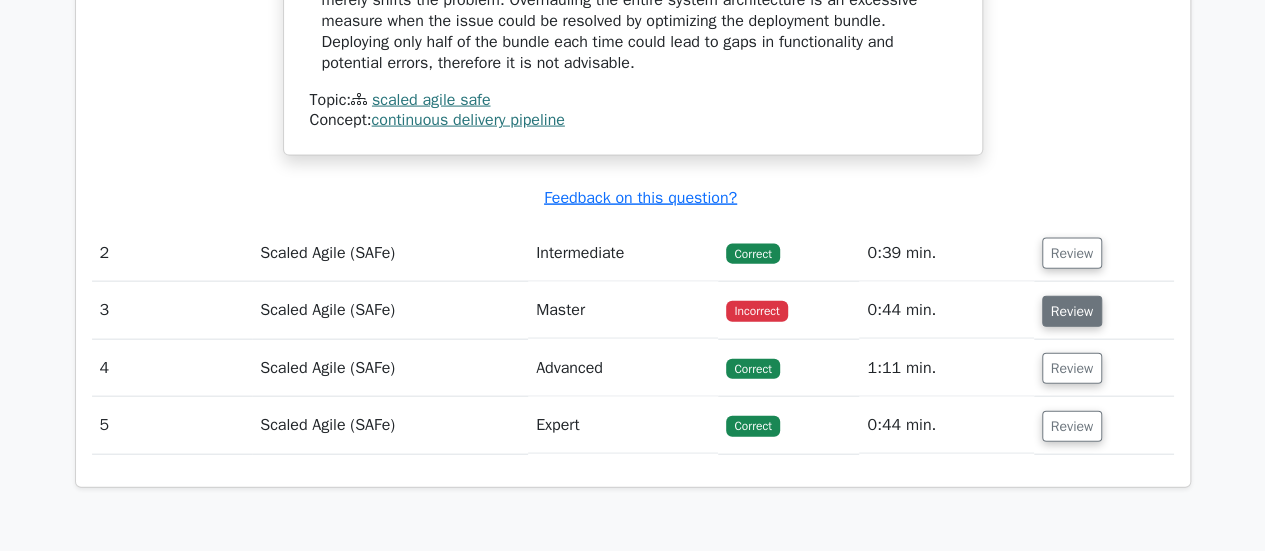 click on "Review" at bounding box center (1072, 311) 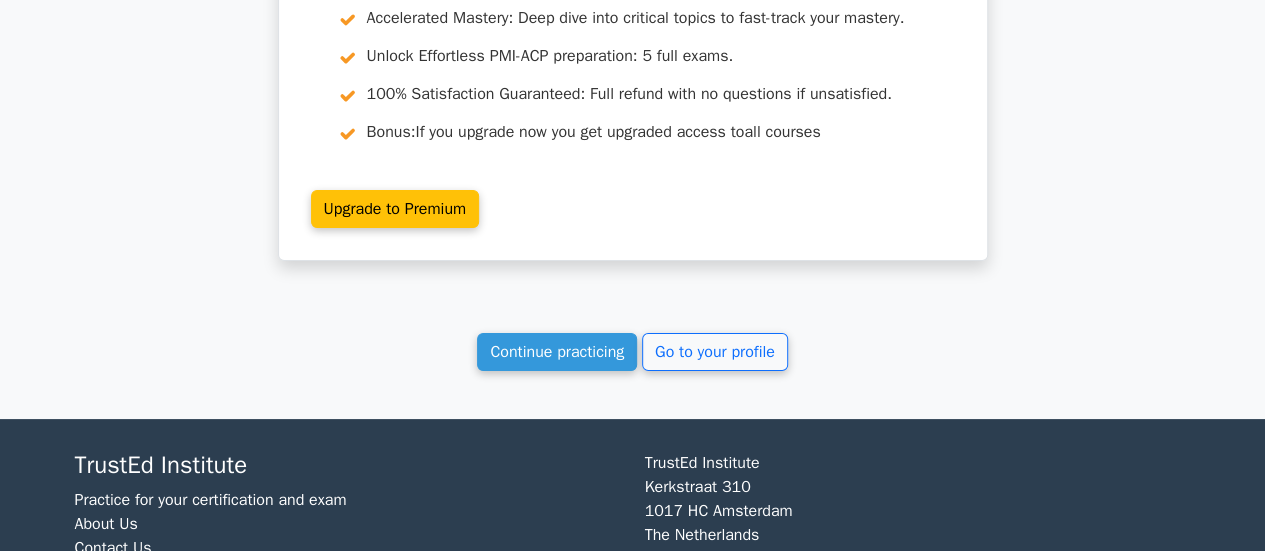 scroll, scrollTop: 3749, scrollLeft: 0, axis: vertical 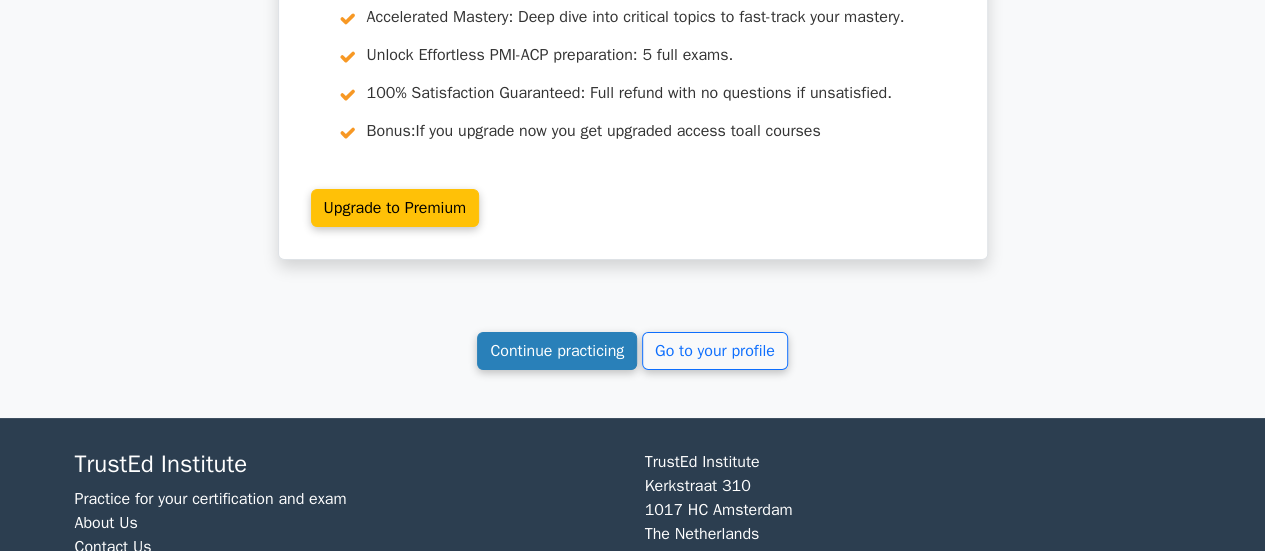 click on "Continue practicing" at bounding box center [557, 351] 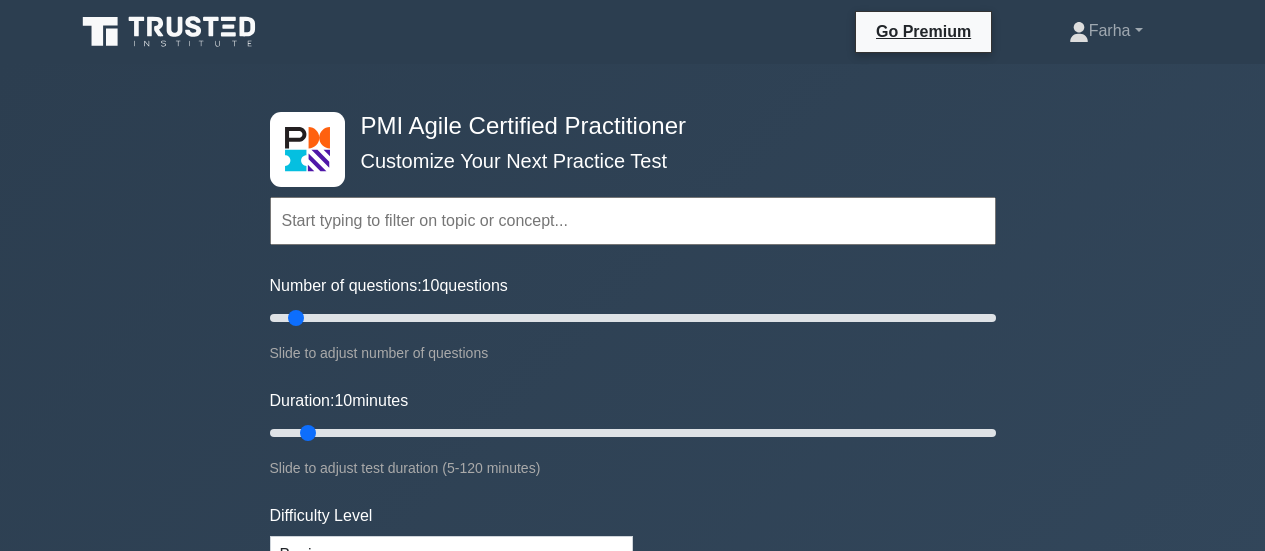 scroll, scrollTop: 0, scrollLeft: 0, axis: both 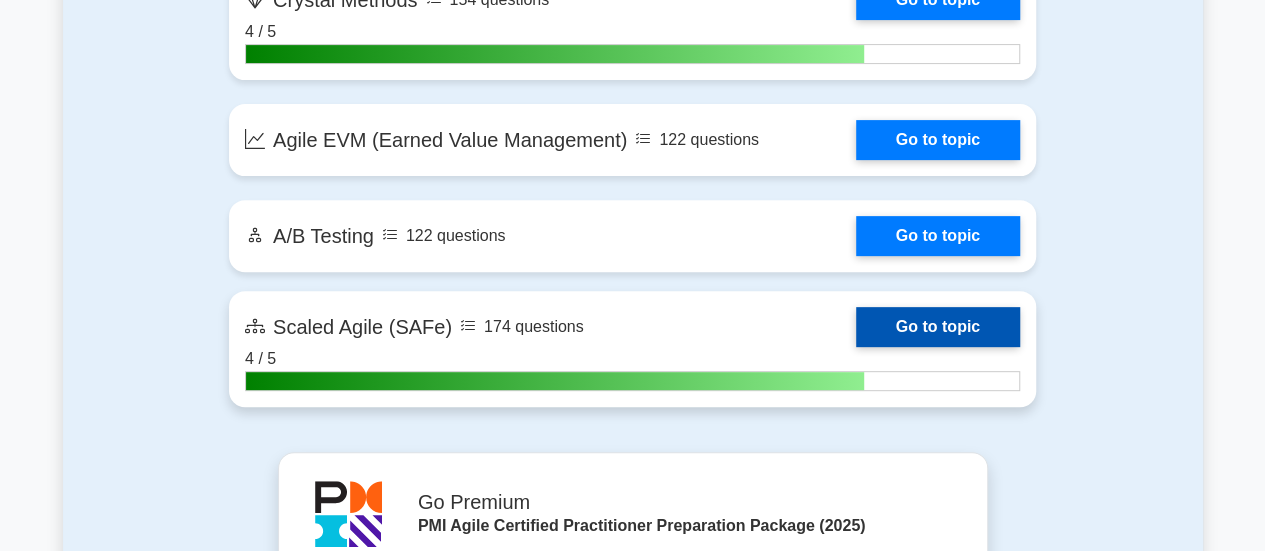 click on "Go to topic" at bounding box center [938, 327] 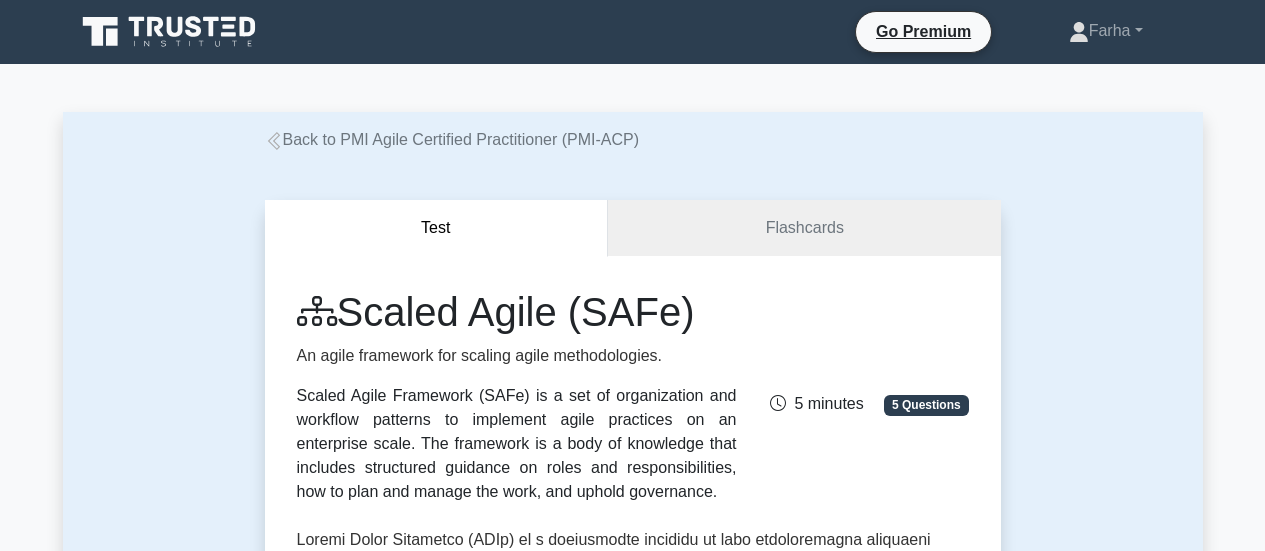 scroll, scrollTop: 0, scrollLeft: 0, axis: both 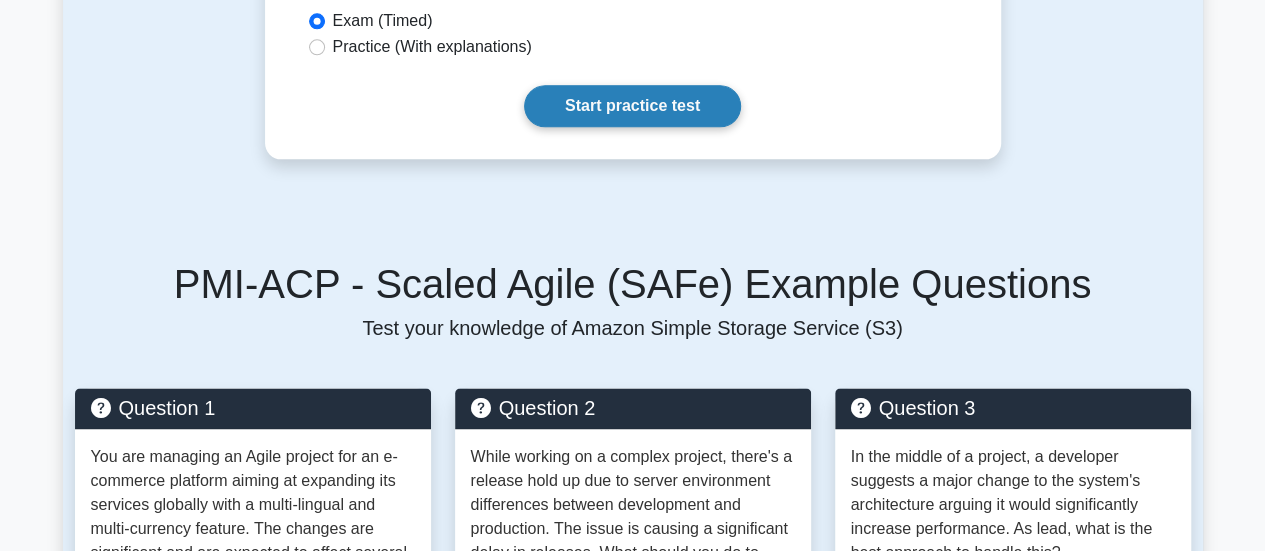 click on "Start practice test" at bounding box center [632, 106] 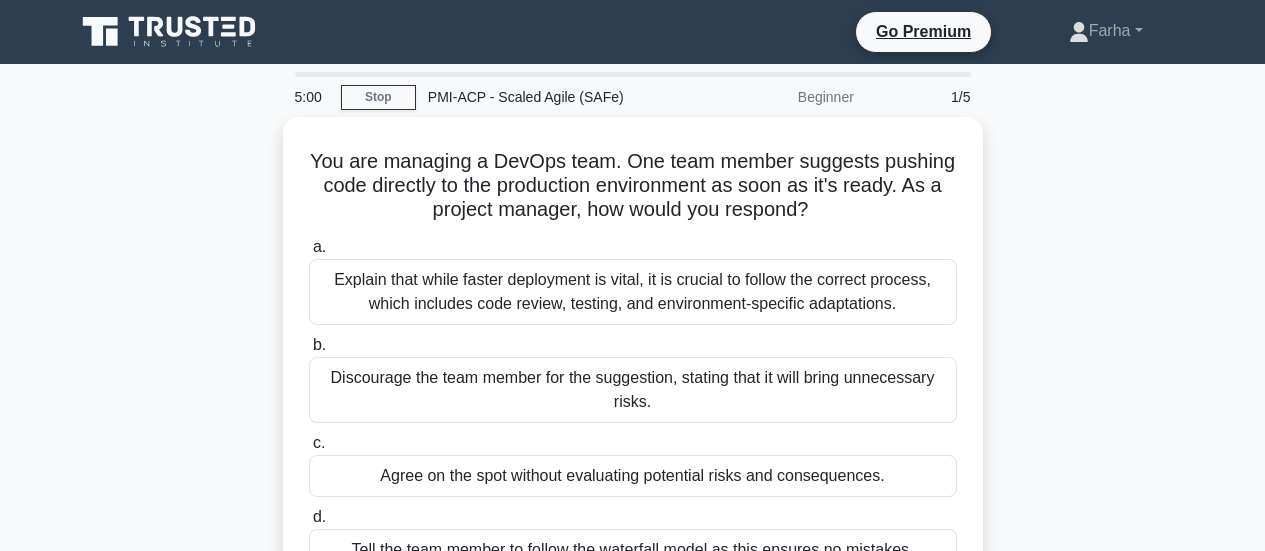 scroll, scrollTop: 0, scrollLeft: 0, axis: both 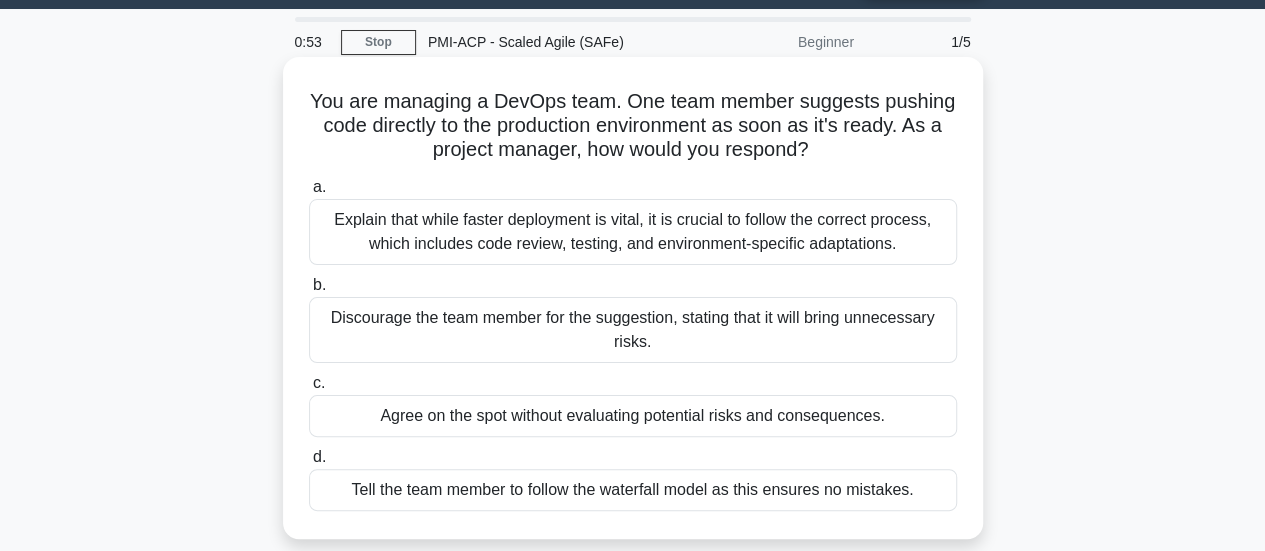 click on "Explain that while faster deployment is vital, it is crucial to follow the correct process, which includes code review, testing, and environment-specific adaptations." at bounding box center [633, 232] 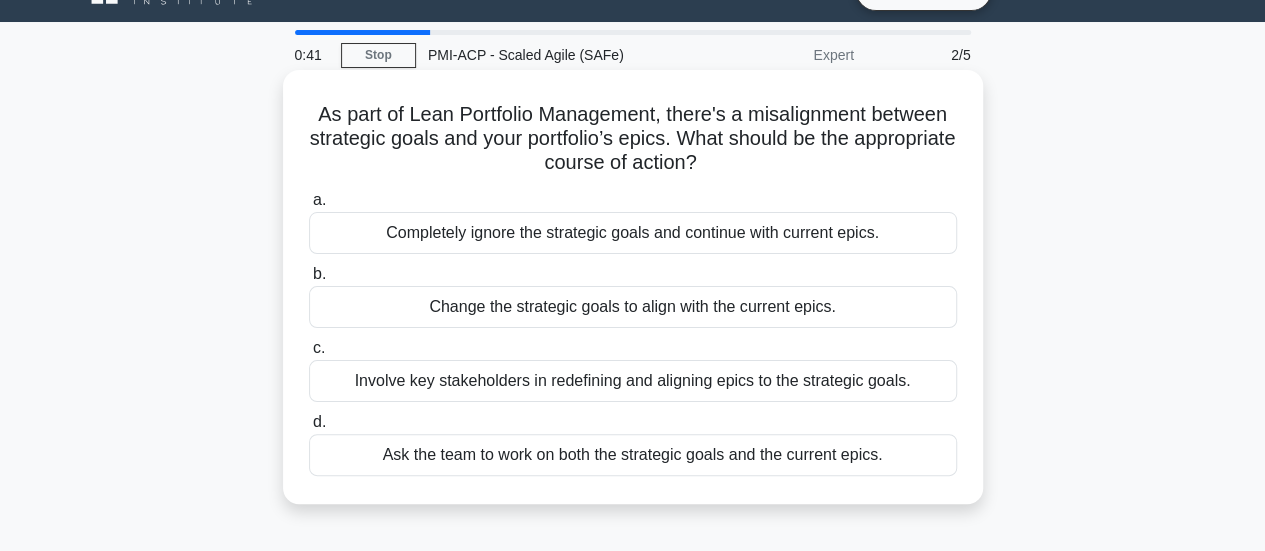 scroll, scrollTop: 47, scrollLeft: 0, axis: vertical 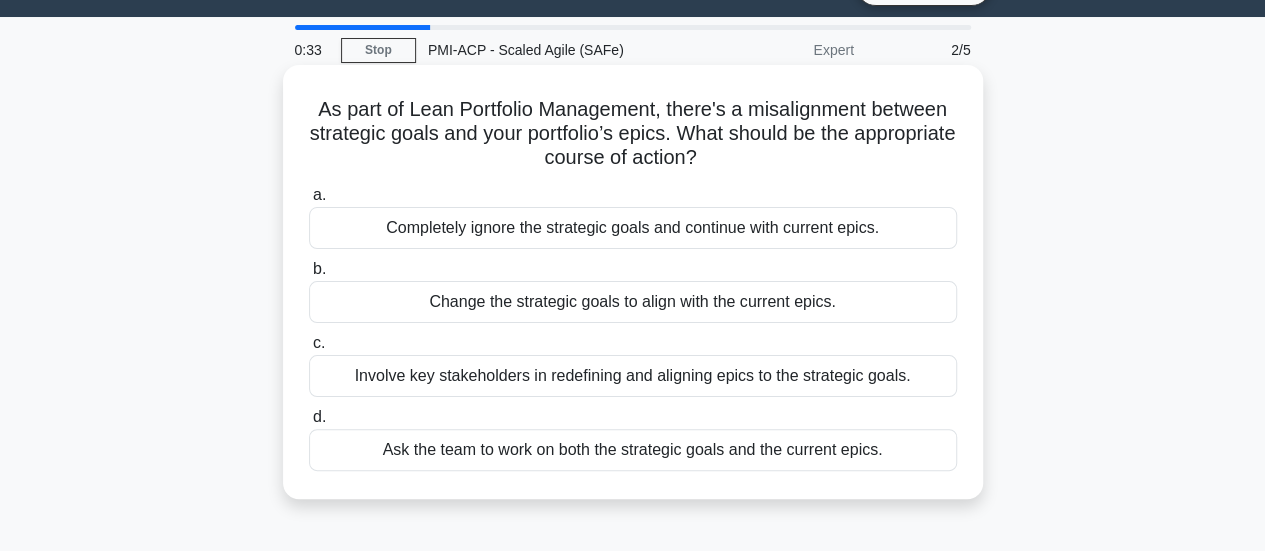 click on "Involve key stakeholders in redefining and aligning epics to the strategic goals." at bounding box center (633, 376) 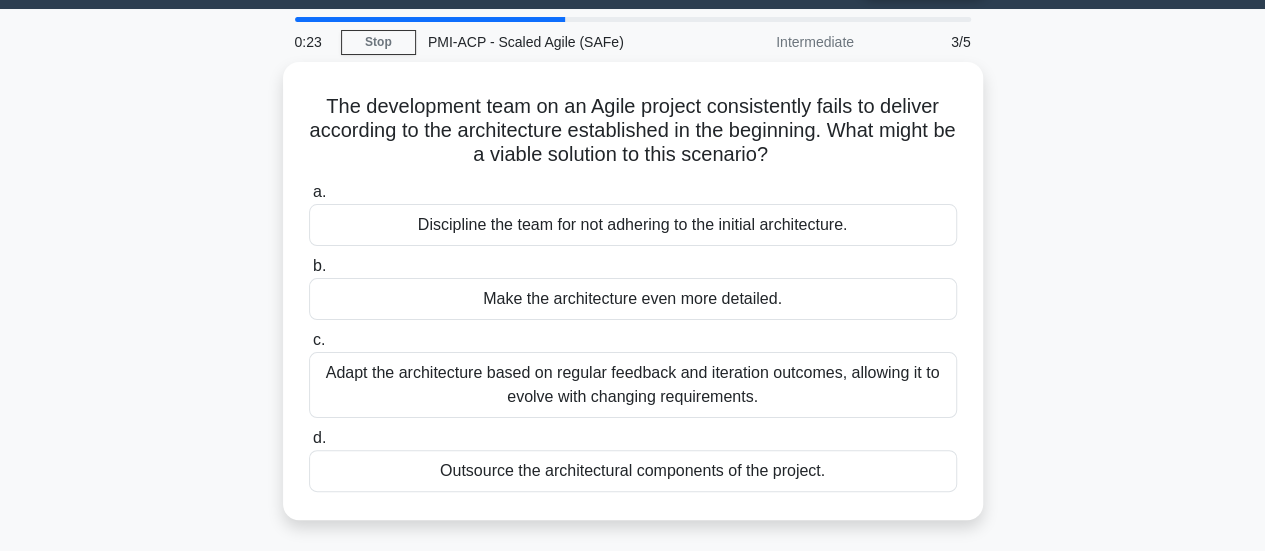 scroll, scrollTop: 56, scrollLeft: 0, axis: vertical 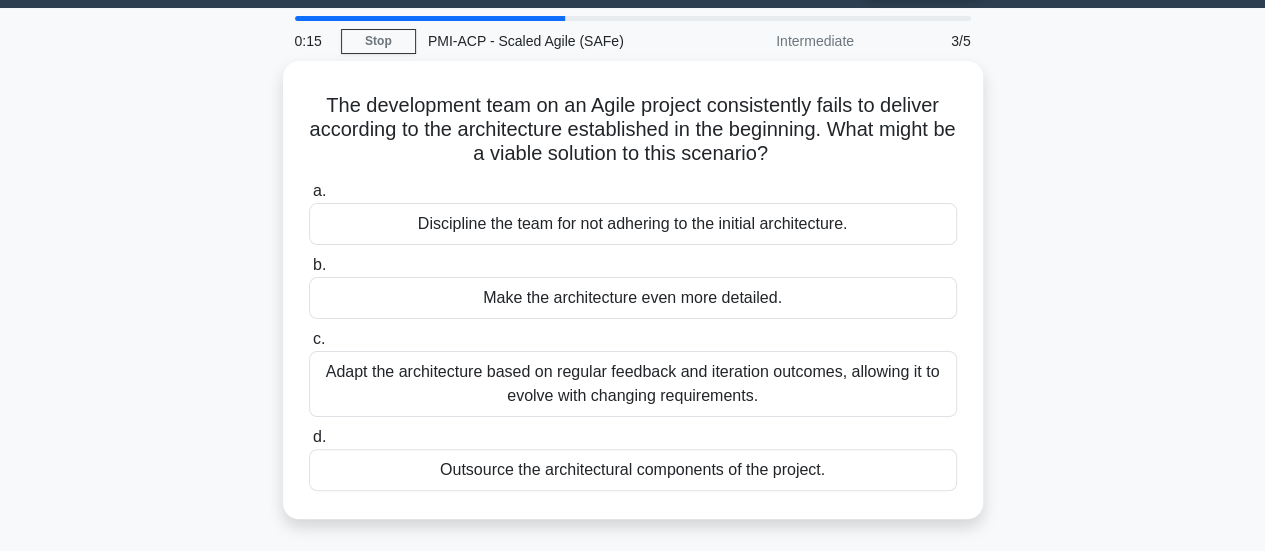 click on "Adapt the architecture based on regular feedback and iteration outcomes, allowing it to evolve with changing requirements." at bounding box center (633, 384) 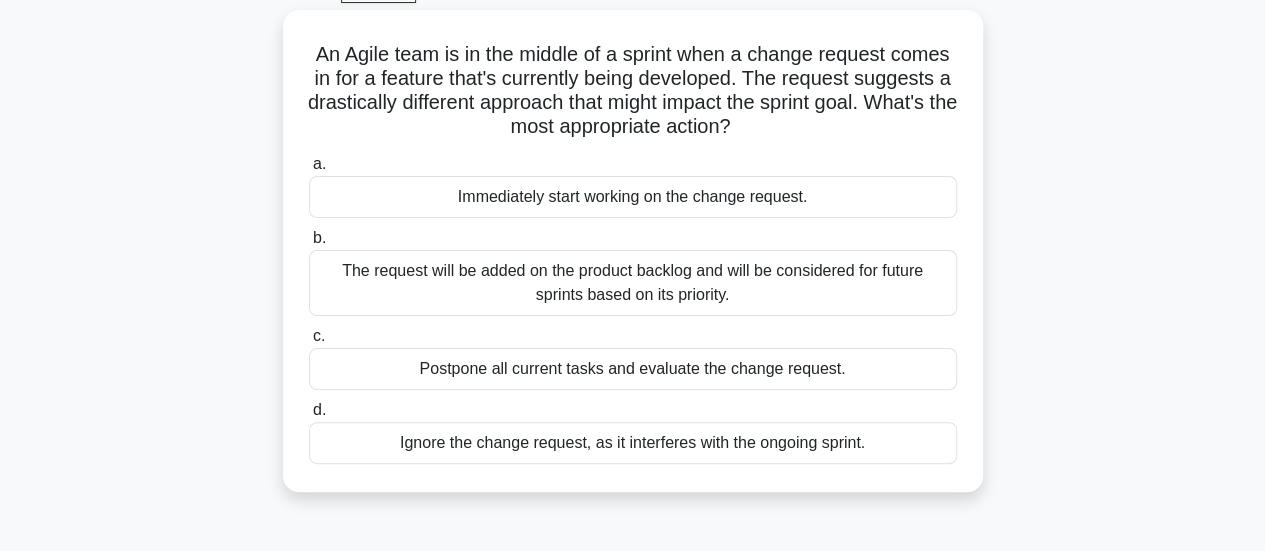 scroll, scrollTop: 109, scrollLeft: 0, axis: vertical 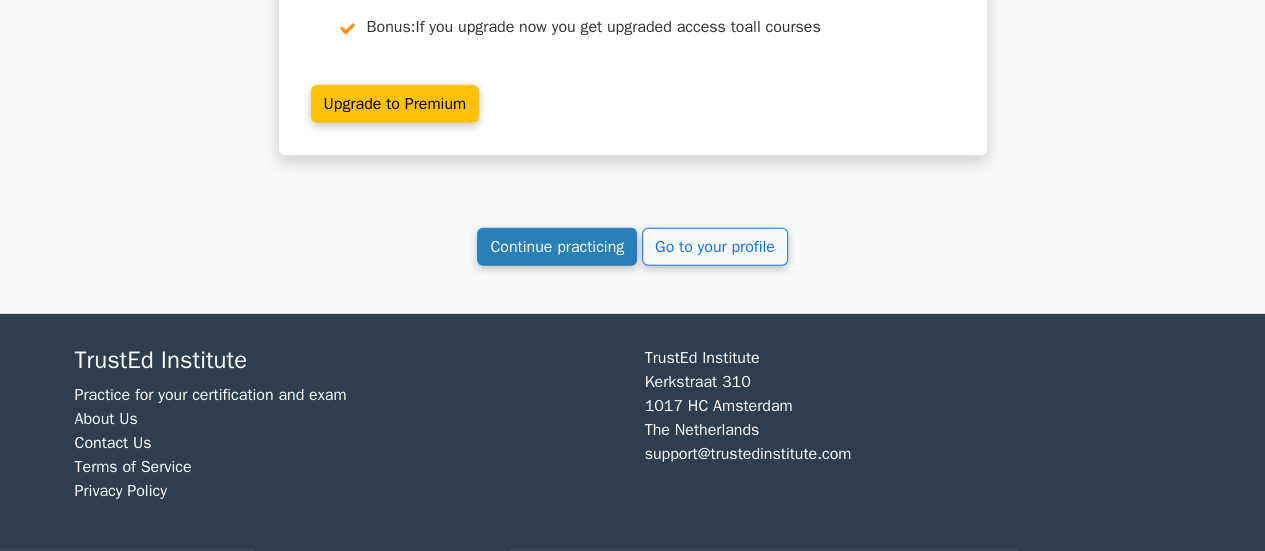 click on "Continue practicing" at bounding box center [557, 247] 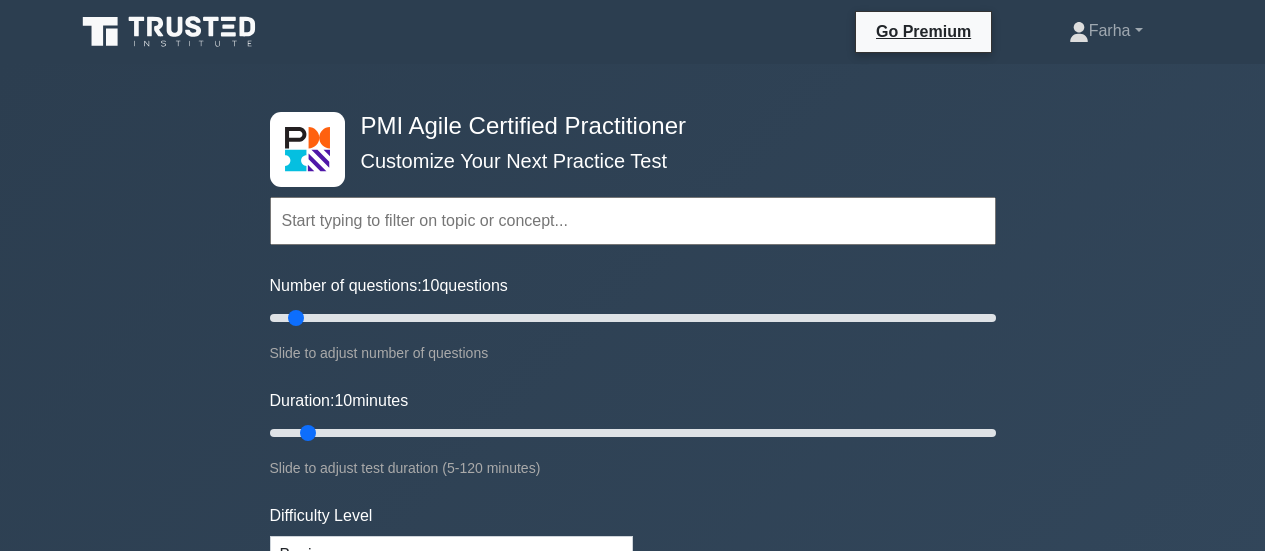 scroll, scrollTop: 0, scrollLeft: 0, axis: both 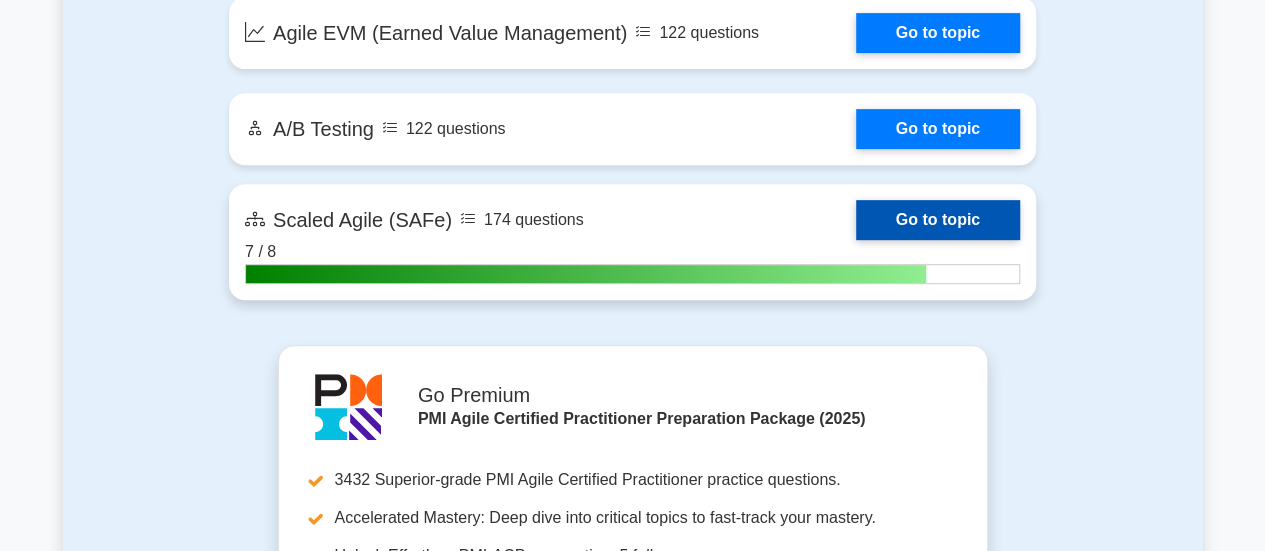 click on "Go to topic" at bounding box center [938, 220] 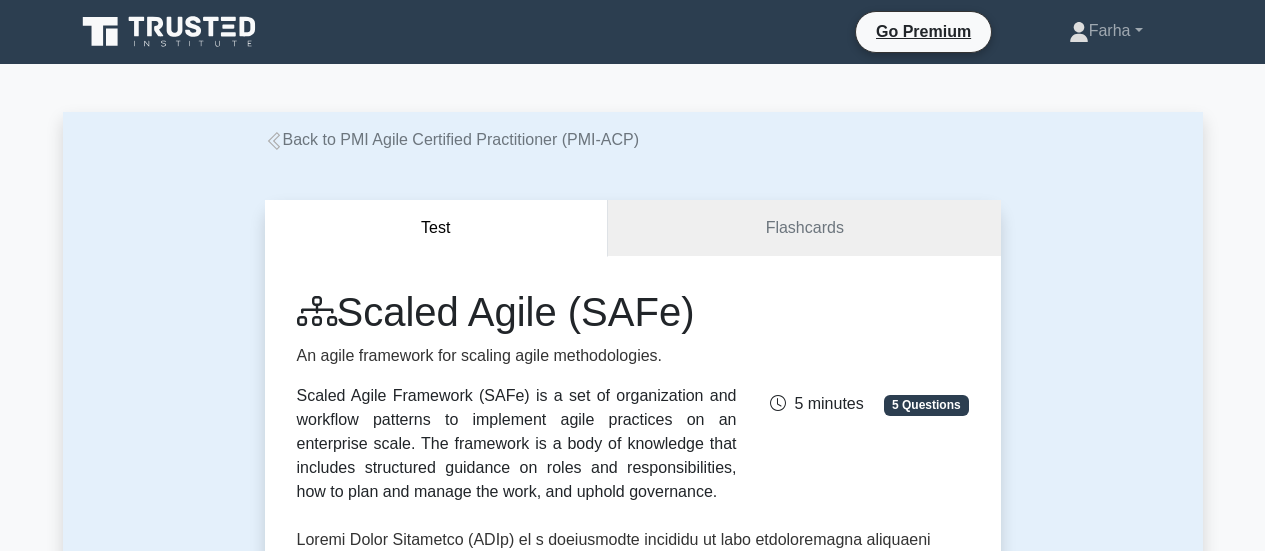 scroll, scrollTop: 0, scrollLeft: 0, axis: both 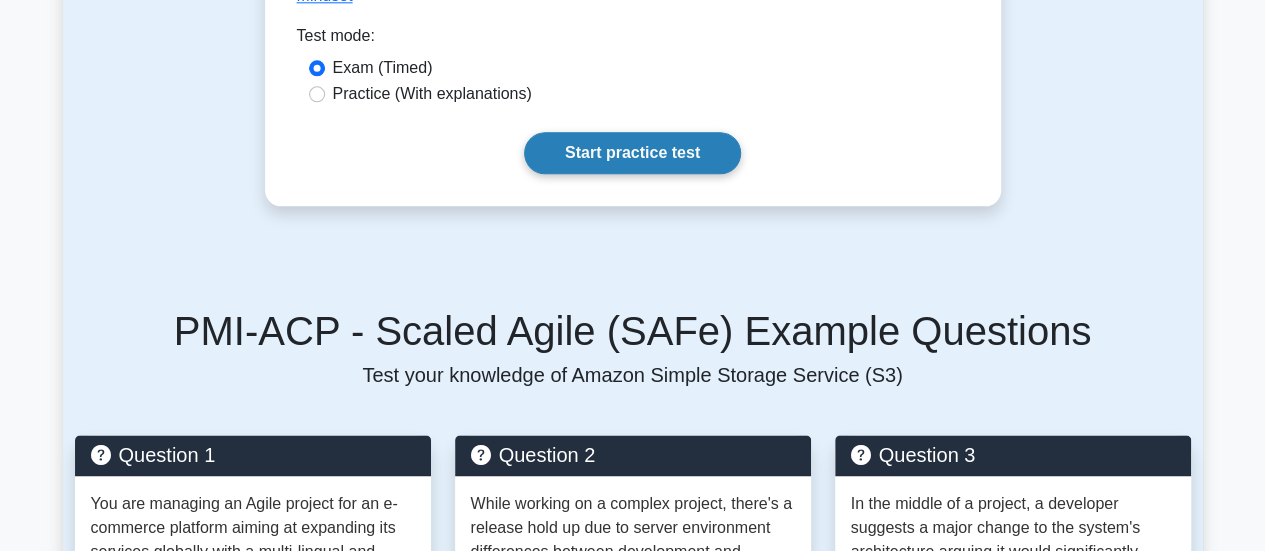 click on "Start practice test" at bounding box center (632, 153) 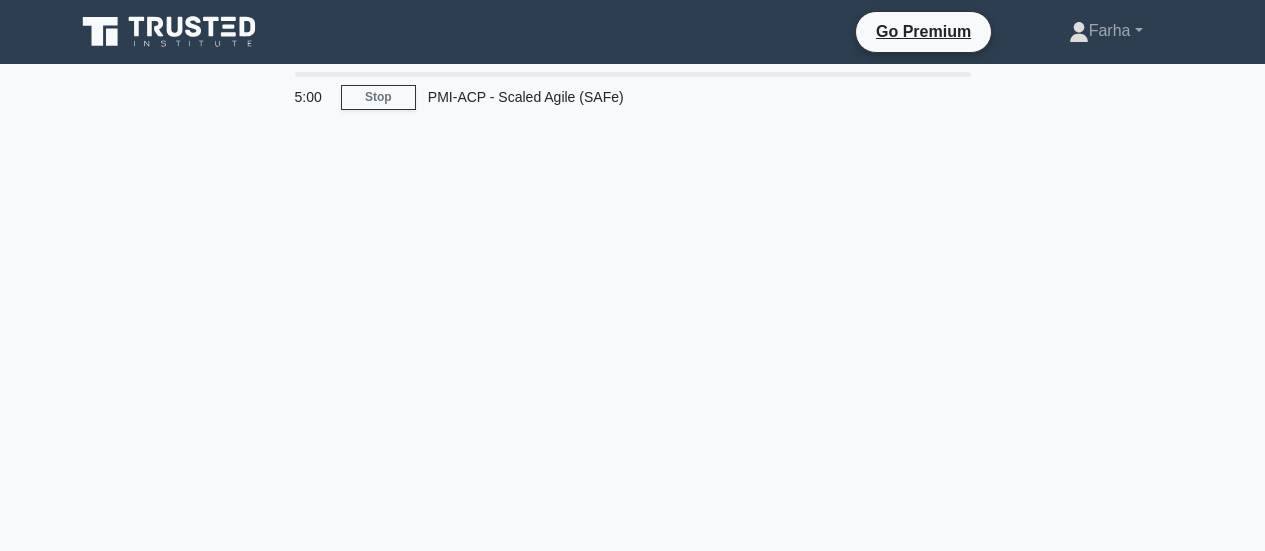 scroll, scrollTop: 0, scrollLeft: 0, axis: both 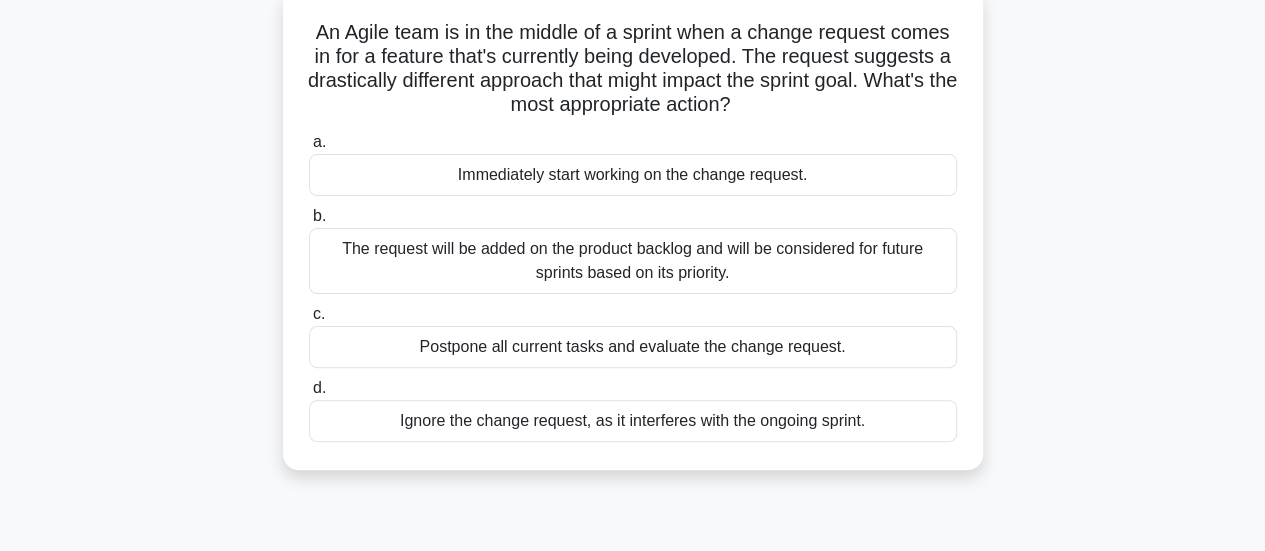 click on "The request will be added on the product backlog and will be considered for future sprints based on its priority." at bounding box center (633, 261) 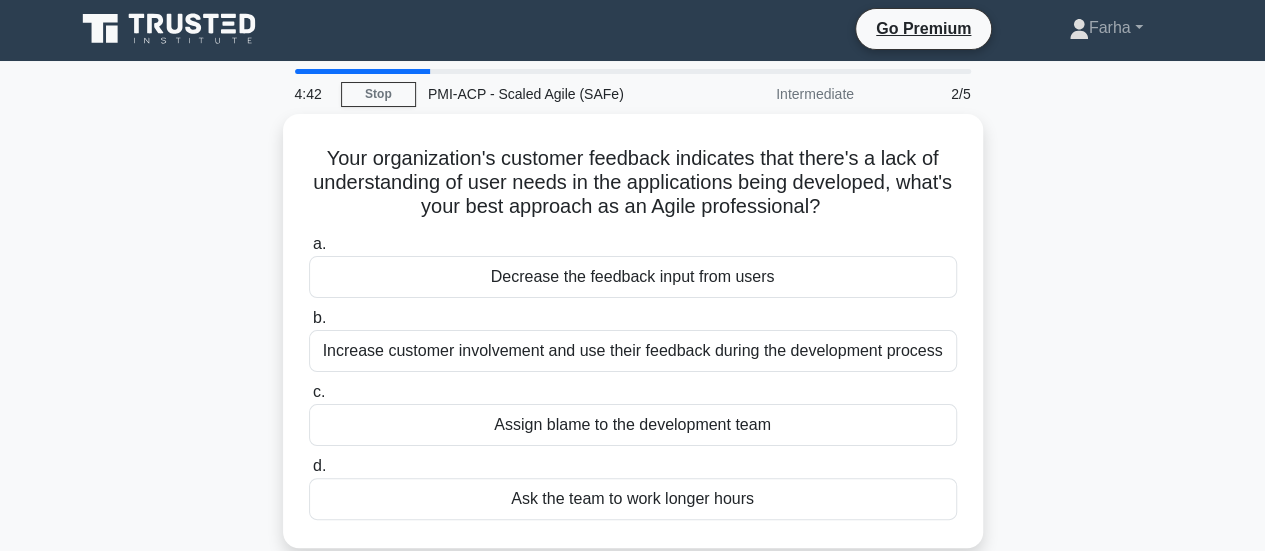 scroll, scrollTop: 0, scrollLeft: 0, axis: both 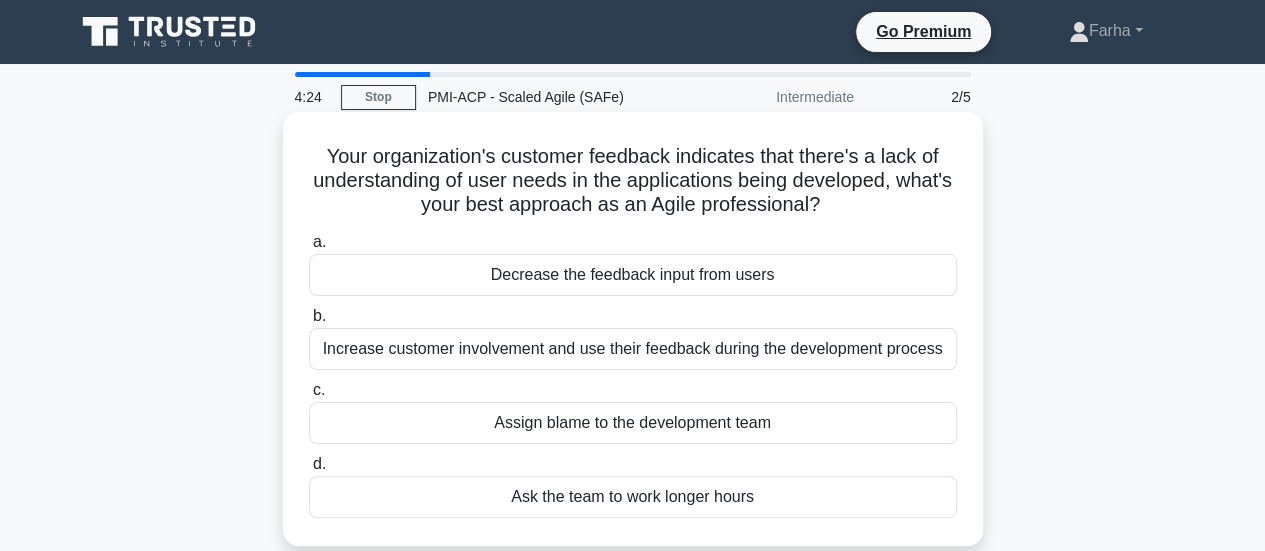 click on "Increase customer involvement and use their feedback during the development process" at bounding box center [633, 349] 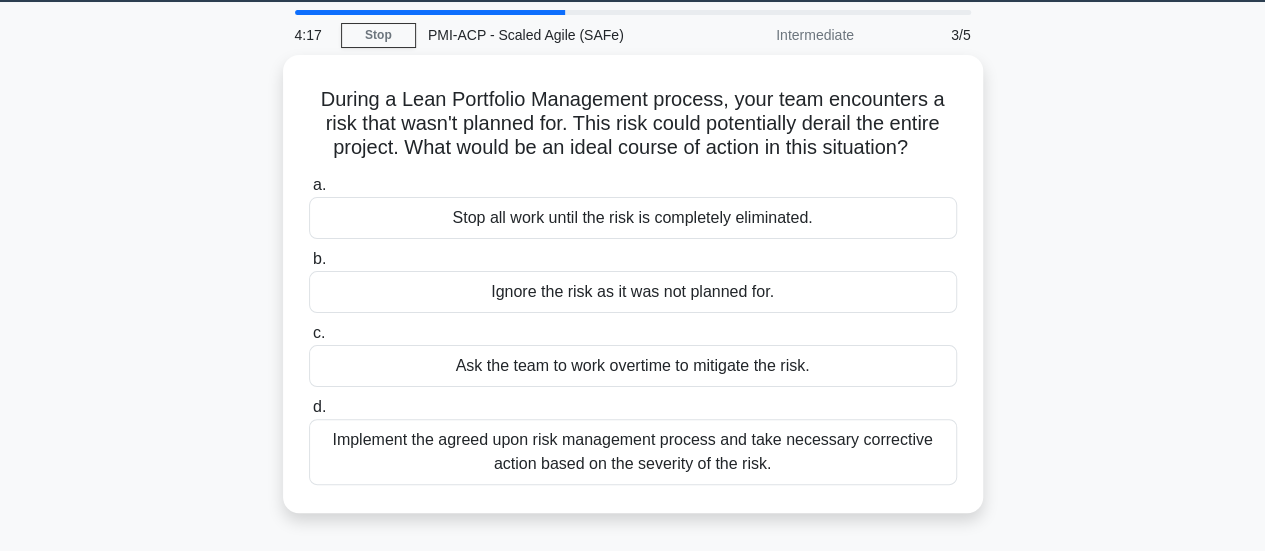 scroll, scrollTop: 64, scrollLeft: 0, axis: vertical 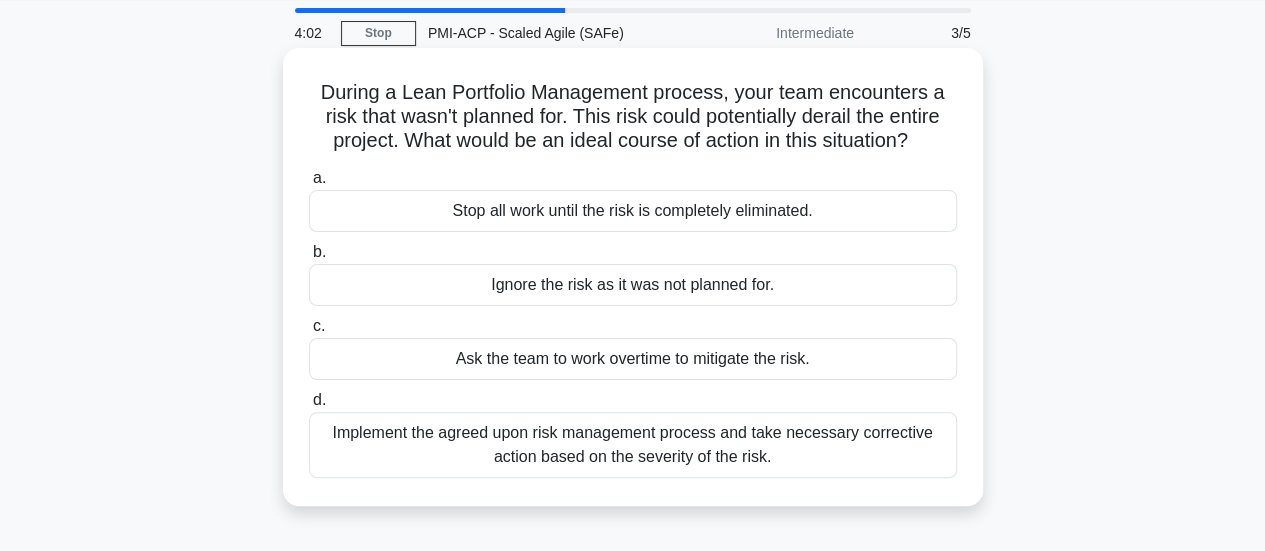 click on "Implement the agreed upon risk management process and take necessary corrective action based on the severity of the risk." at bounding box center [633, 445] 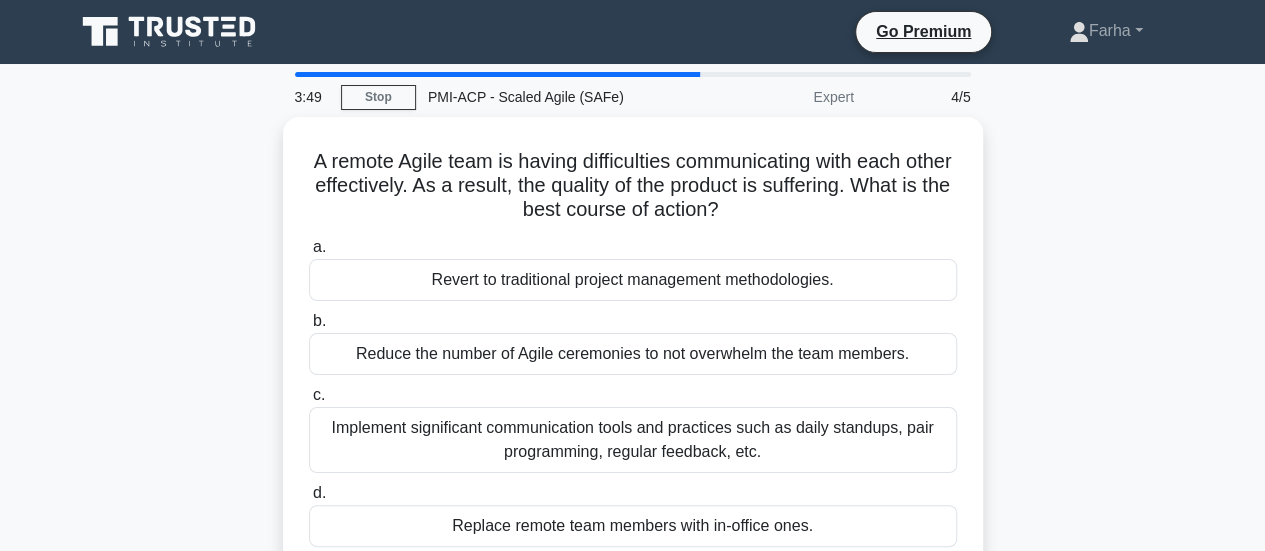 scroll, scrollTop: 84, scrollLeft: 0, axis: vertical 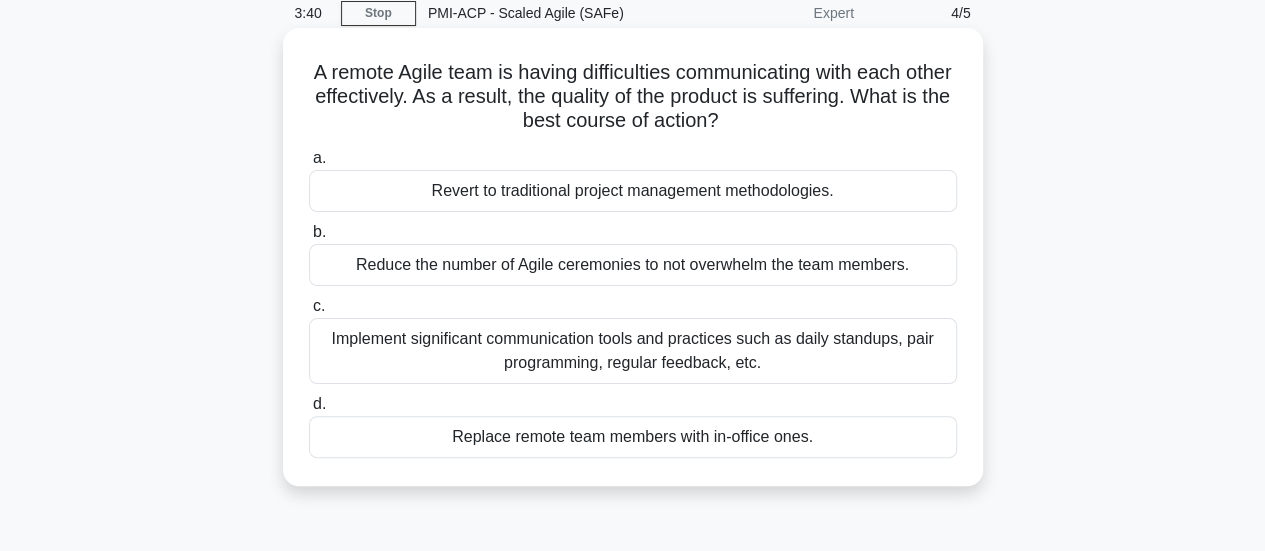 click on "Implement significant communication tools and practices such as daily standups, pair programming, regular feedback, etc." at bounding box center [633, 351] 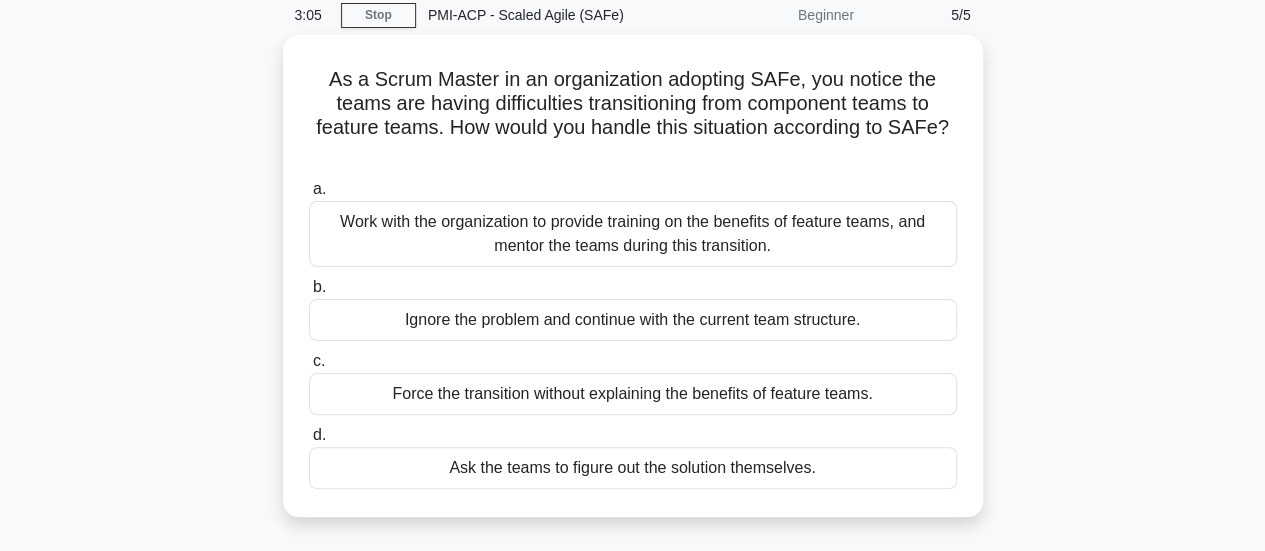 scroll, scrollTop: 83, scrollLeft: 0, axis: vertical 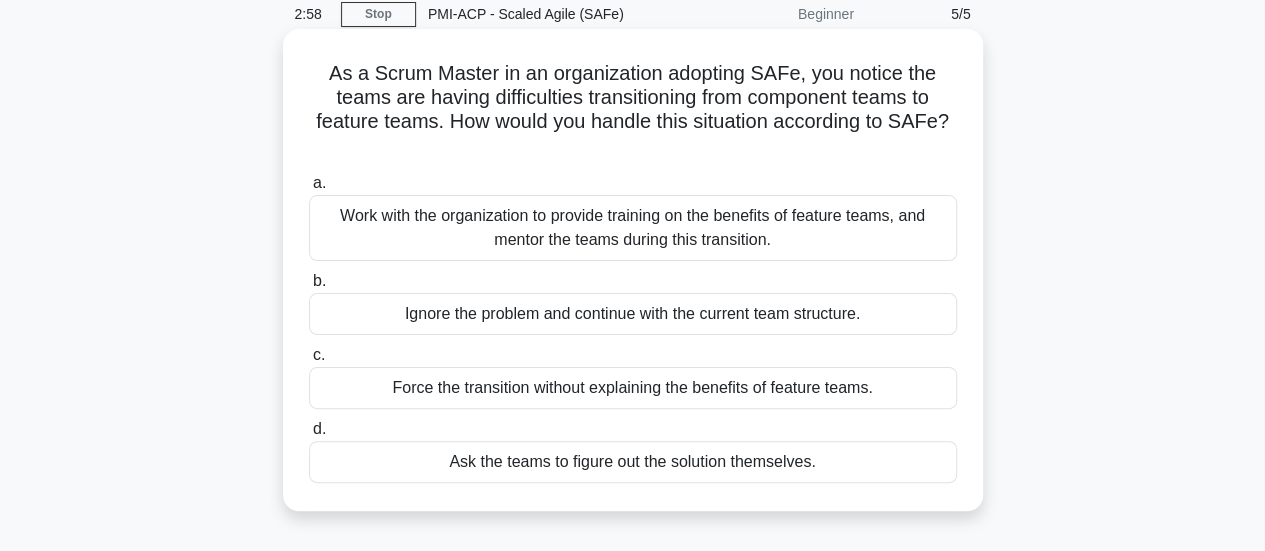 click on "Work with the organization to provide training on the benefits of feature teams, and mentor the teams during this transition." at bounding box center (633, 228) 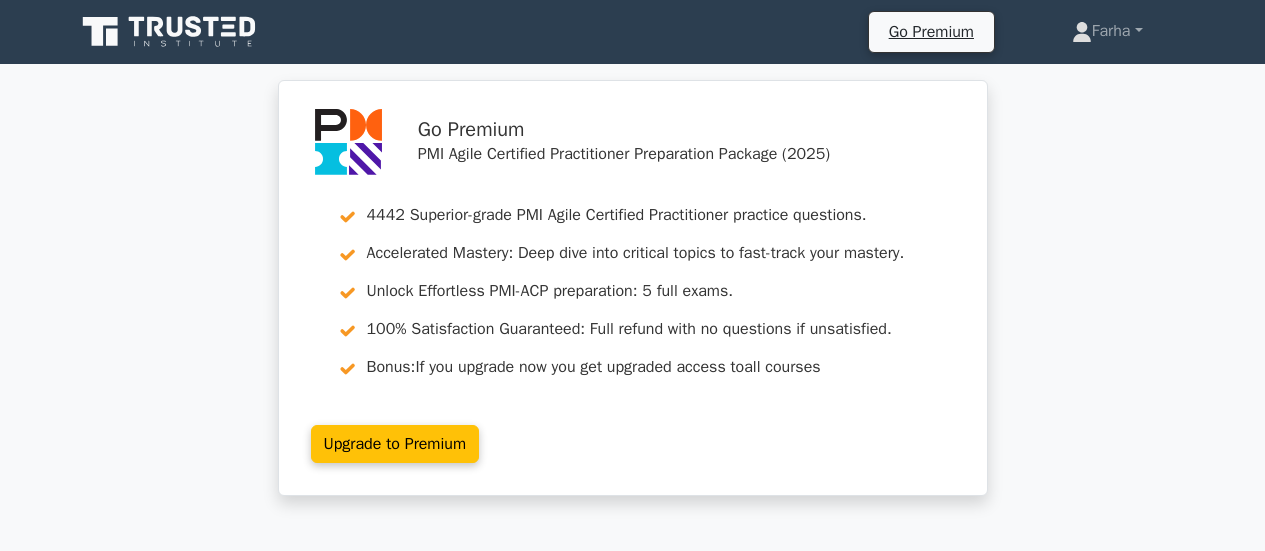 scroll, scrollTop: 0, scrollLeft: 0, axis: both 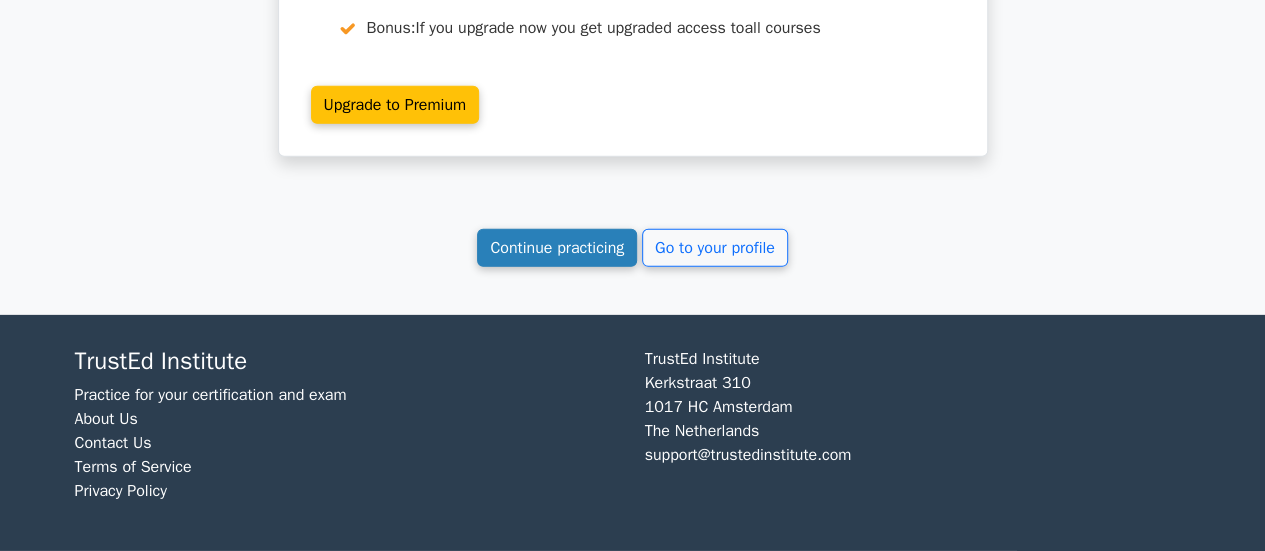 click on "Continue practicing" at bounding box center [557, 248] 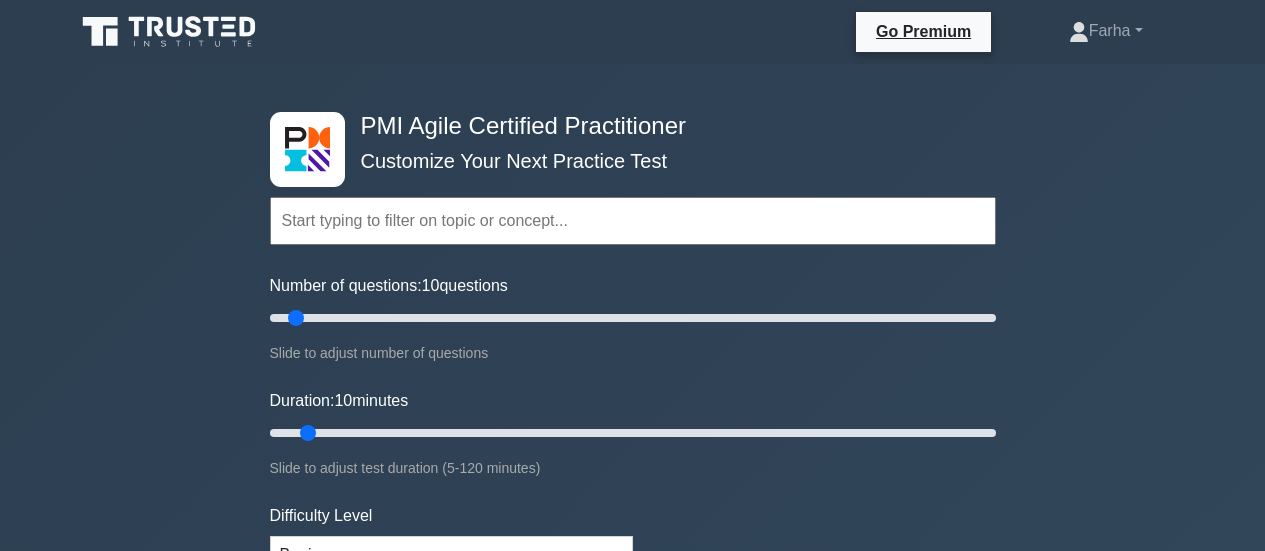 scroll, scrollTop: 0, scrollLeft: 0, axis: both 